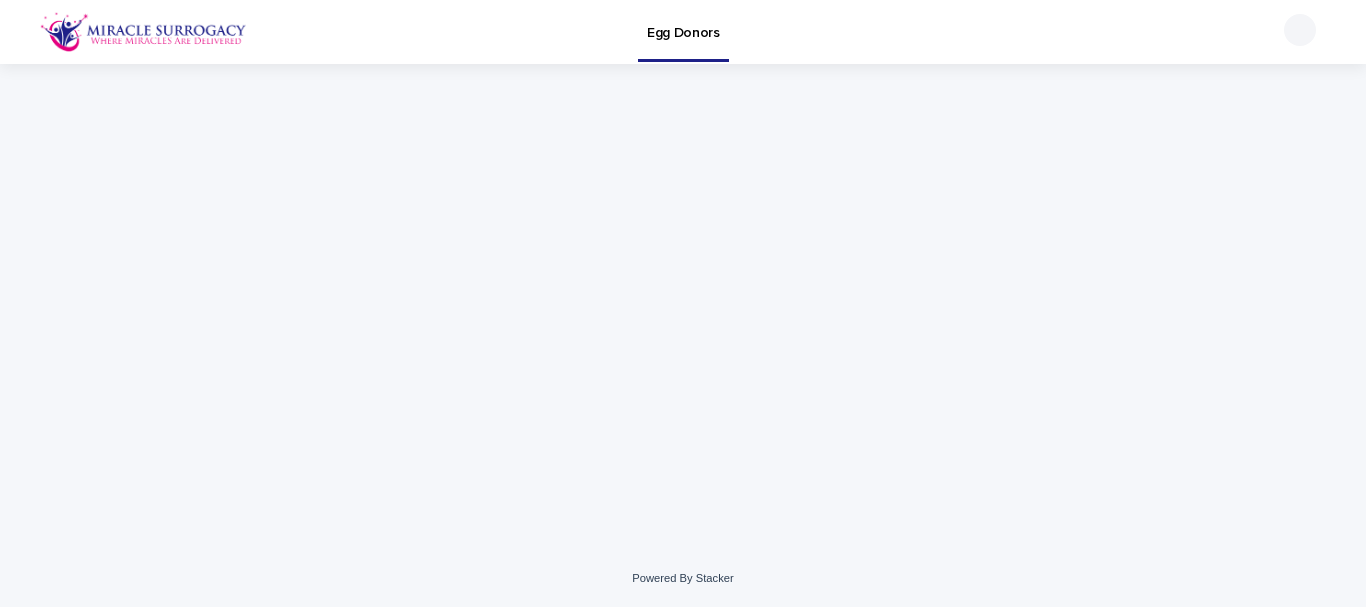 scroll, scrollTop: 0, scrollLeft: 0, axis: both 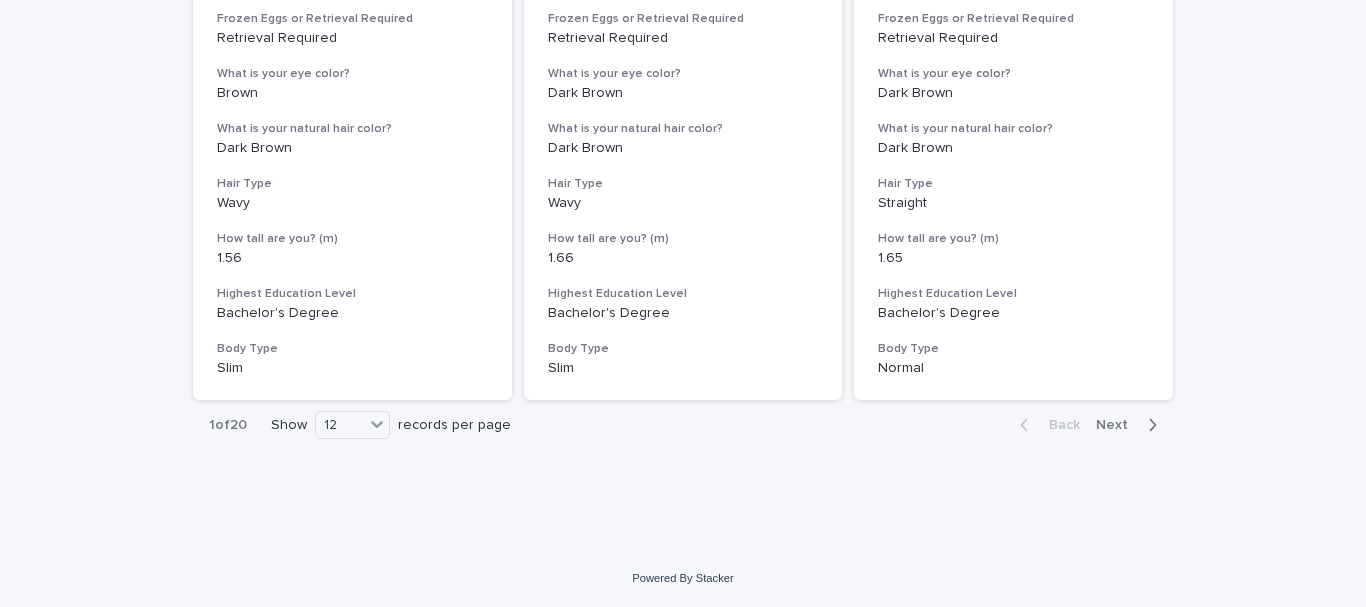 click on "Next" at bounding box center (1118, 425) 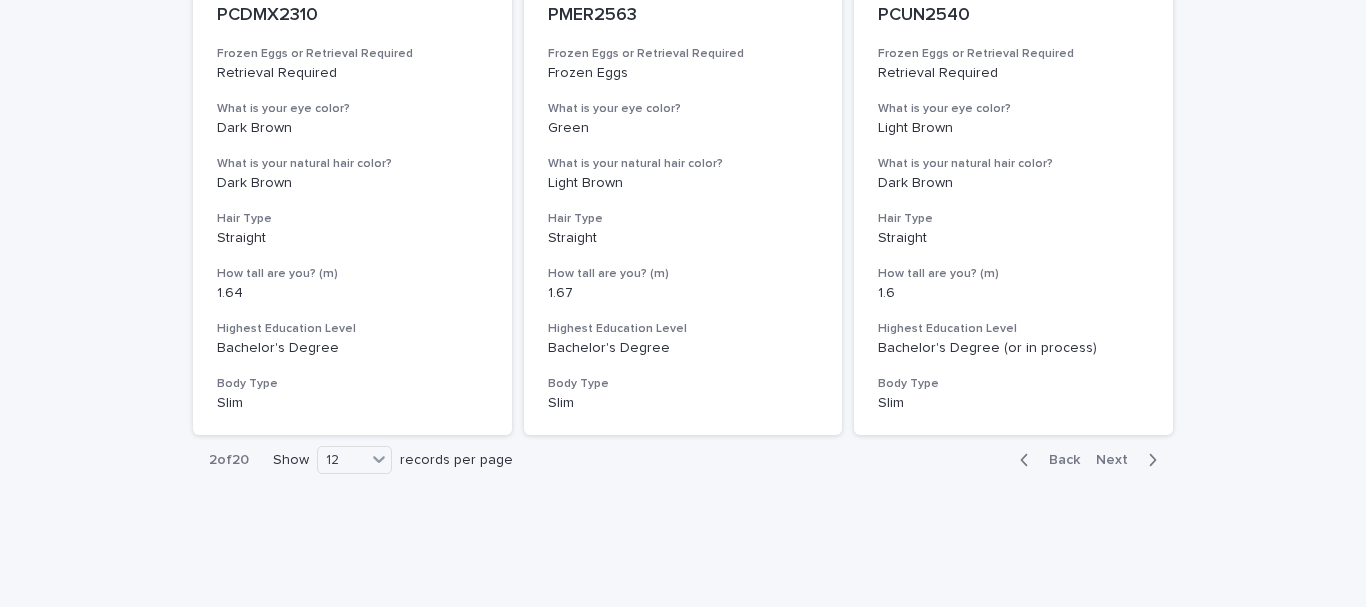 scroll, scrollTop: 2382, scrollLeft: 0, axis: vertical 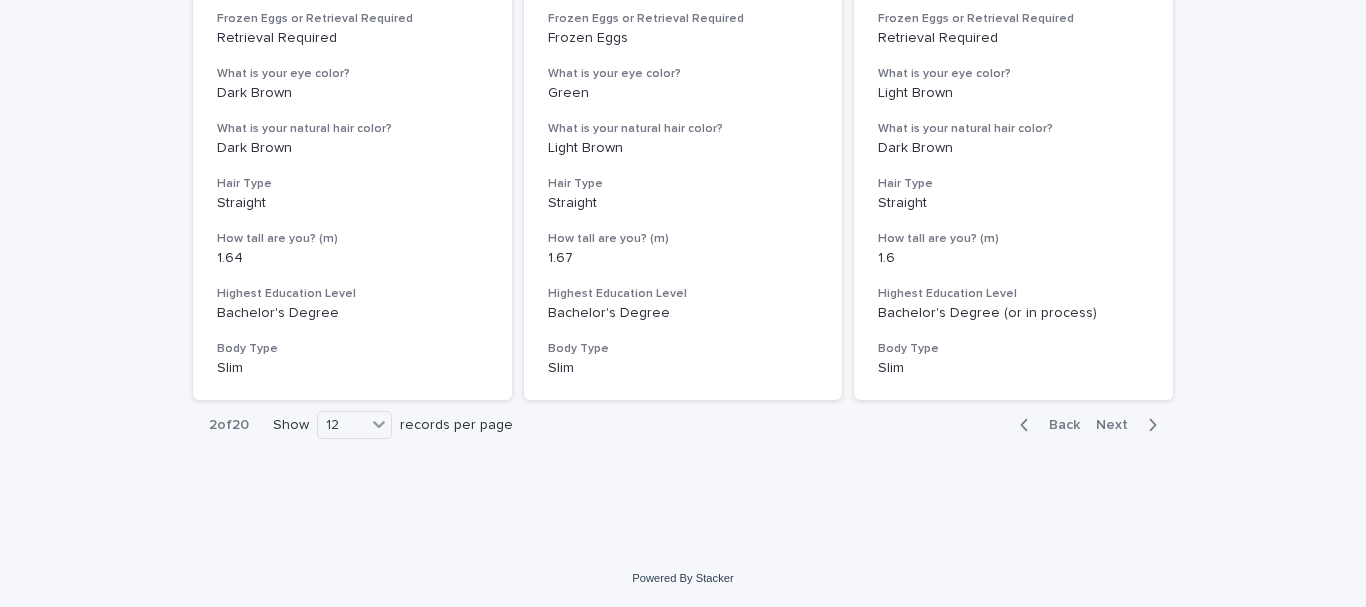 click on "Next" at bounding box center [1118, 425] 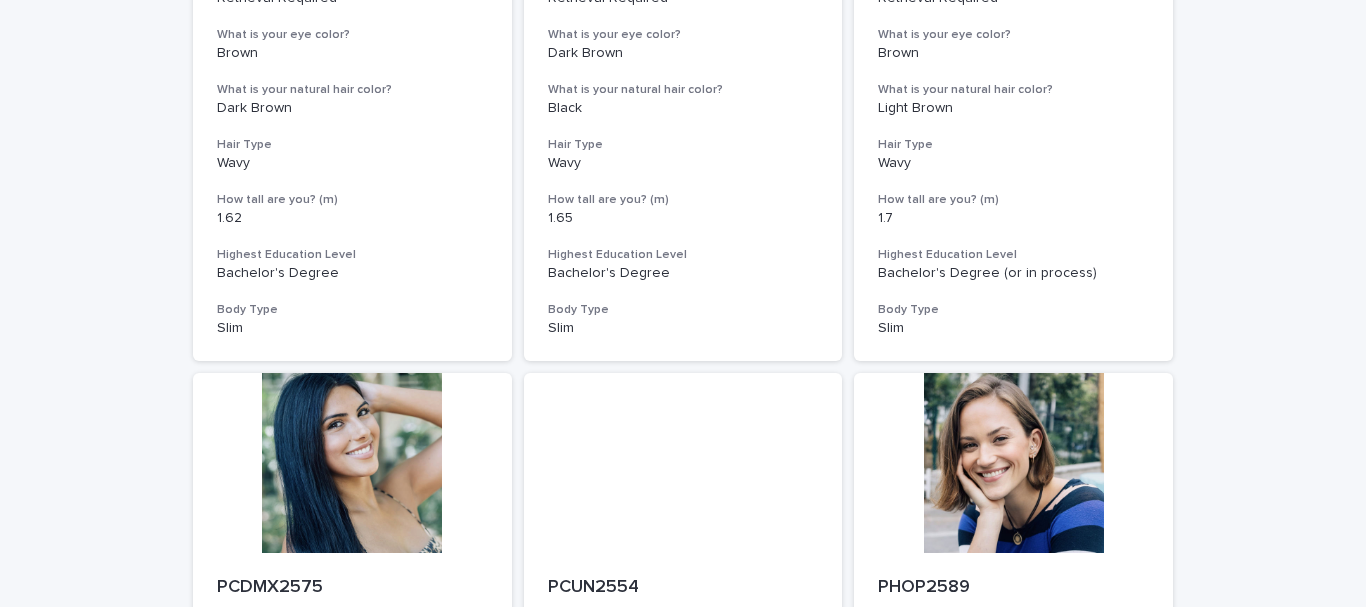 scroll, scrollTop: 882, scrollLeft: 0, axis: vertical 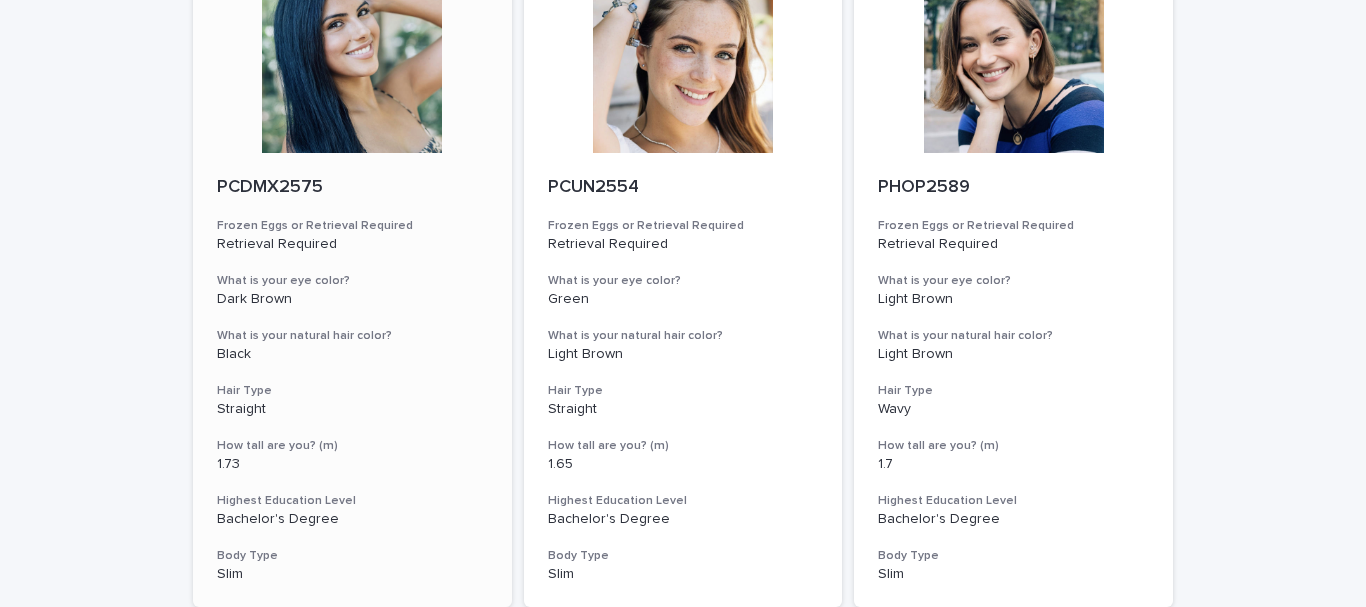 click at bounding box center (352, 63) 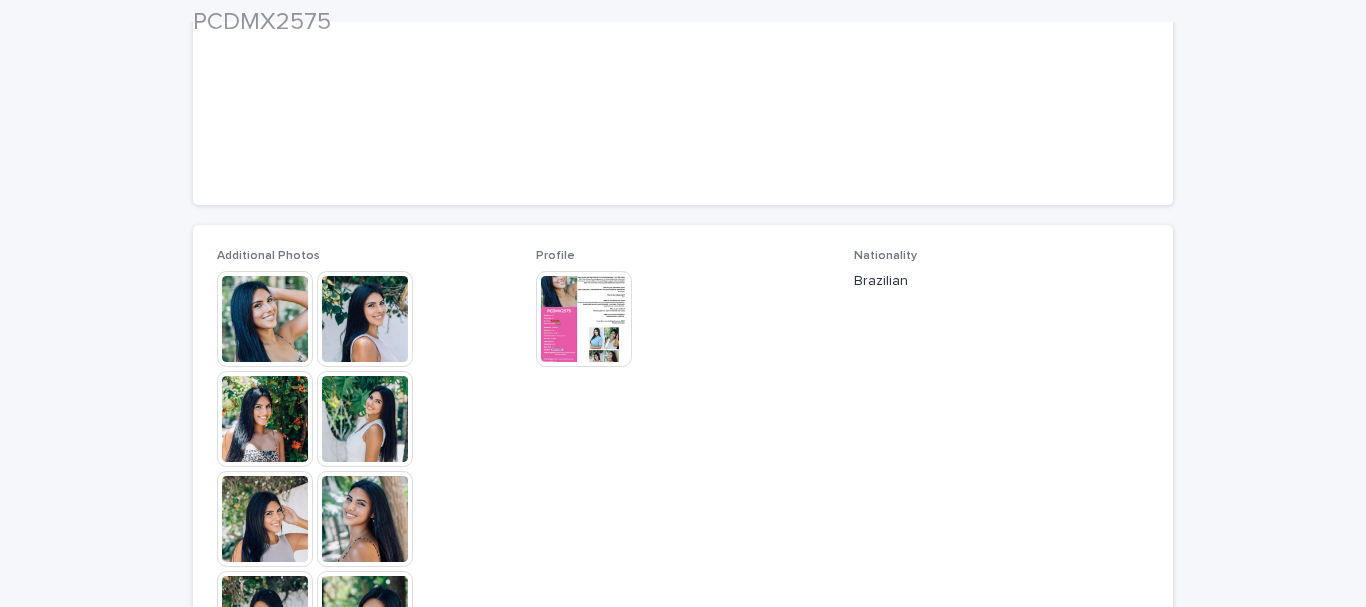 scroll, scrollTop: 400, scrollLeft: 0, axis: vertical 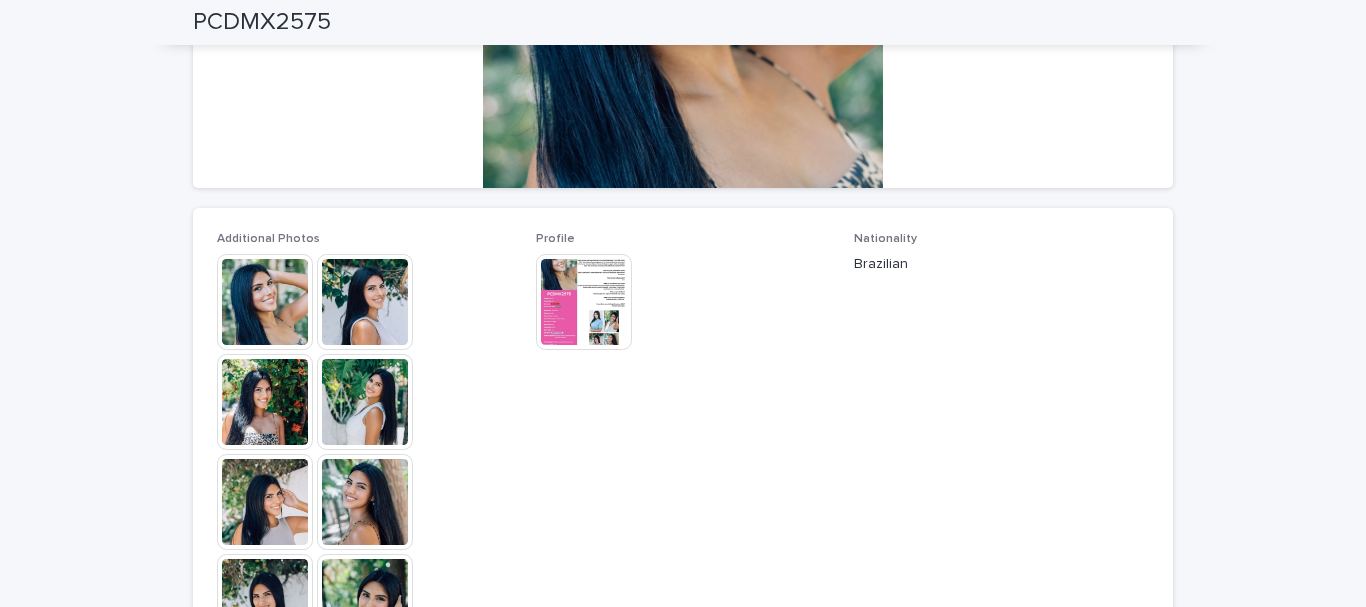 click at bounding box center (265, 302) 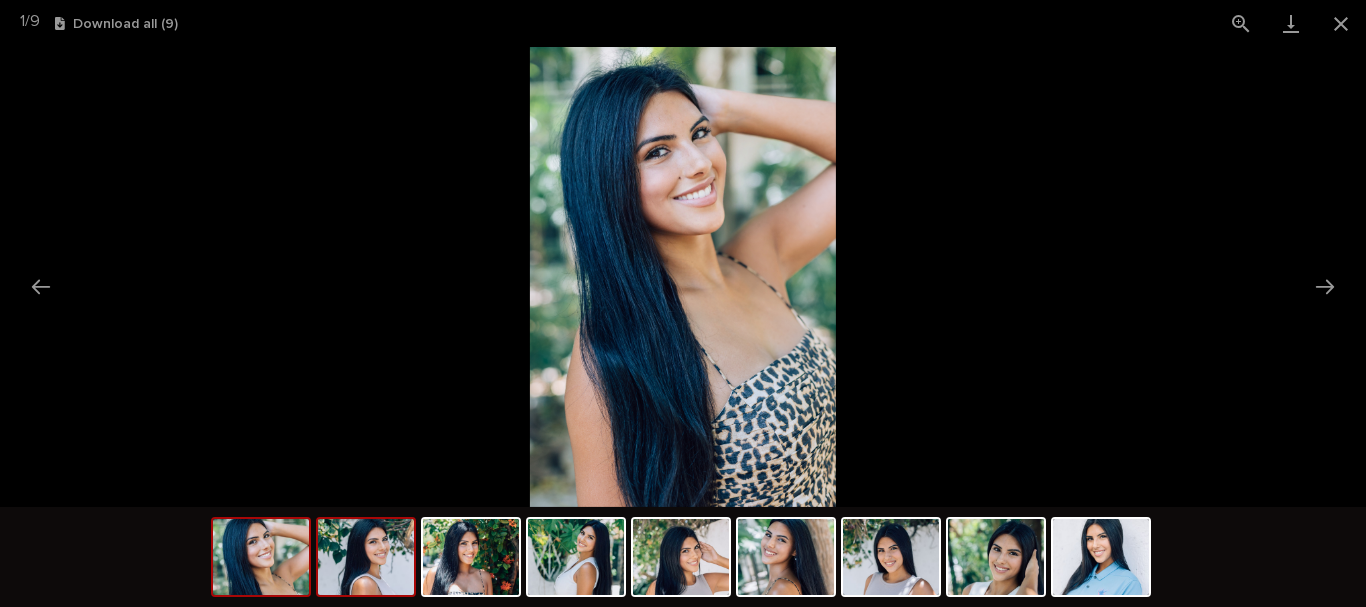 click at bounding box center [366, 557] 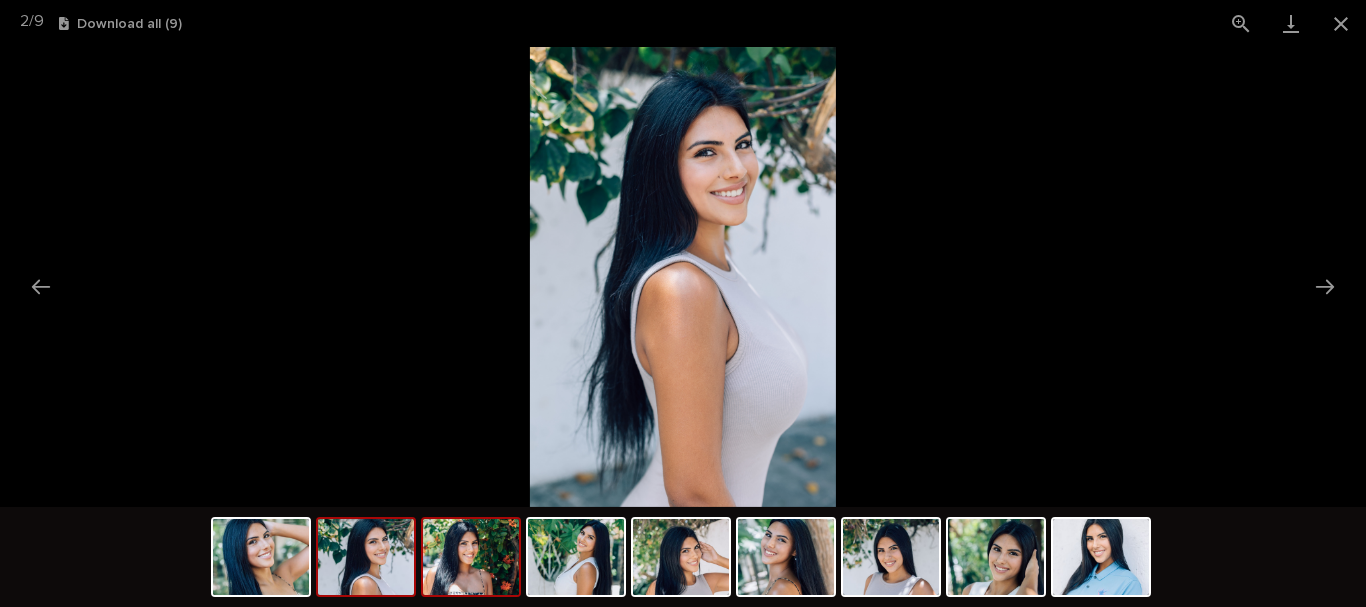 click at bounding box center [471, 557] 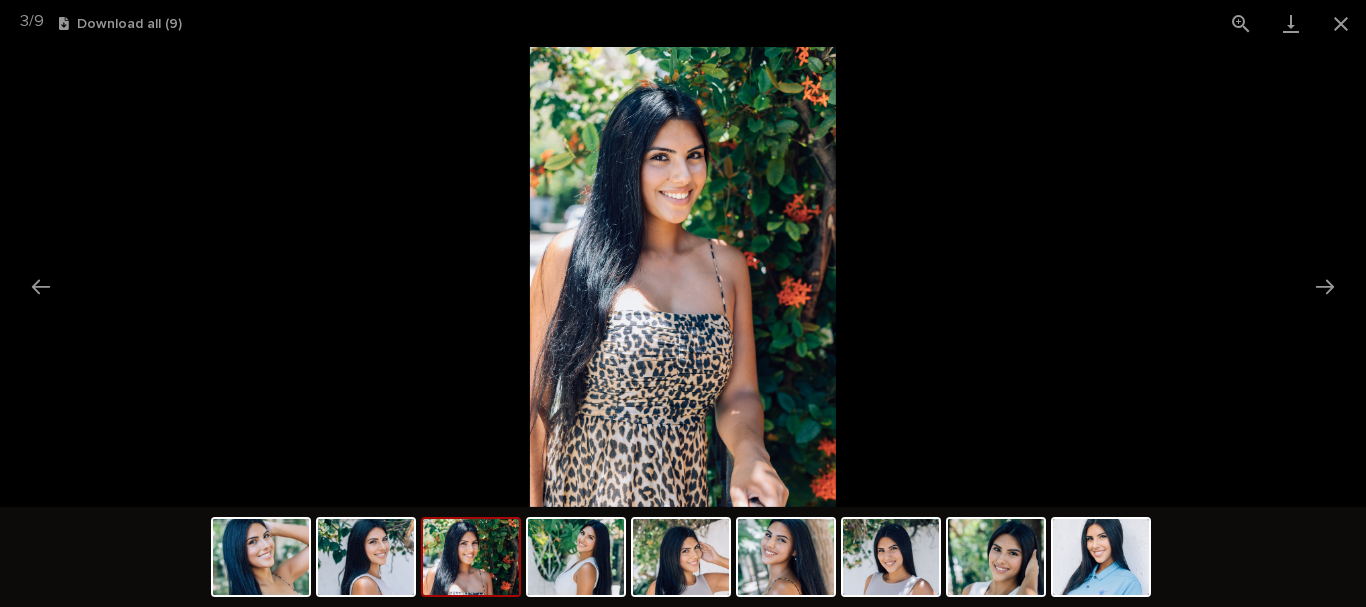 click at bounding box center (683, 559) 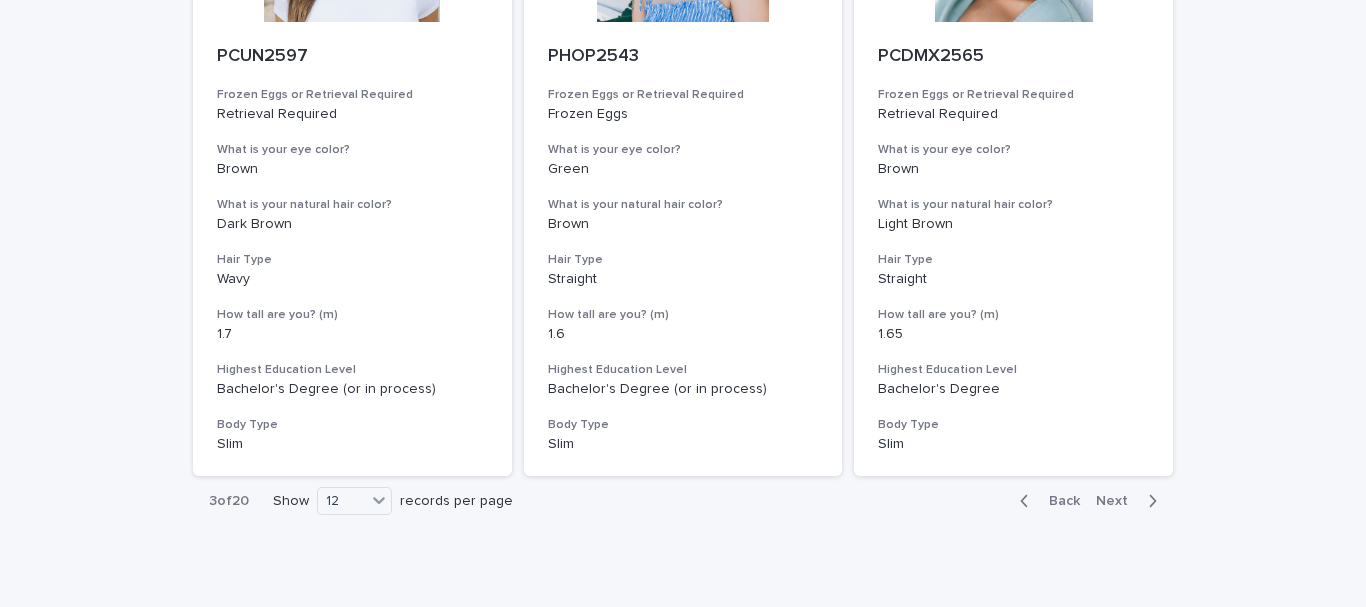 scroll, scrollTop: 2382, scrollLeft: 0, axis: vertical 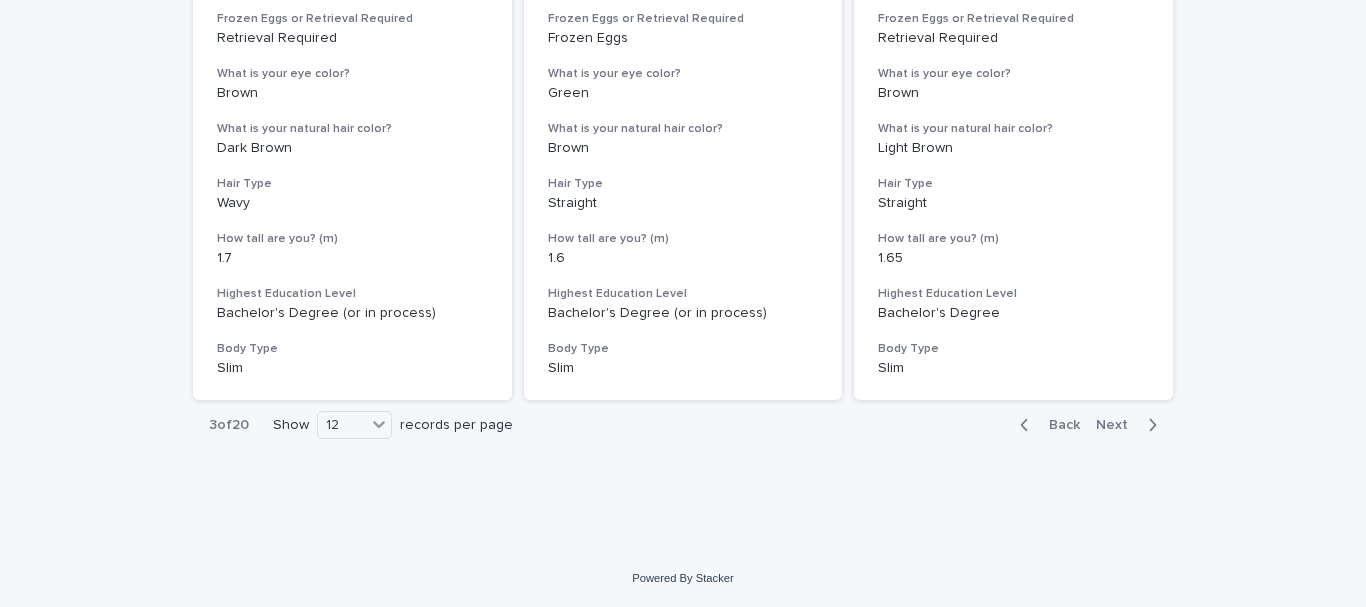 click on "Next" at bounding box center (1118, 425) 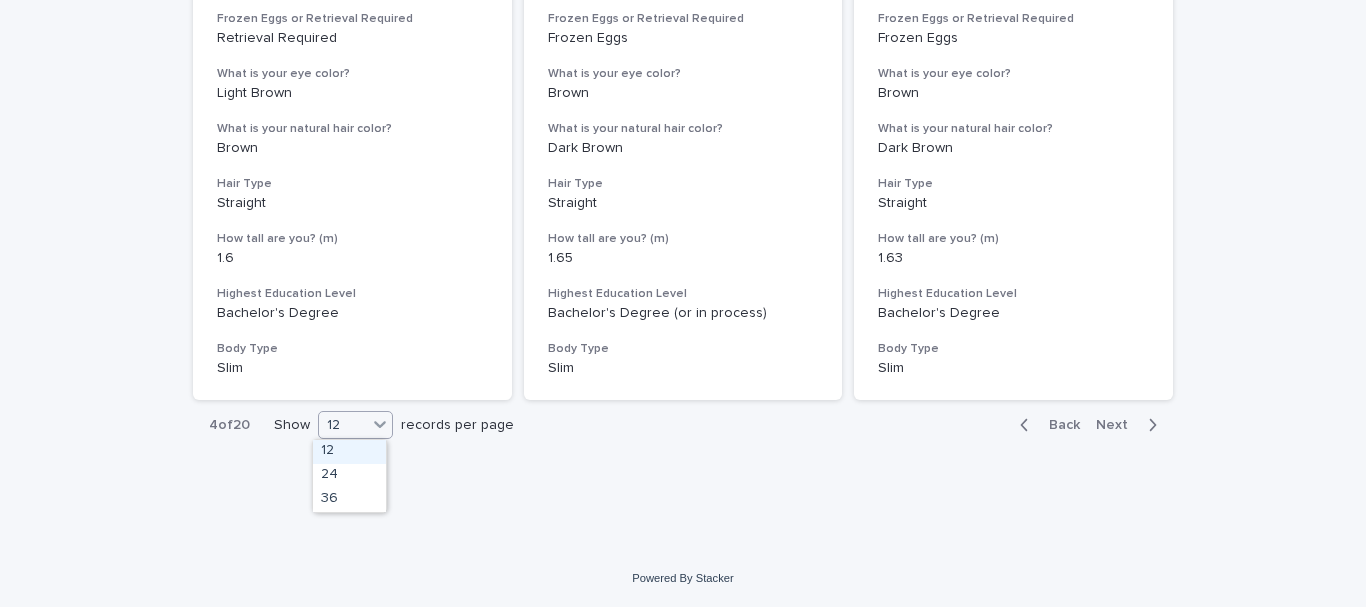 click 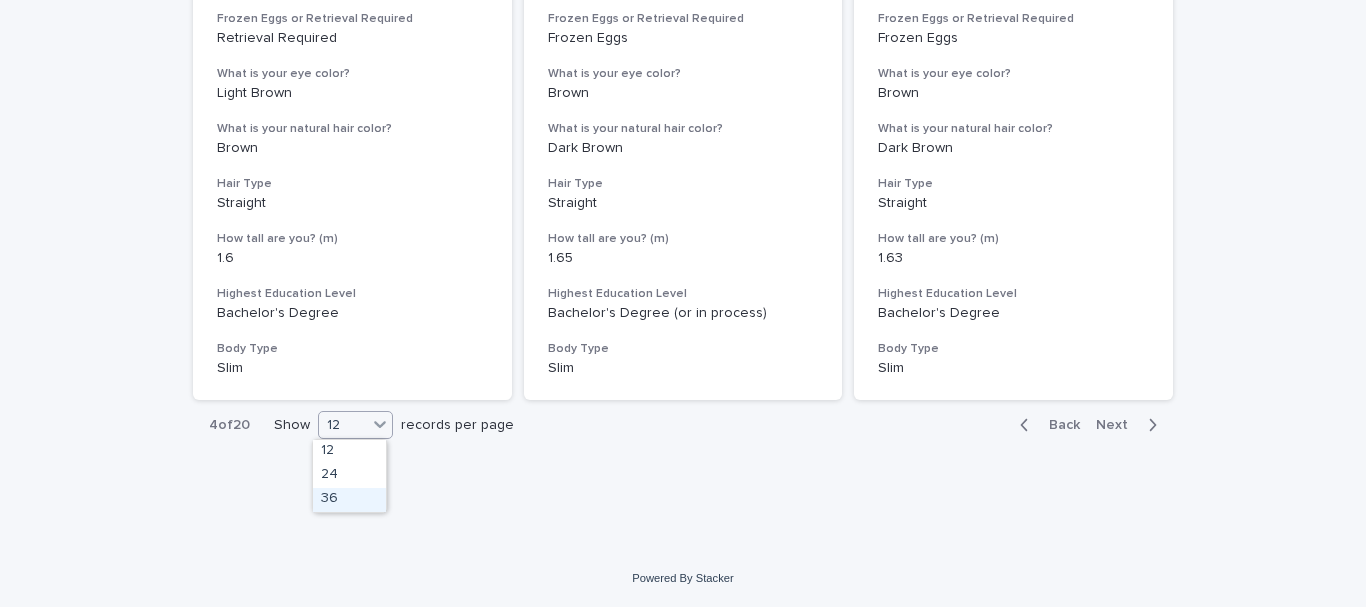 drag, startPoint x: 342, startPoint y: 487, endPoint x: 334, endPoint y: 504, distance: 18.788294 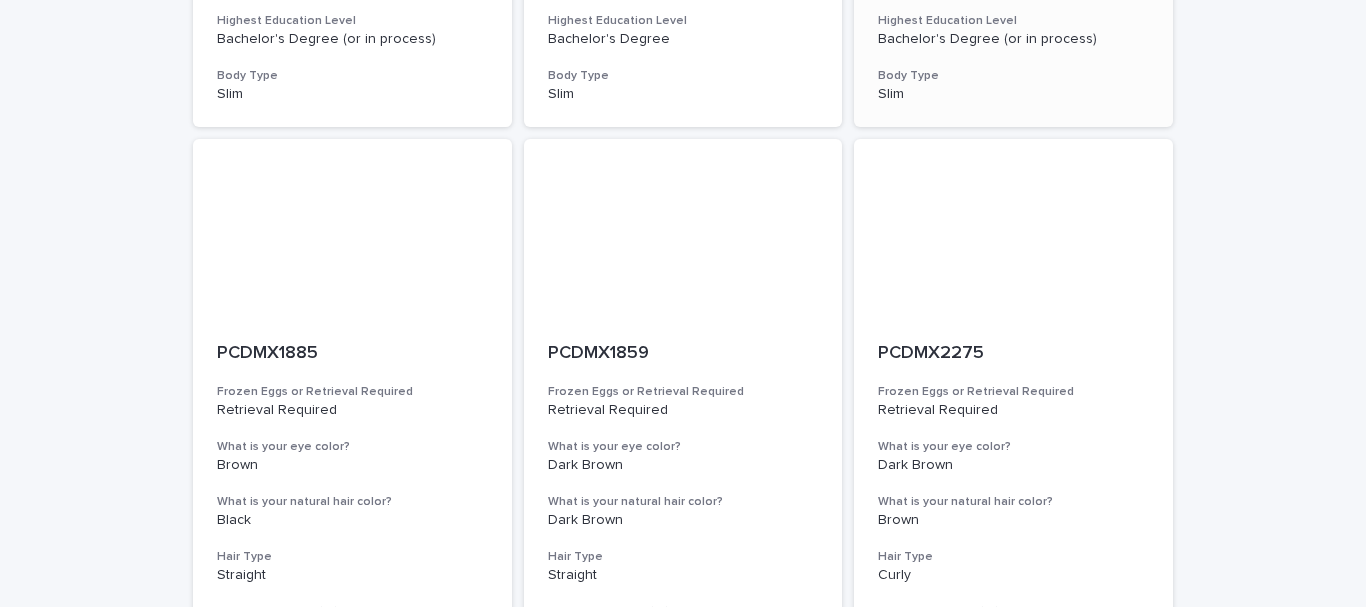 scroll, scrollTop: 7555, scrollLeft: 0, axis: vertical 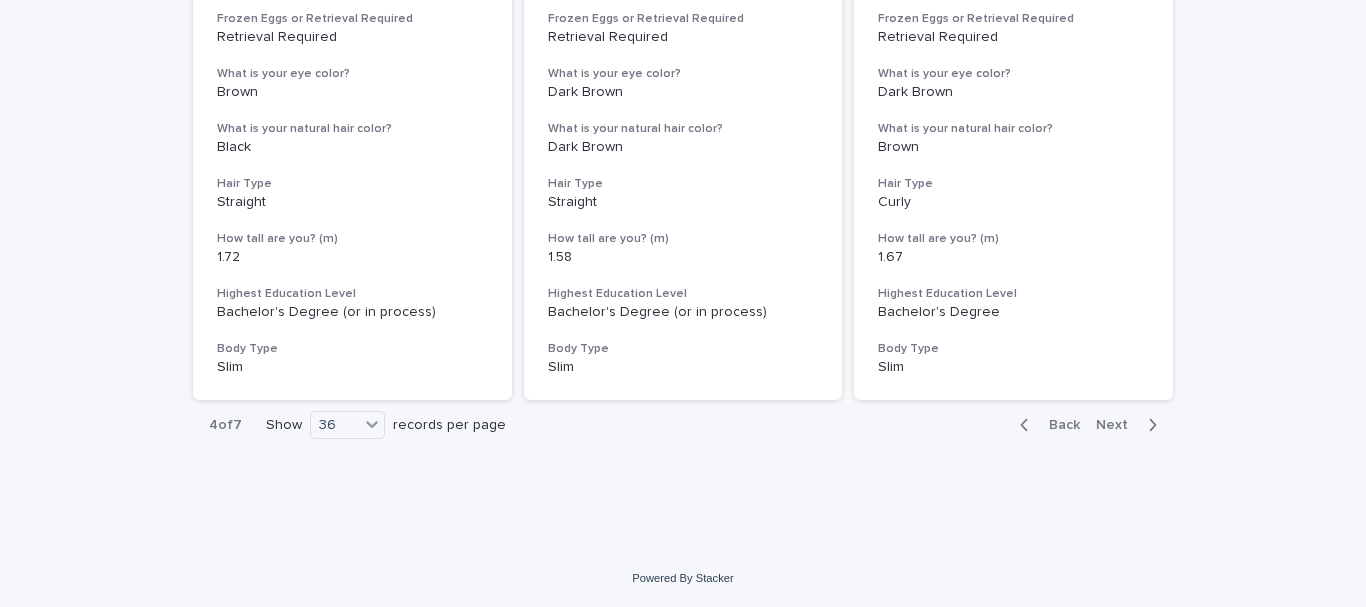click on "Next" at bounding box center (1118, 425) 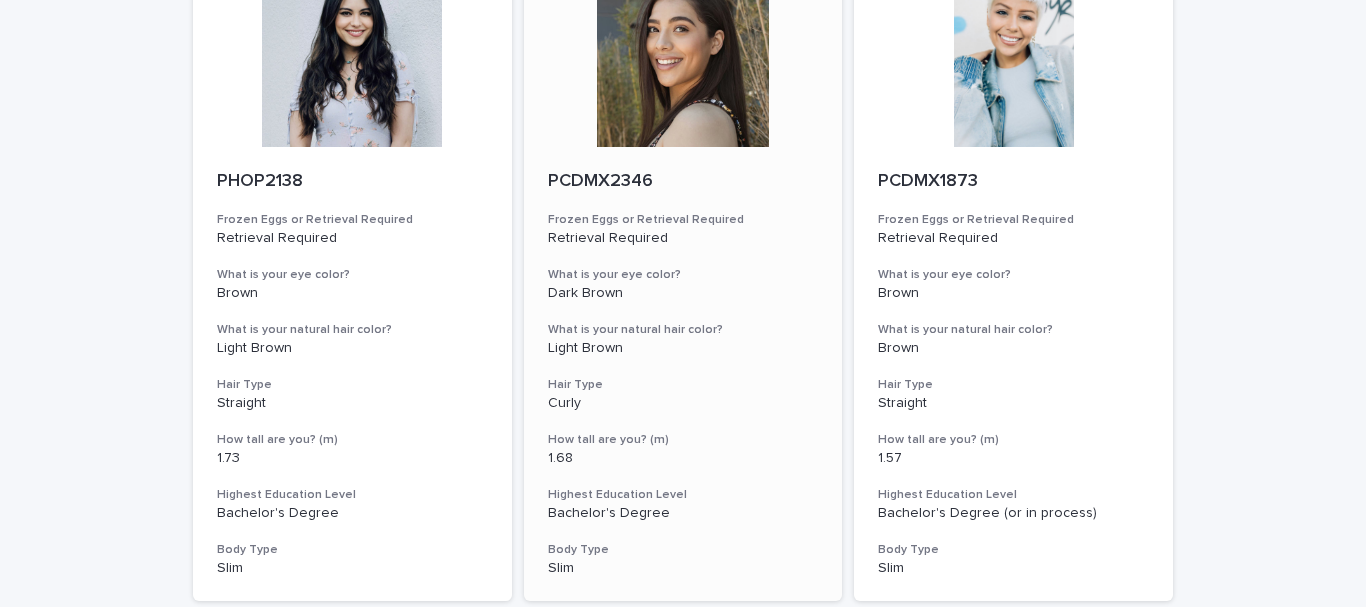 scroll, scrollTop: 7555, scrollLeft: 0, axis: vertical 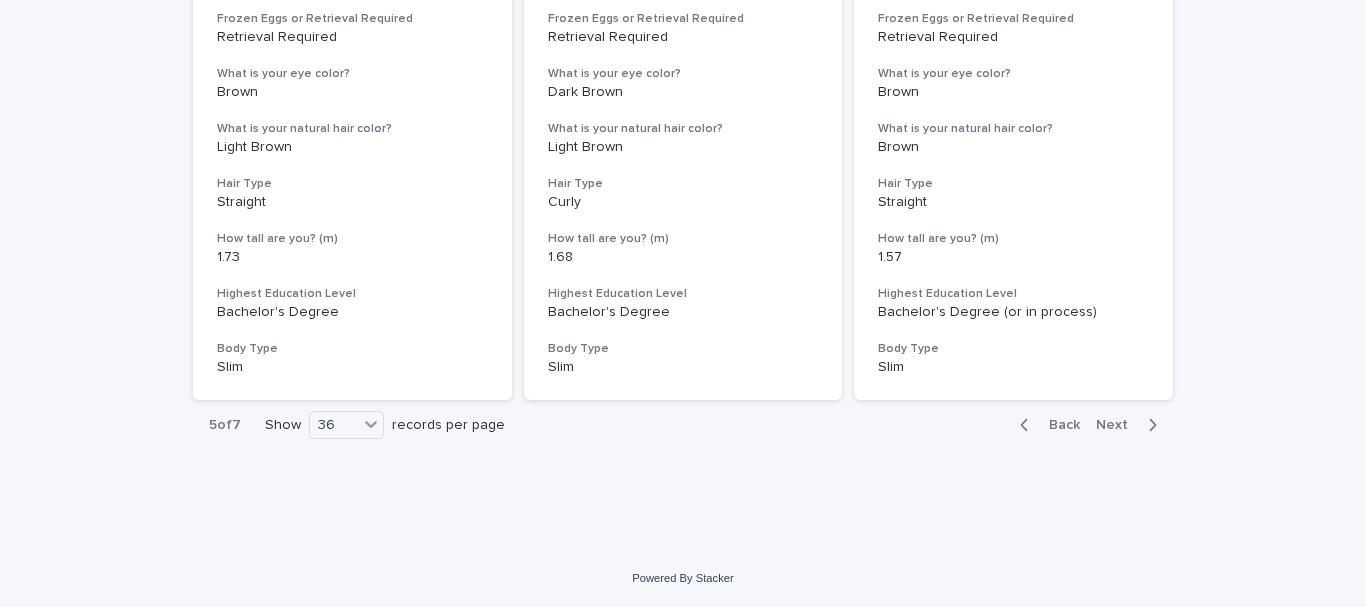click on "Next" at bounding box center (1118, 425) 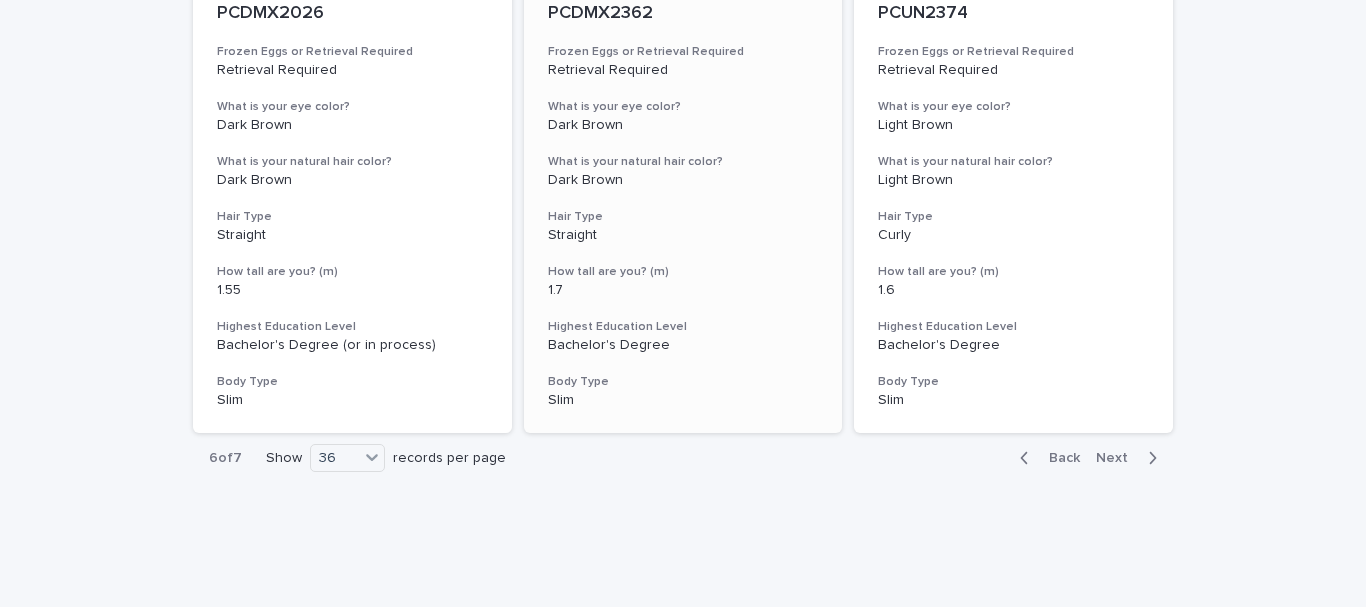scroll, scrollTop: 7555, scrollLeft: 0, axis: vertical 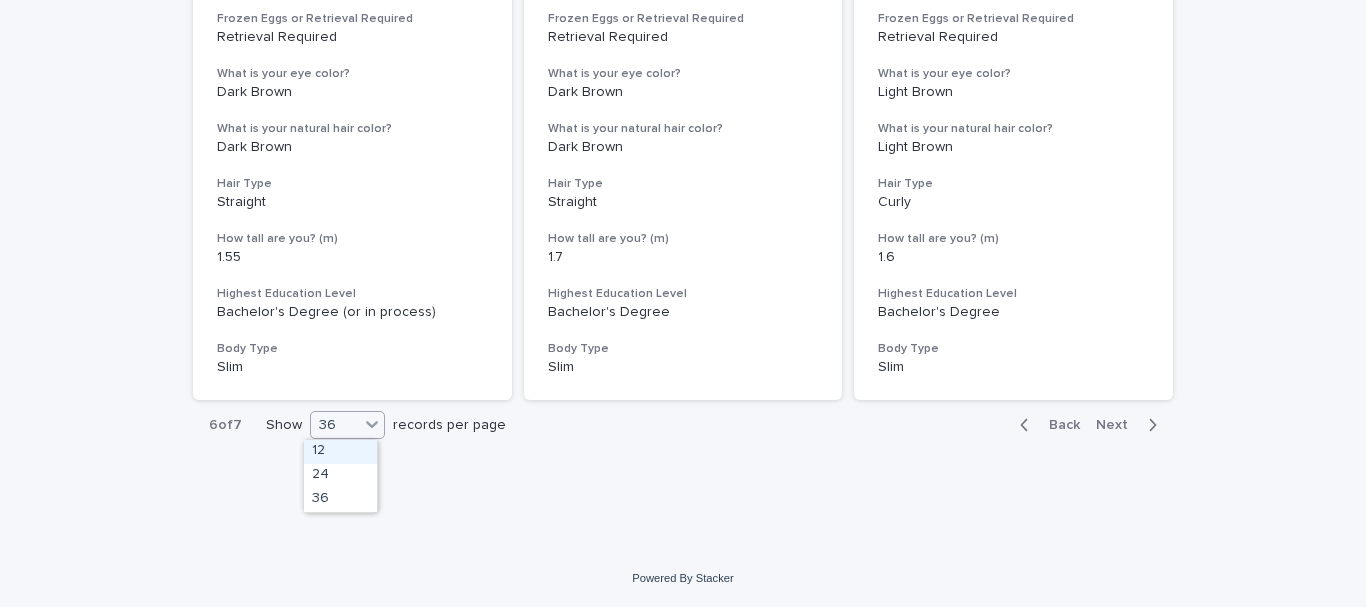 click 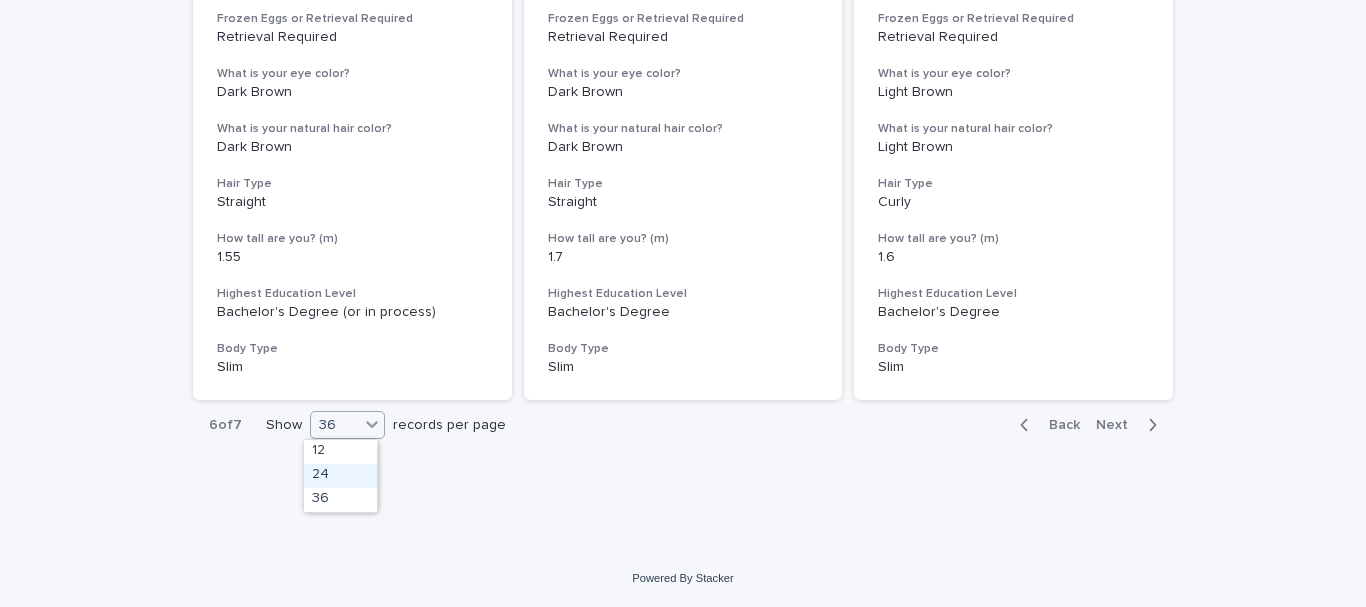 click on "24" at bounding box center (340, 476) 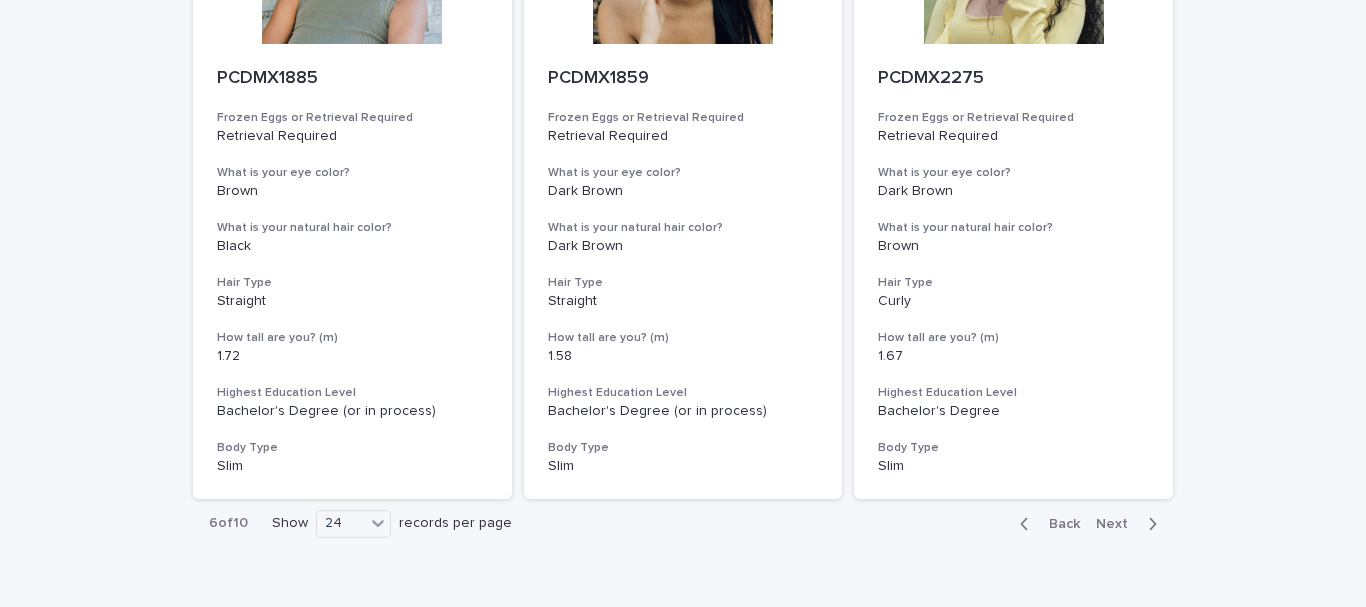 scroll, scrollTop: 4969, scrollLeft: 0, axis: vertical 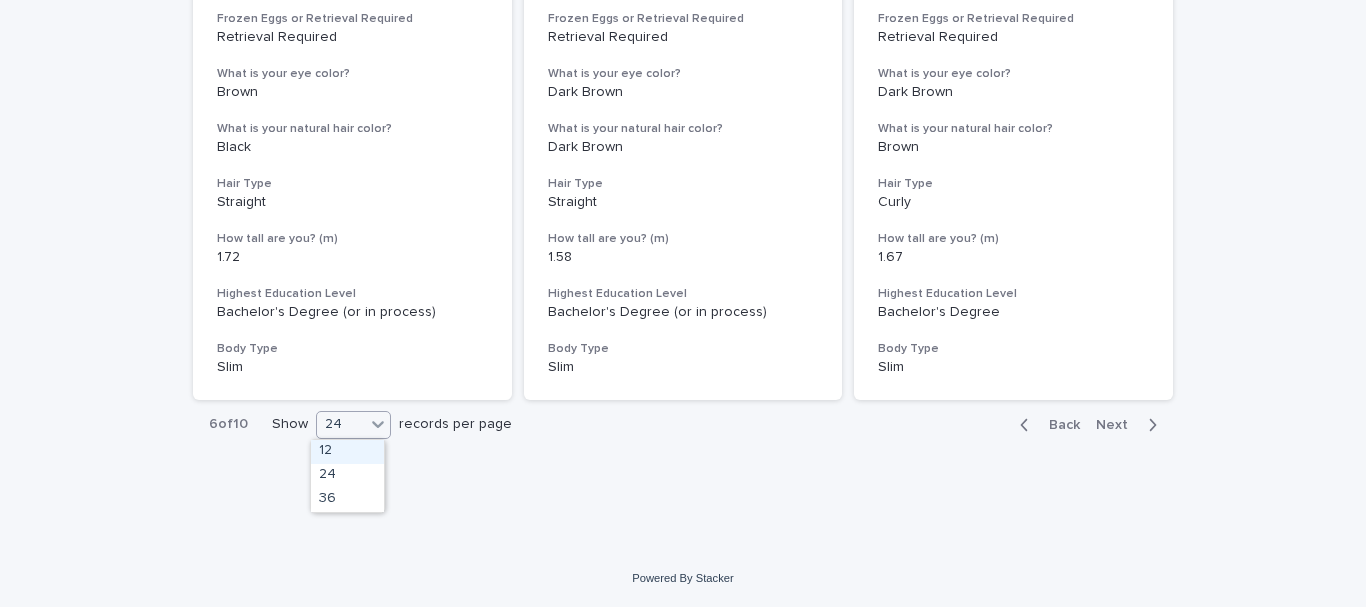 click 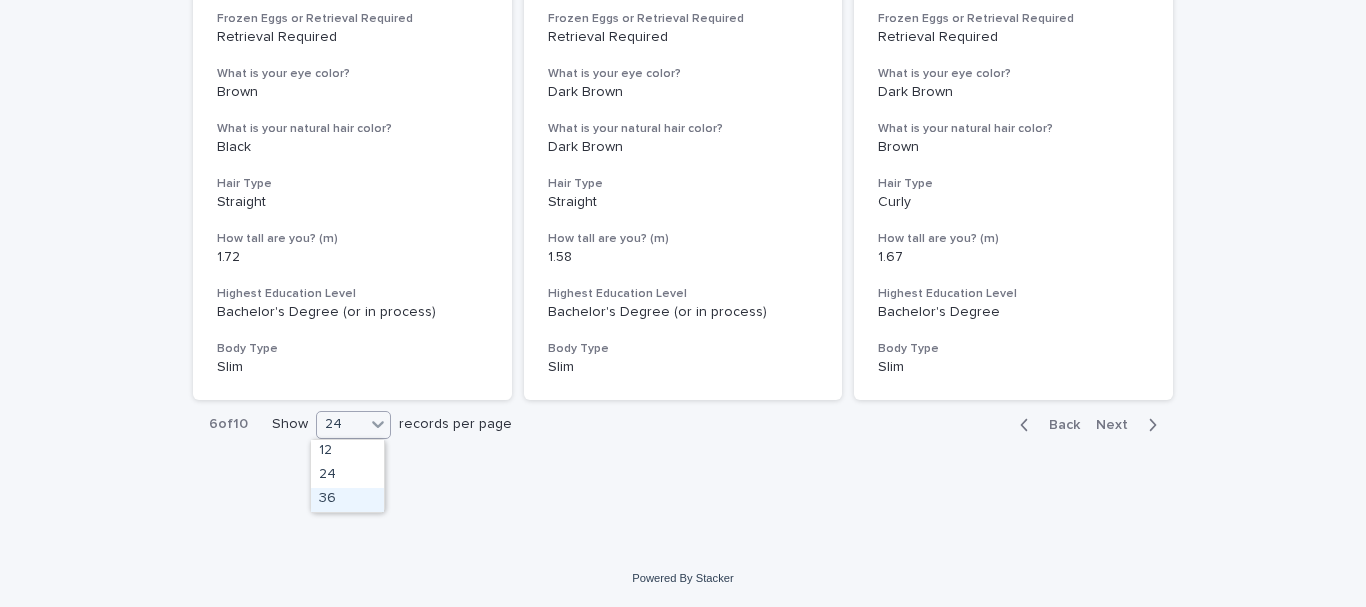 click on "36" at bounding box center (347, 500) 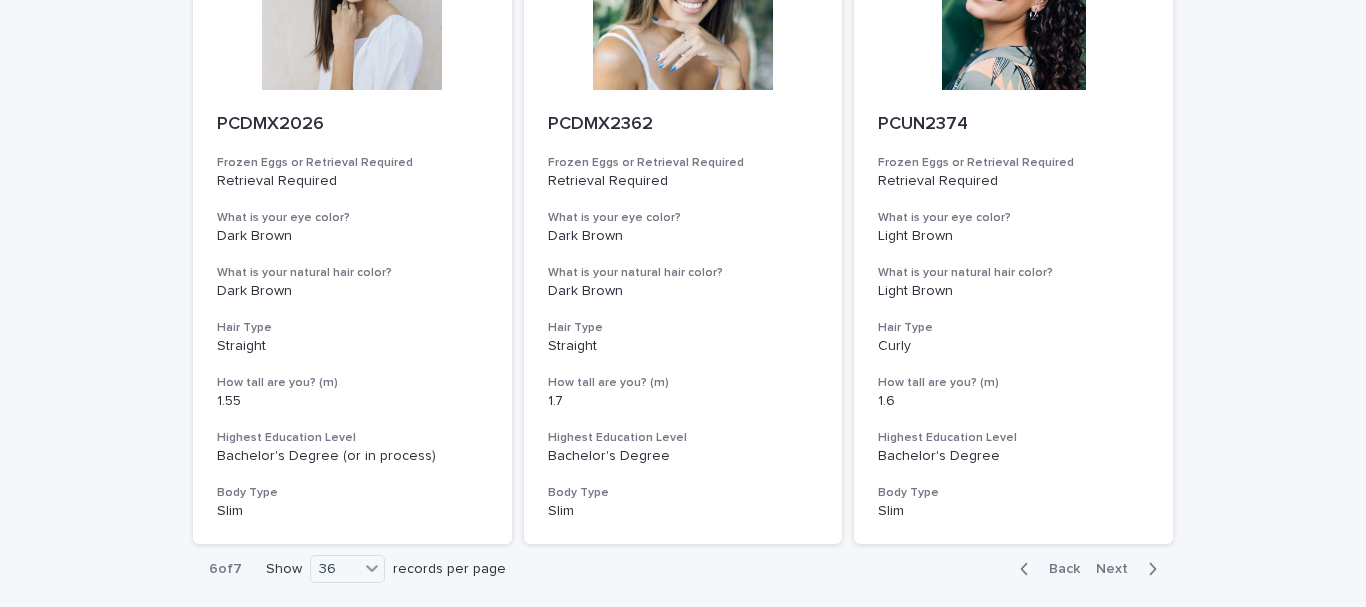 scroll, scrollTop: 7555, scrollLeft: 0, axis: vertical 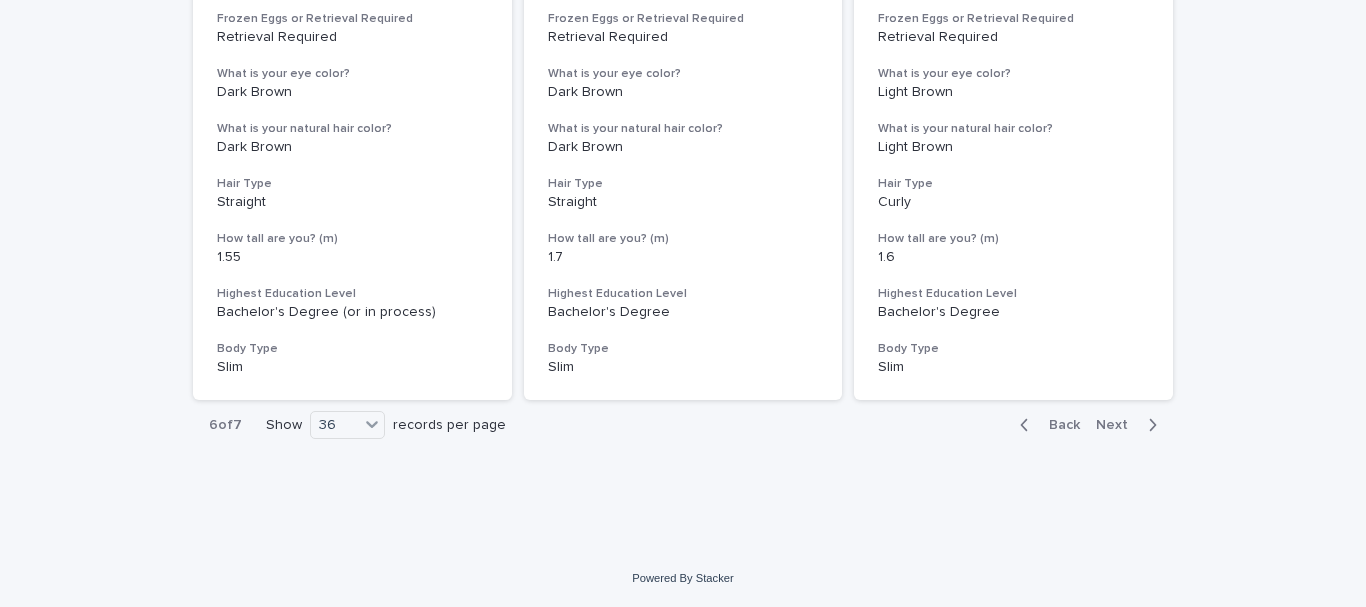 click on "Next" at bounding box center [1118, 425] 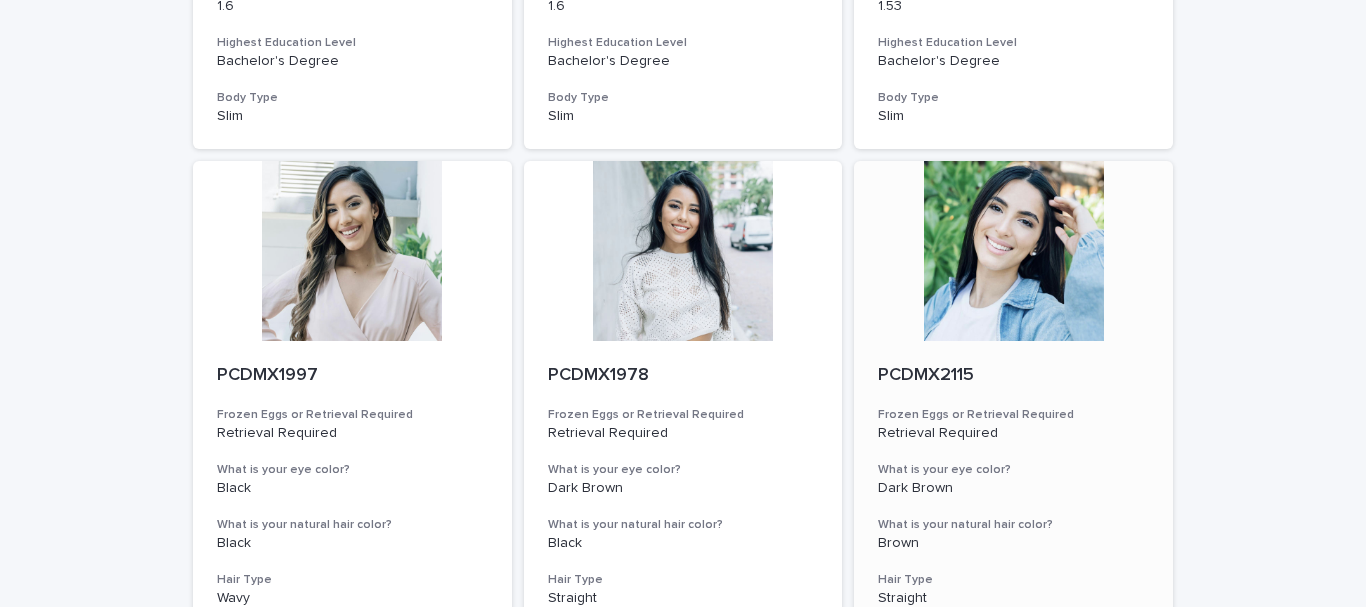 scroll, scrollTop: 1375, scrollLeft: 0, axis: vertical 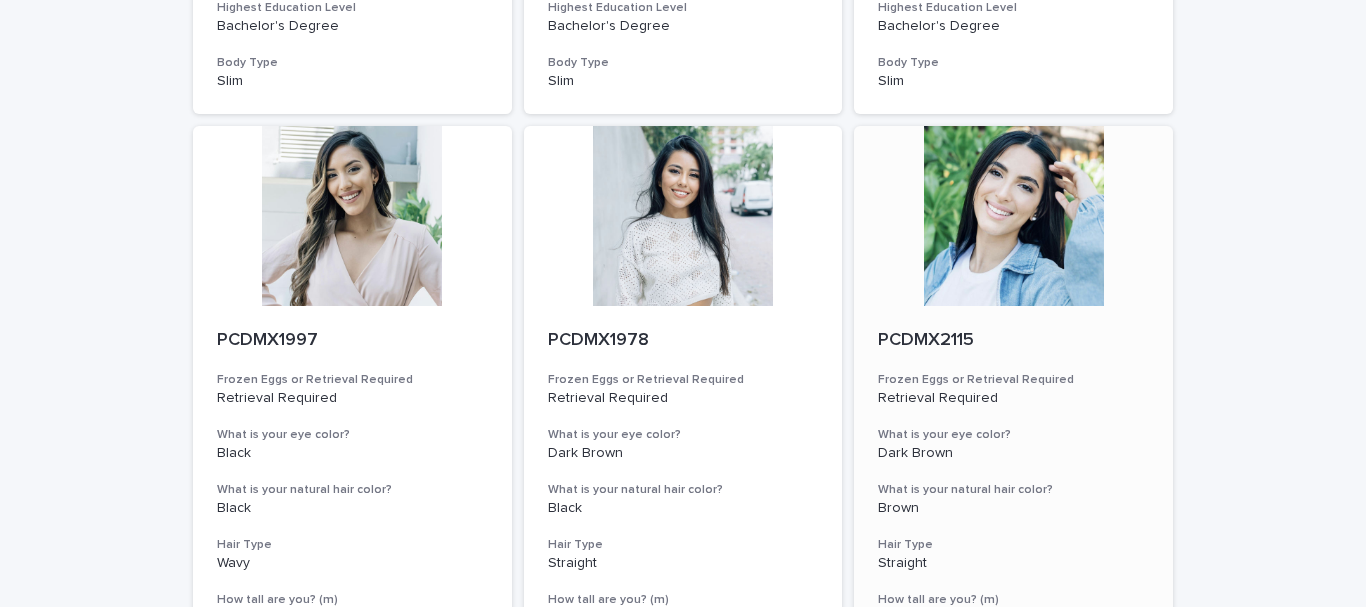 click at bounding box center [1013, 216] 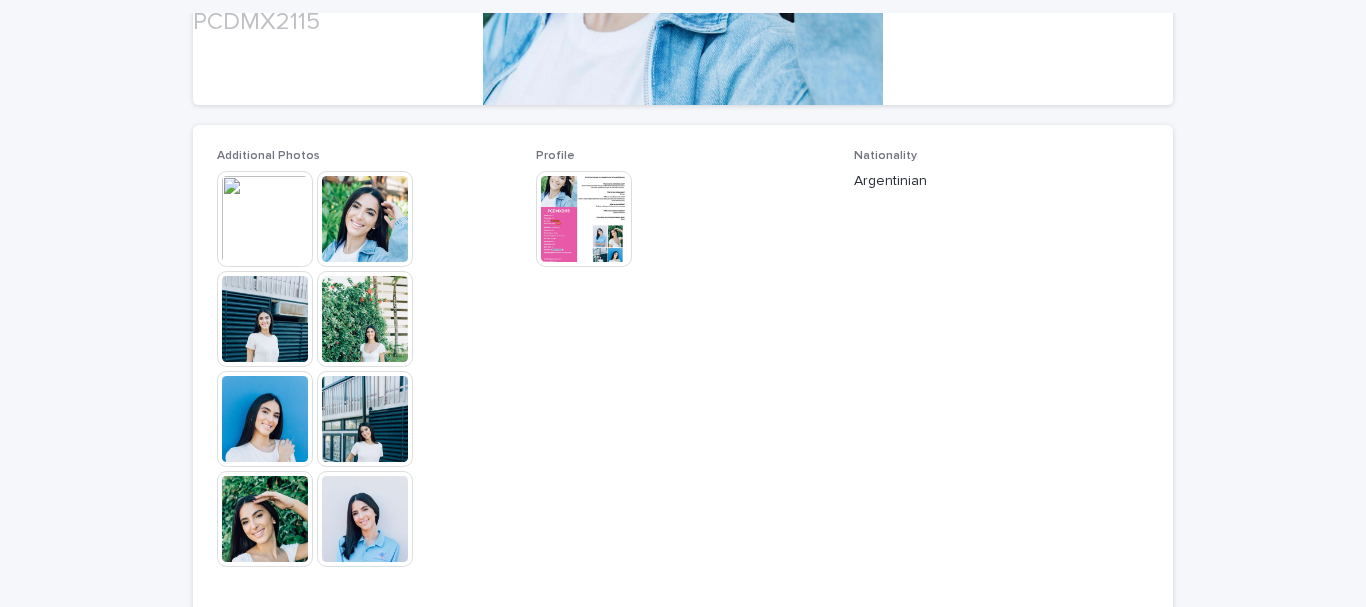 scroll, scrollTop: 500, scrollLeft: 0, axis: vertical 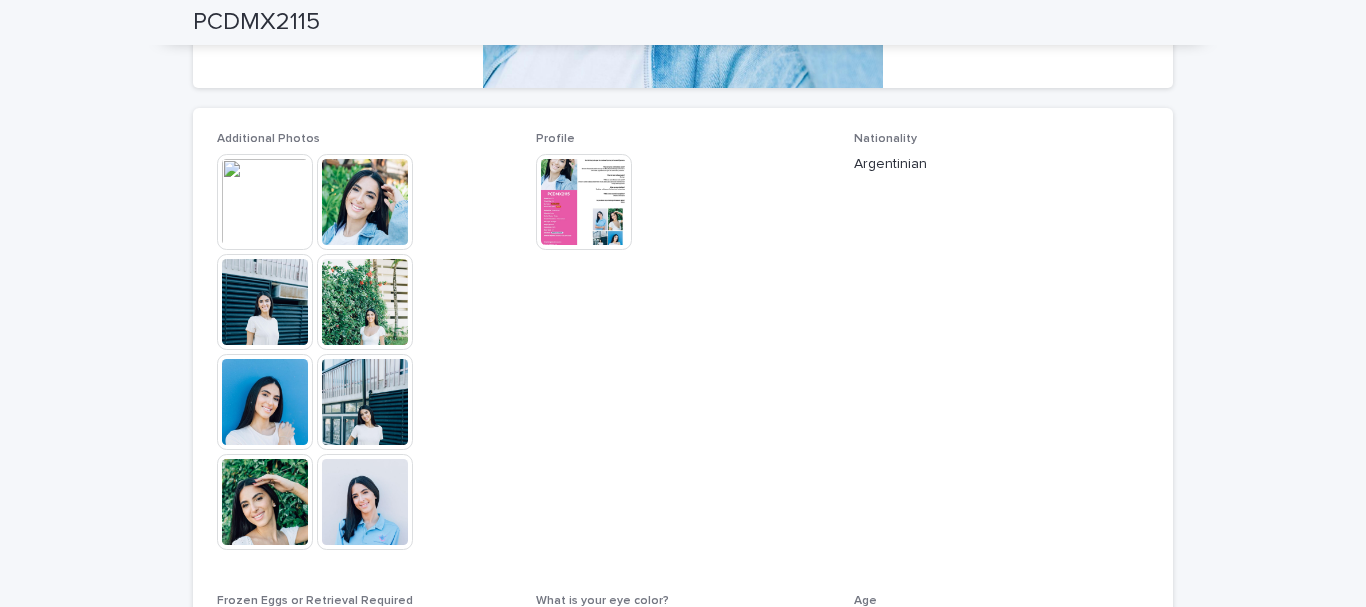 click at bounding box center (265, 302) 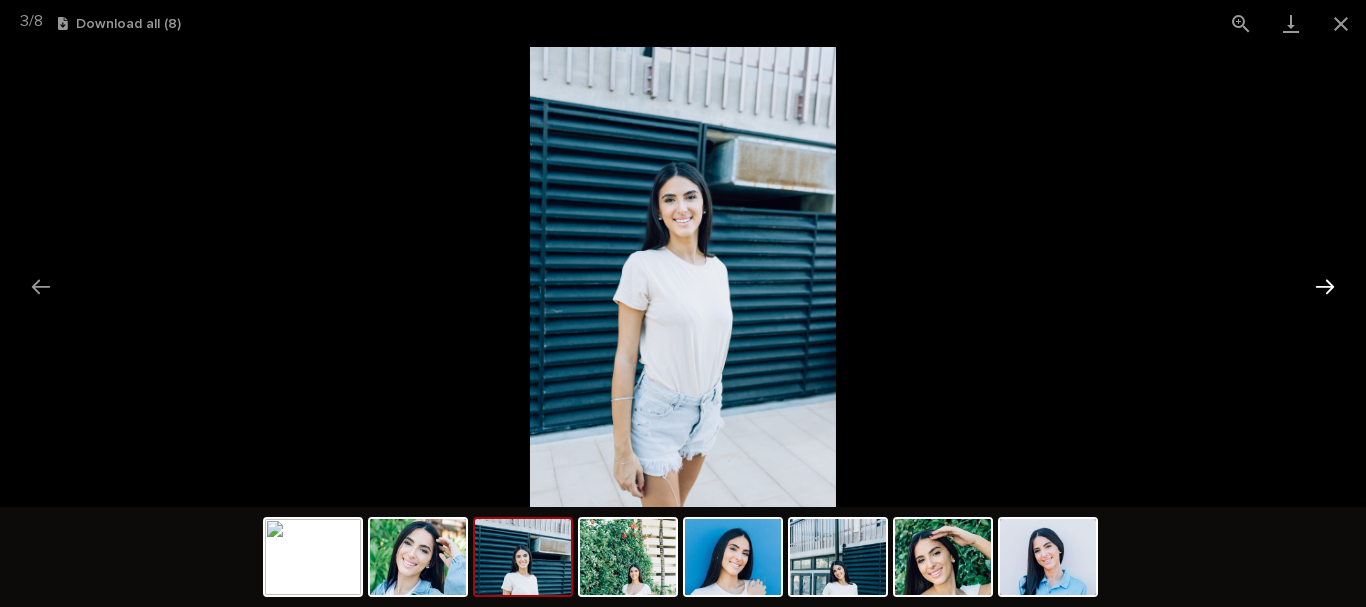 click at bounding box center (1325, 286) 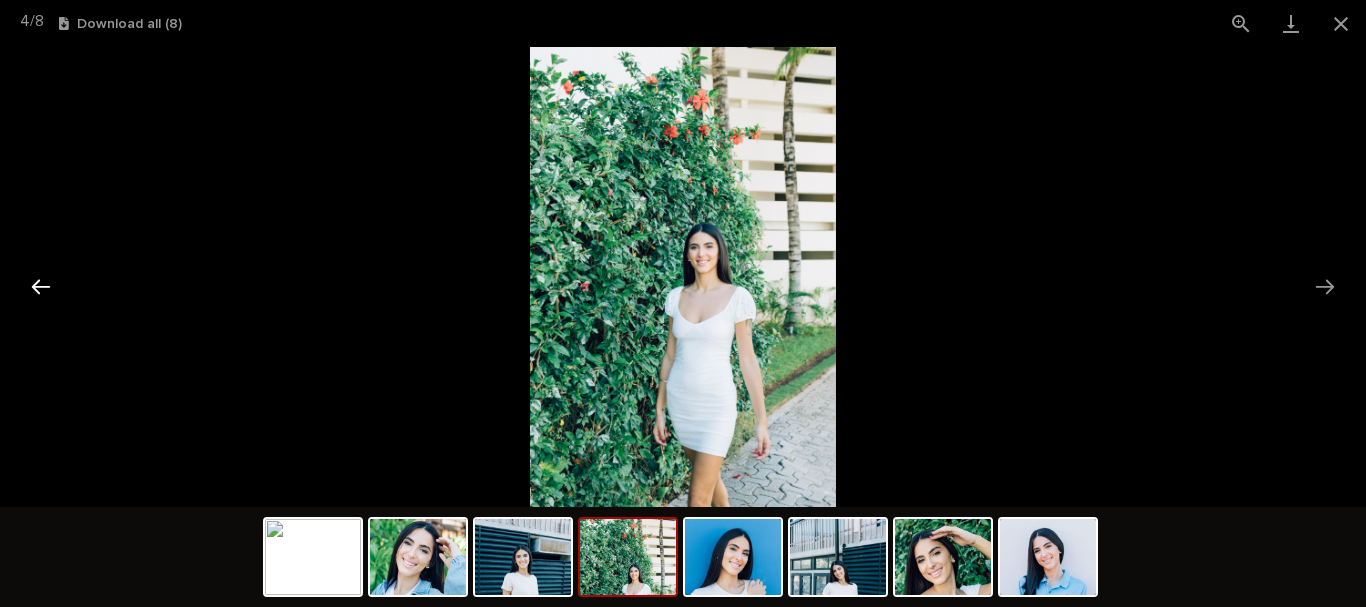 click at bounding box center (41, 286) 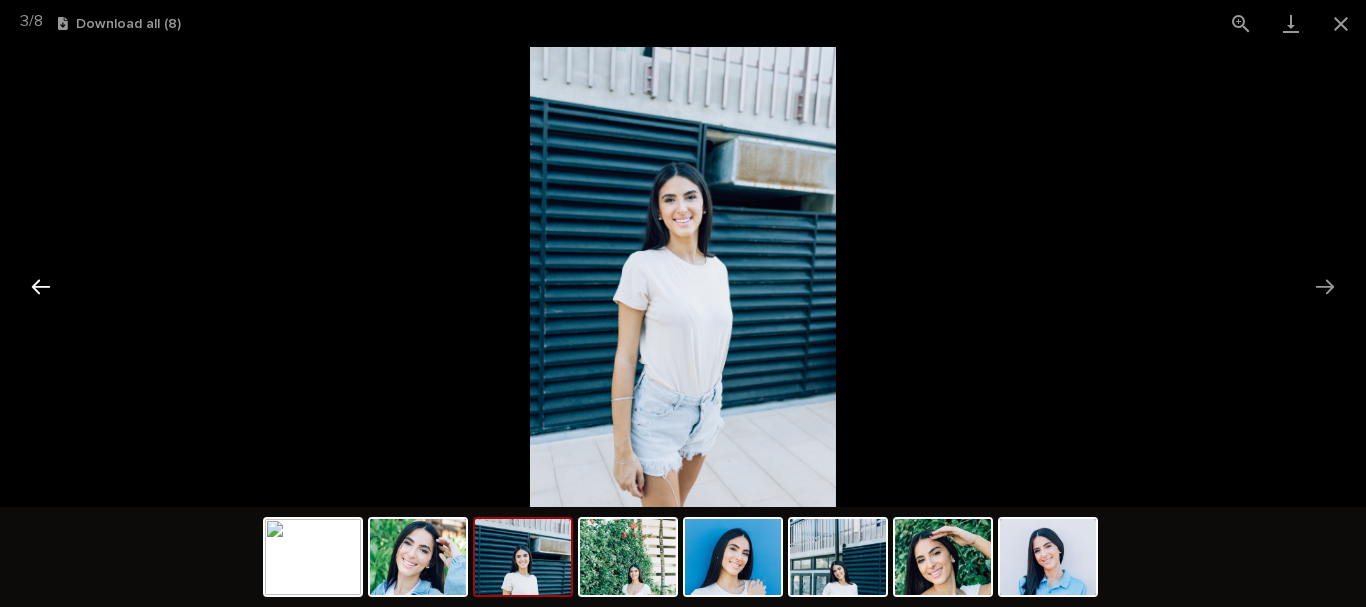 click at bounding box center [41, 286] 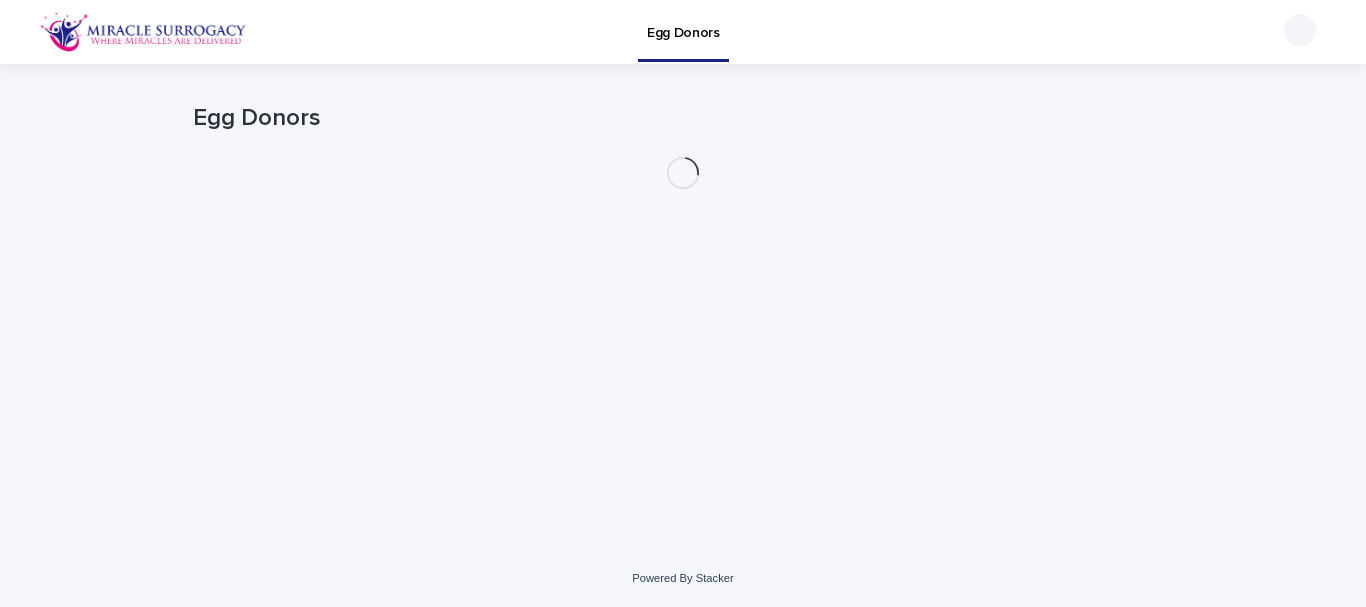 scroll, scrollTop: 0, scrollLeft: 0, axis: both 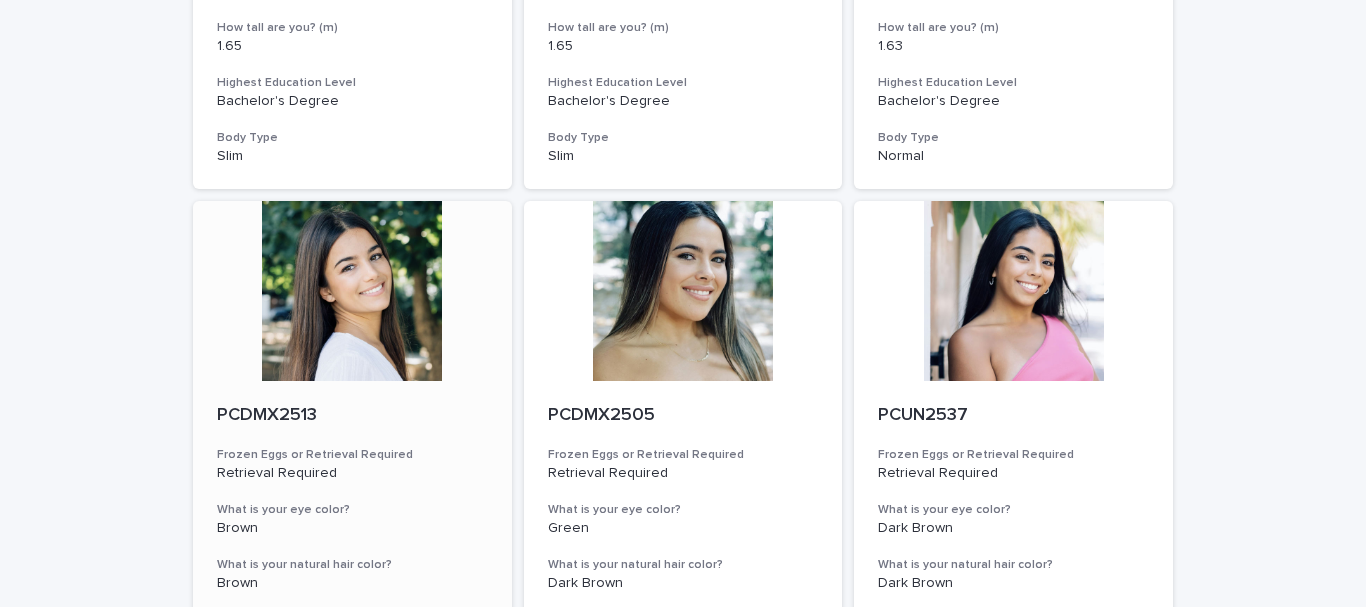 click at bounding box center (352, 291) 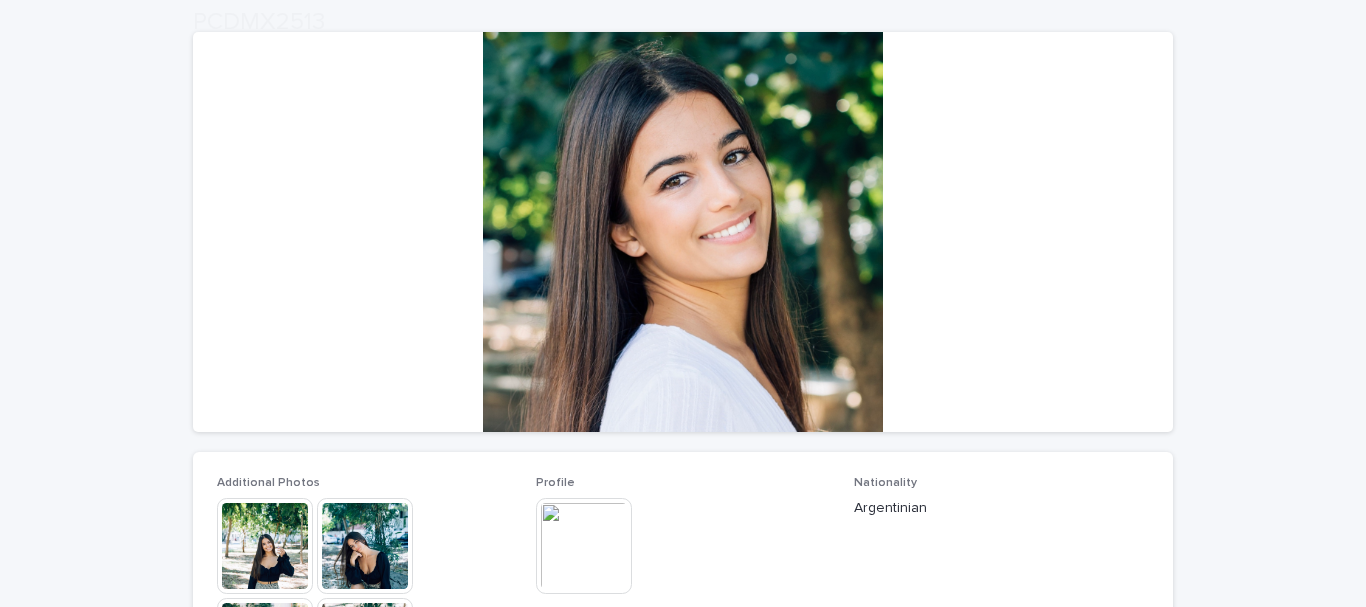 scroll, scrollTop: 500, scrollLeft: 0, axis: vertical 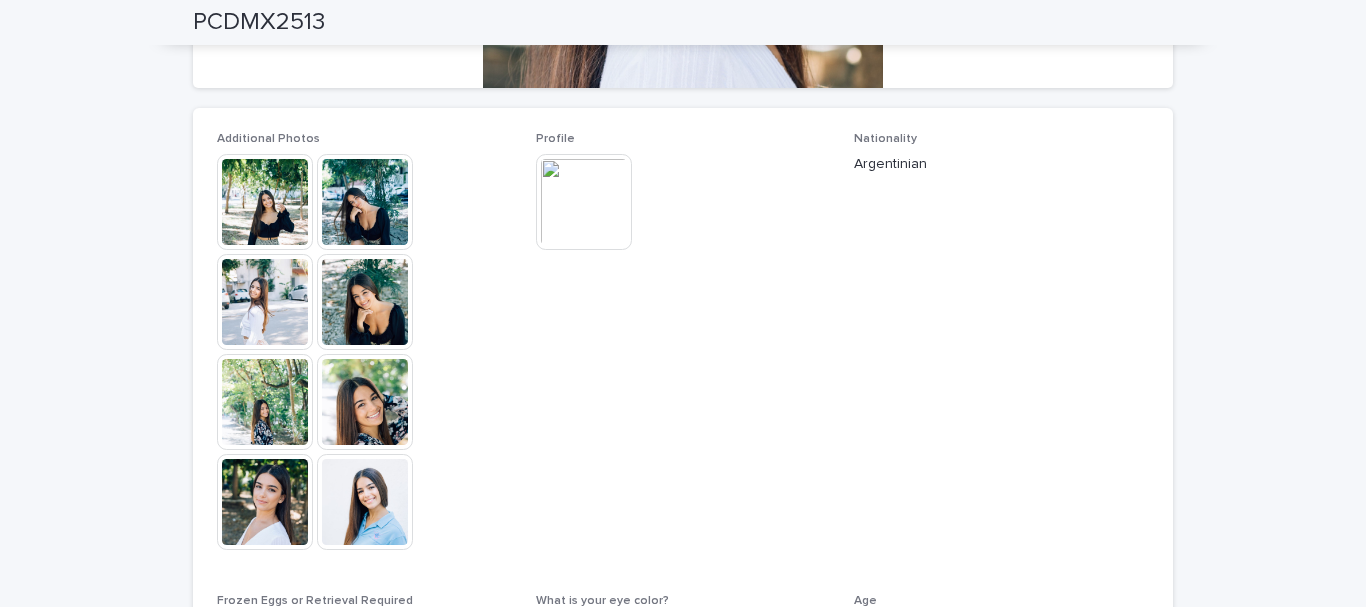 click at bounding box center [365, 402] 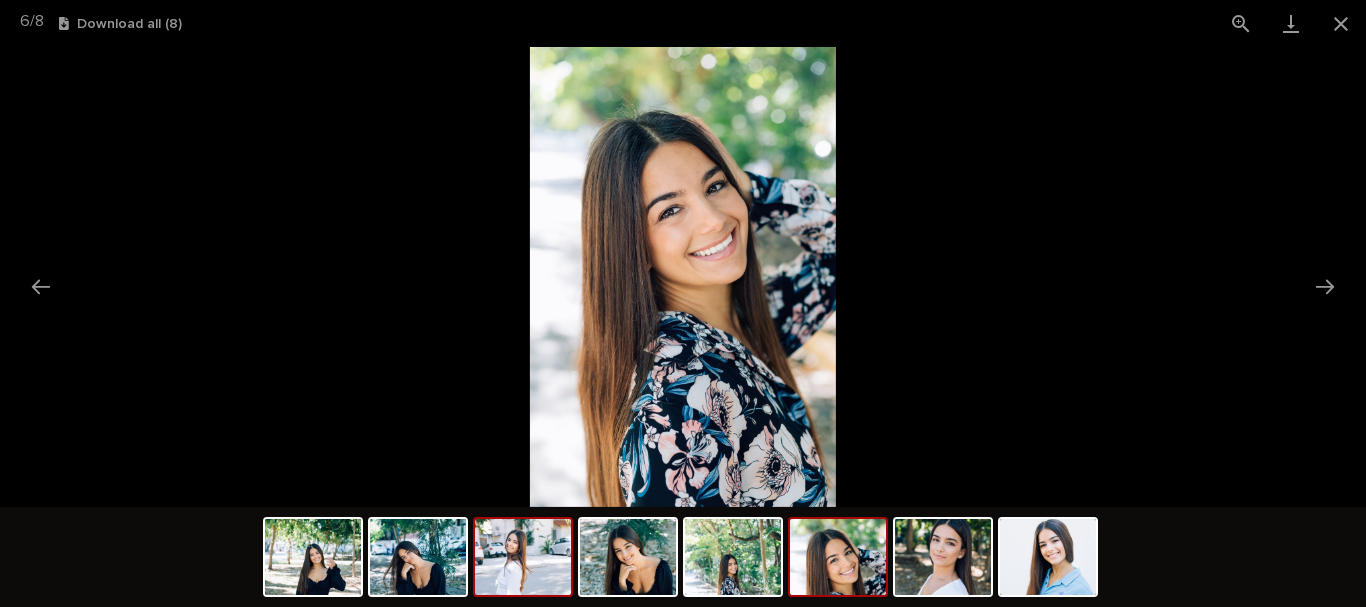 click at bounding box center [523, 557] 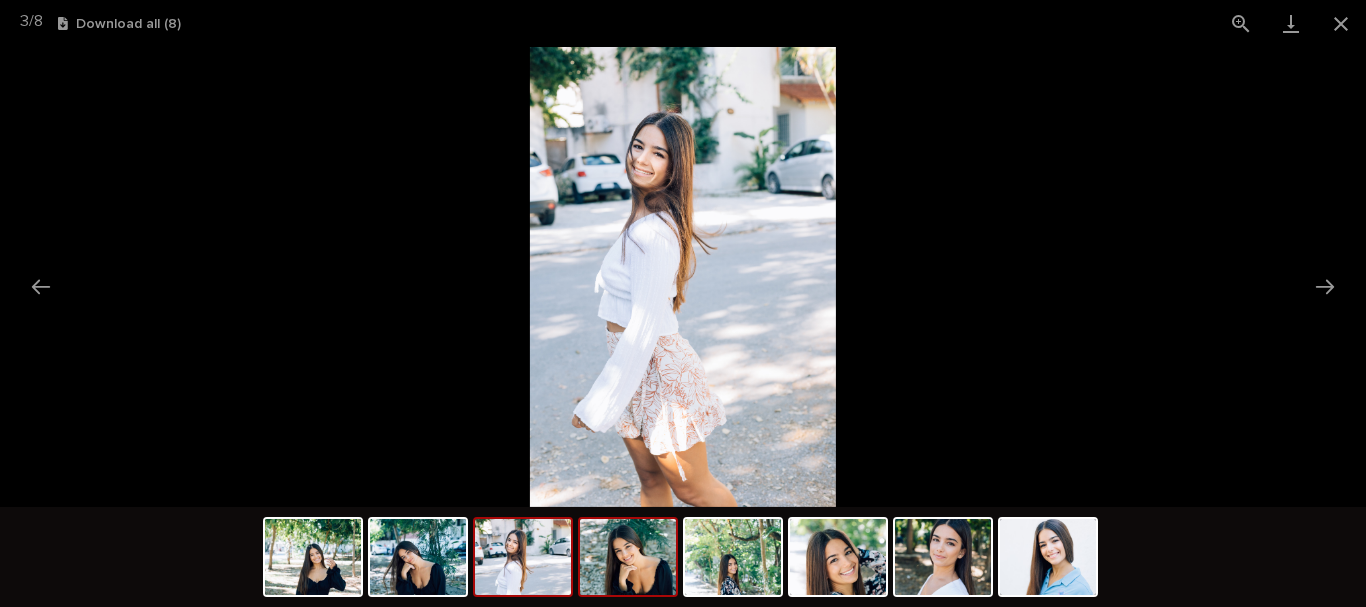 click at bounding box center [628, 557] 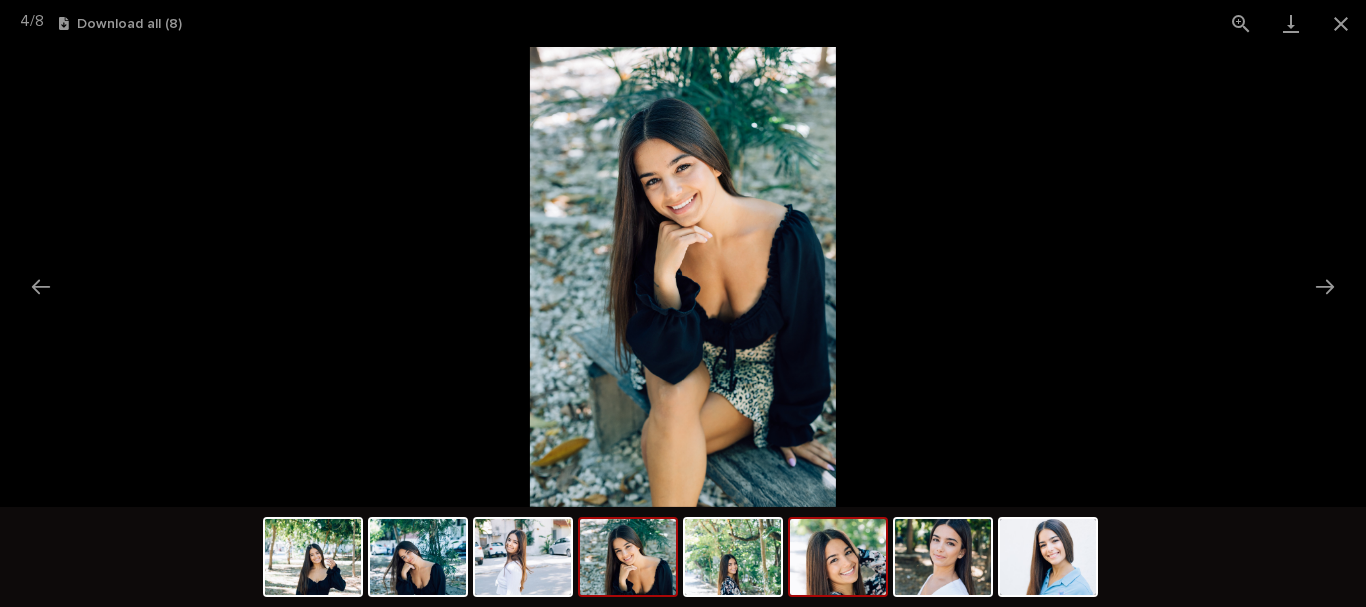 click at bounding box center (838, 557) 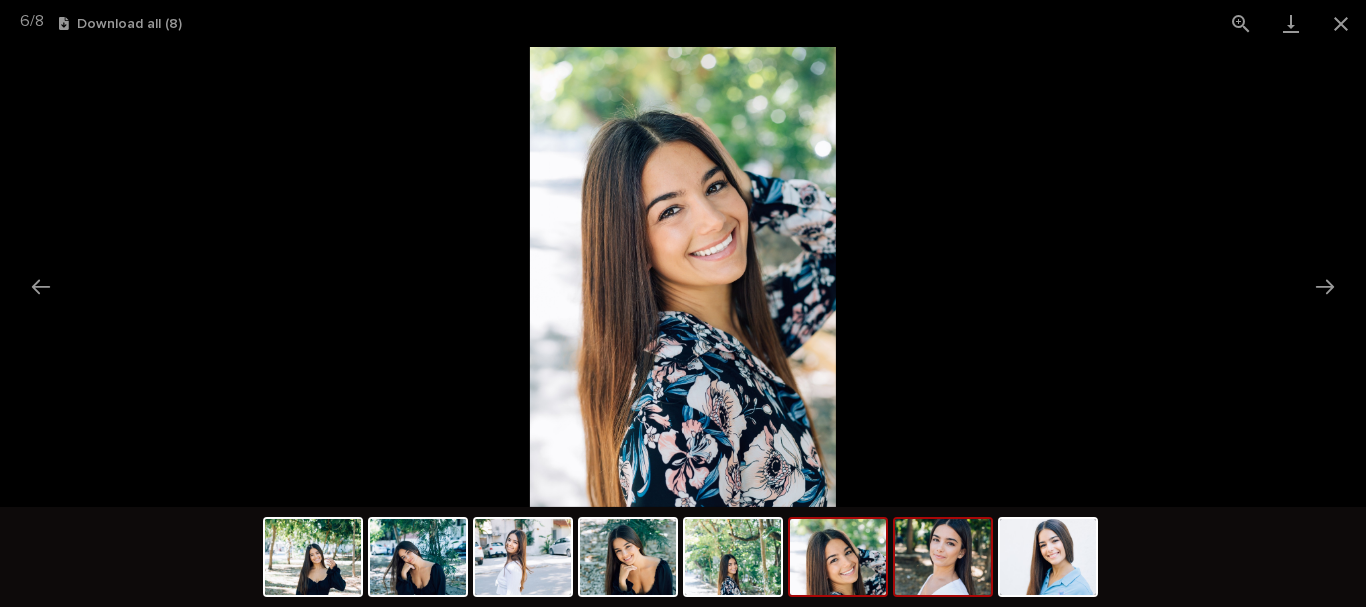 click at bounding box center [943, 557] 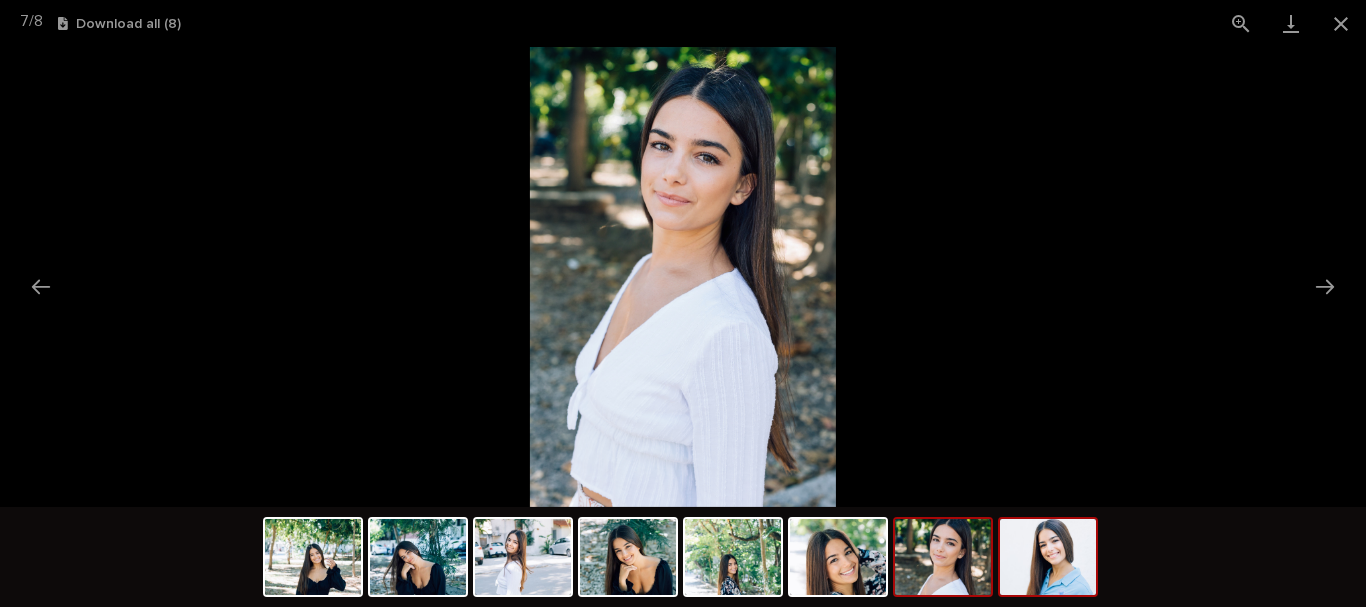 click at bounding box center [1048, 557] 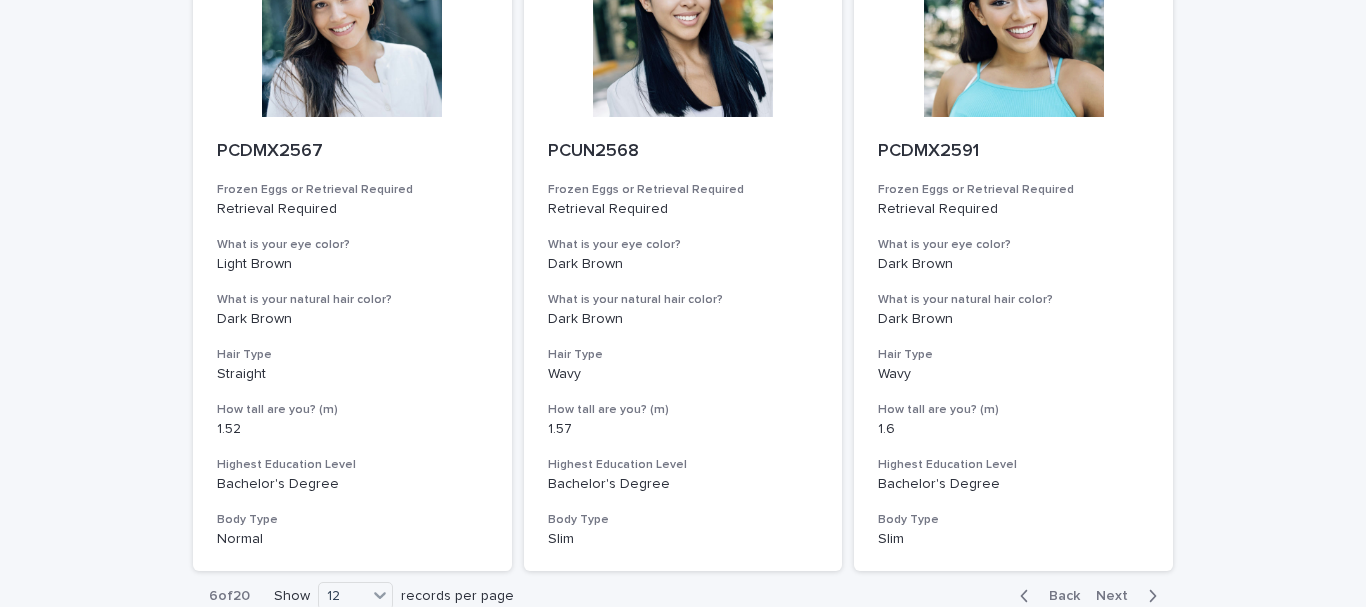 scroll, scrollTop: 2382, scrollLeft: 0, axis: vertical 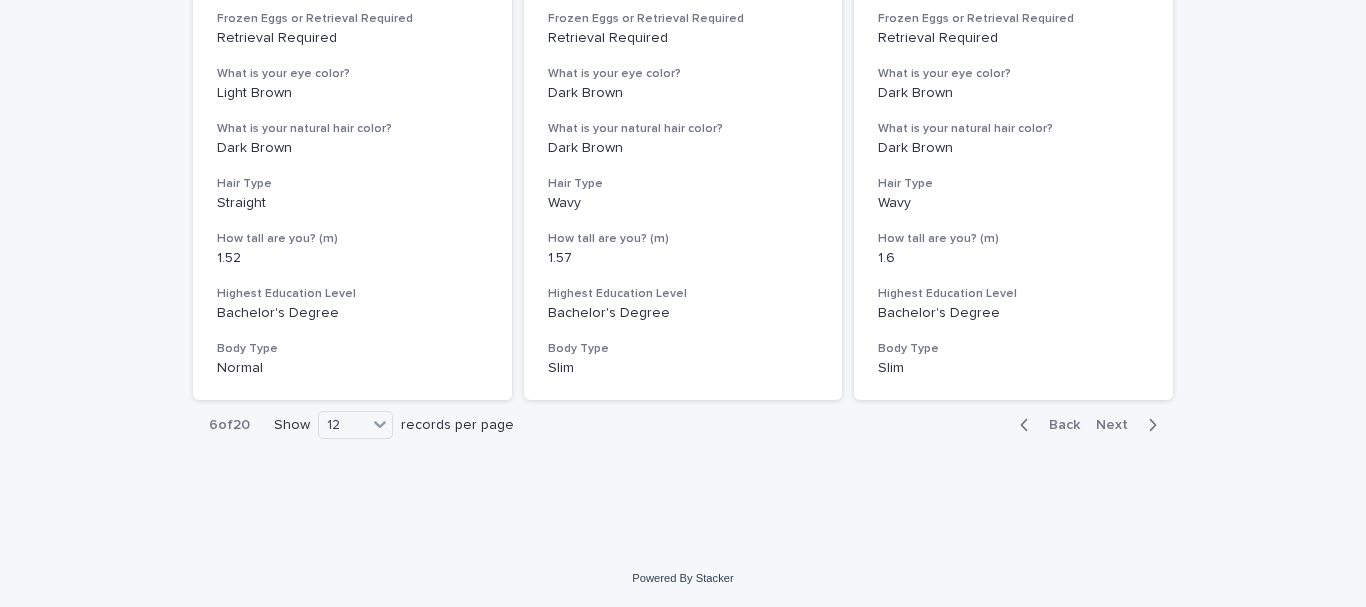 click on "Back" at bounding box center [1058, 425] 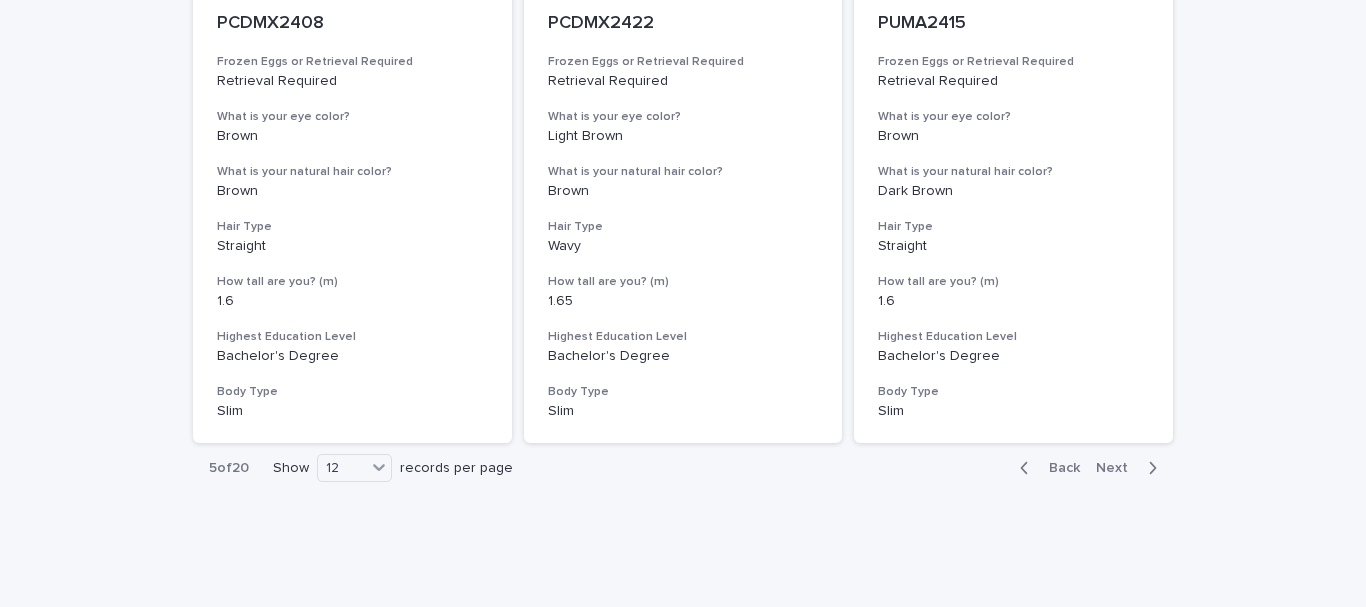 scroll, scrollTop: 2382, scrollLeft: 0, axis: vertical 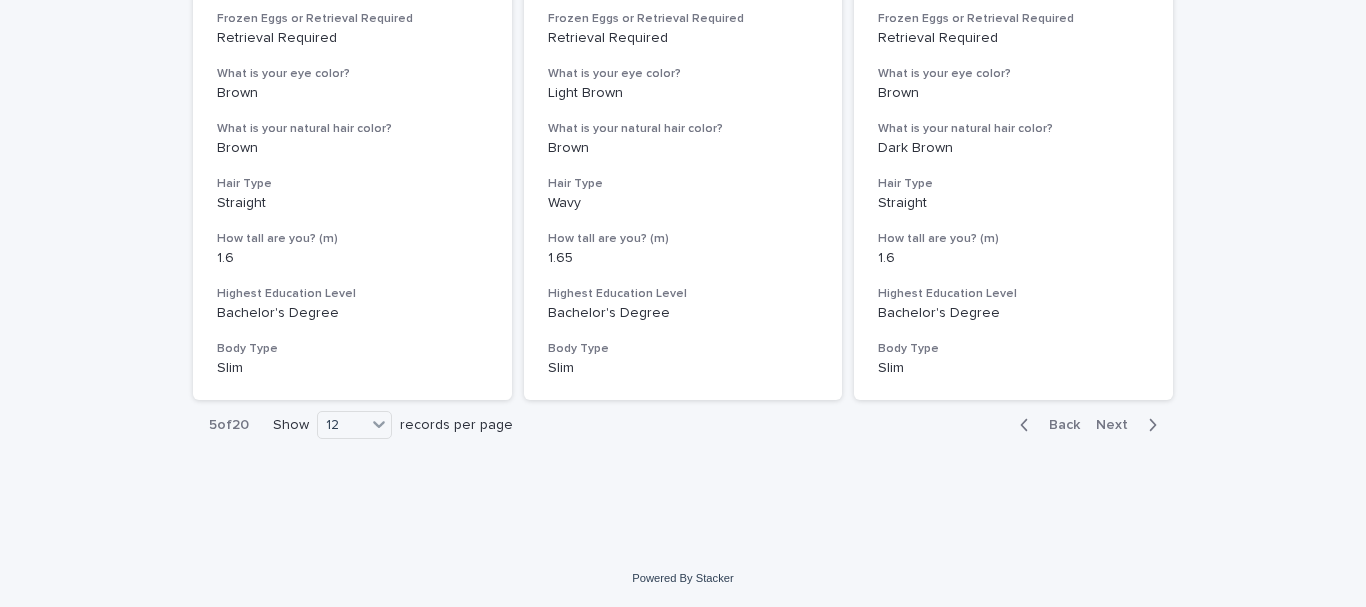 click on "Back" at bounding box center (1058, 425) 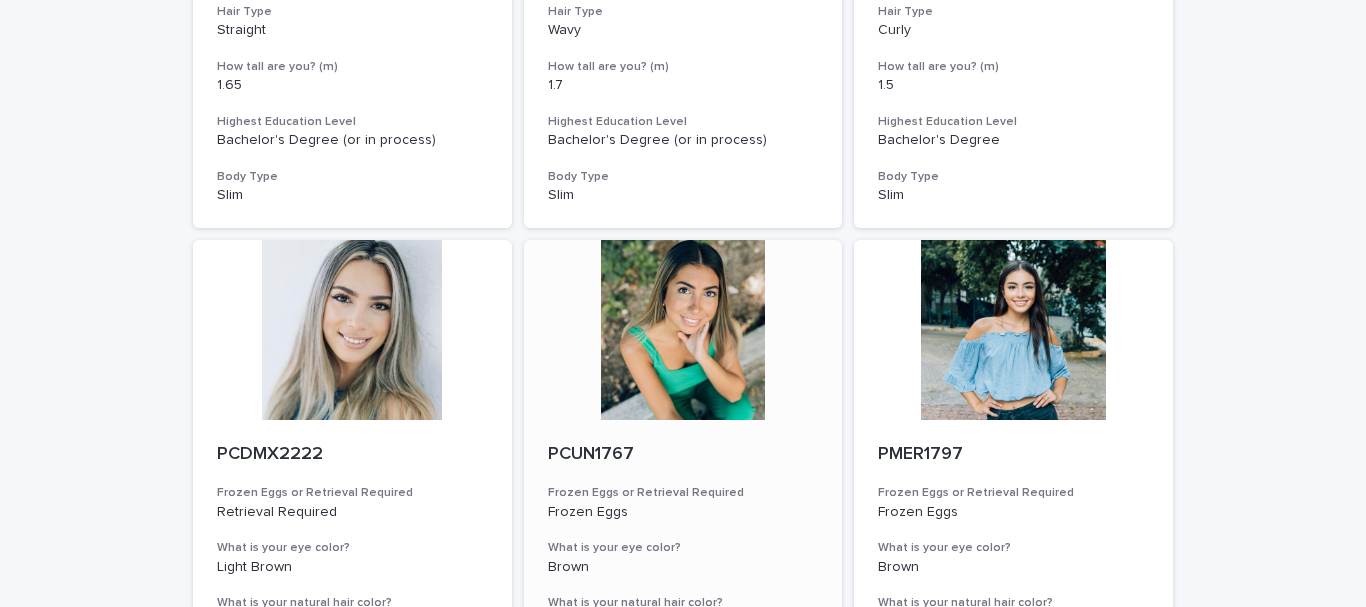 scroll, scrollTop: 1882, scrollLeft: 0, axis: vertical 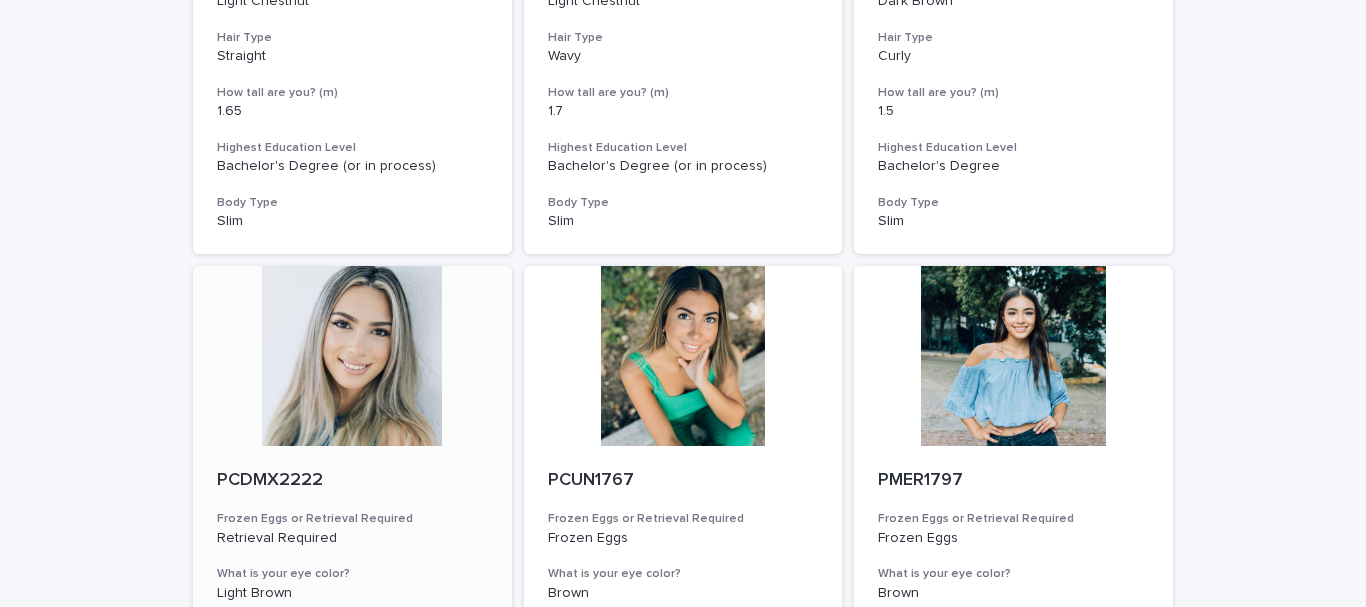 click at bounding box center (352, 356) 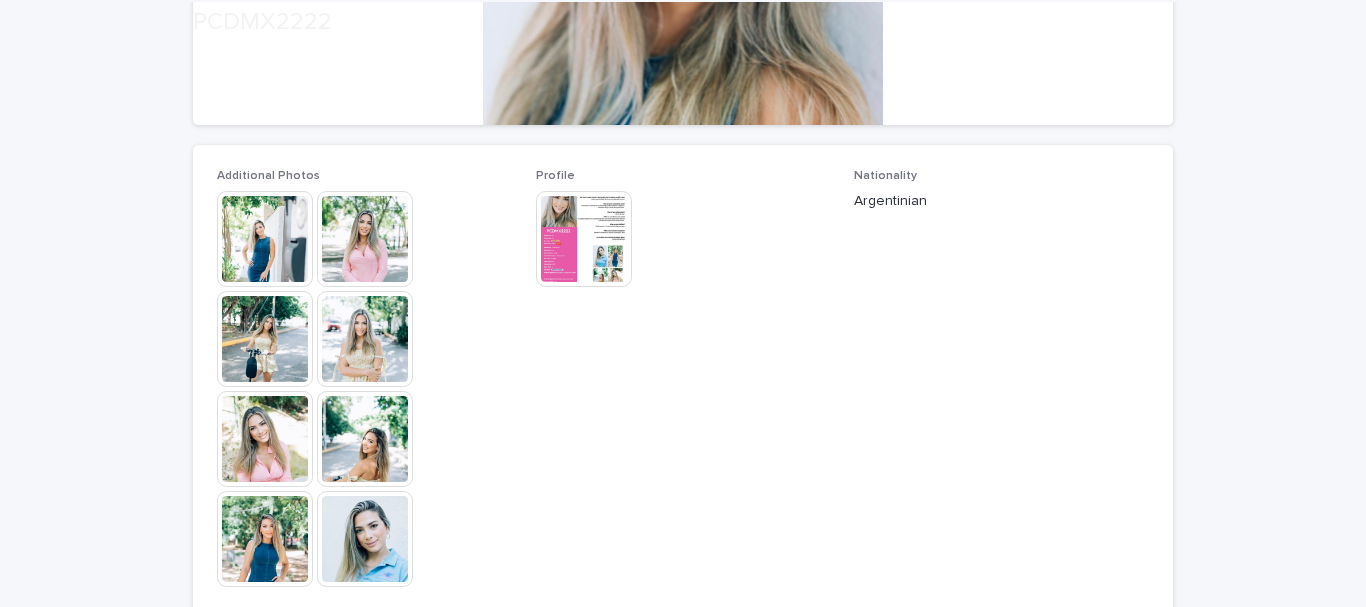 scroll, scrollTop: 500, scrollLeft: 0, axis: vertical 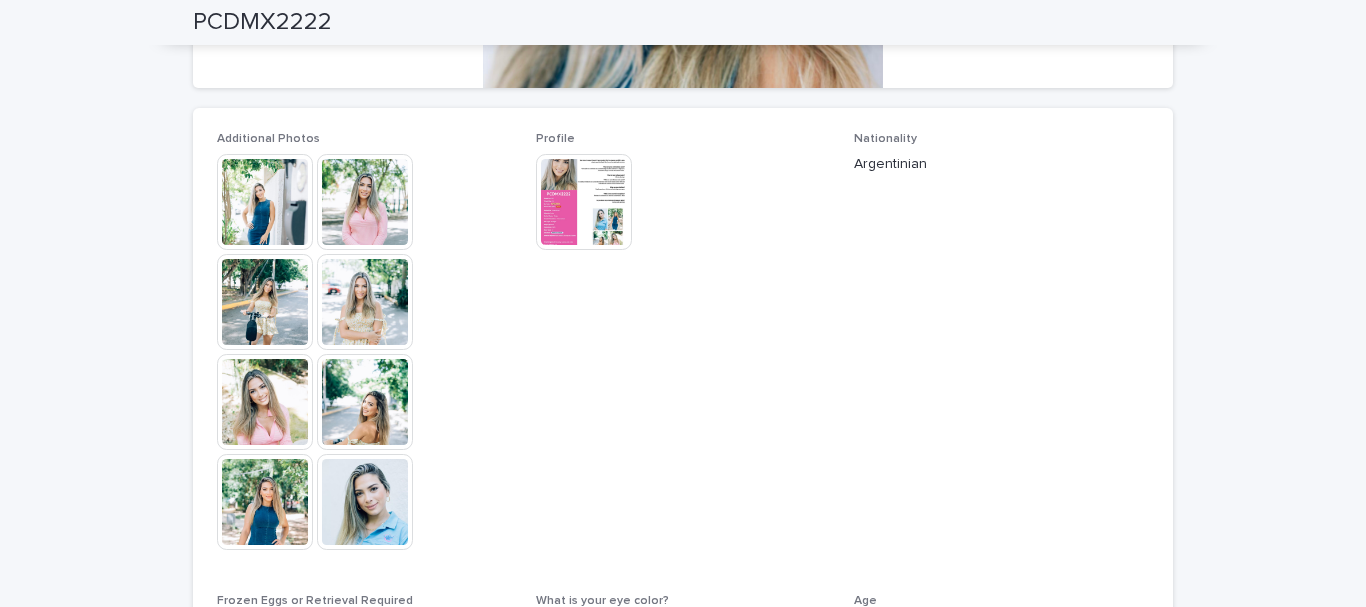 click at bounding box center [584, 202] 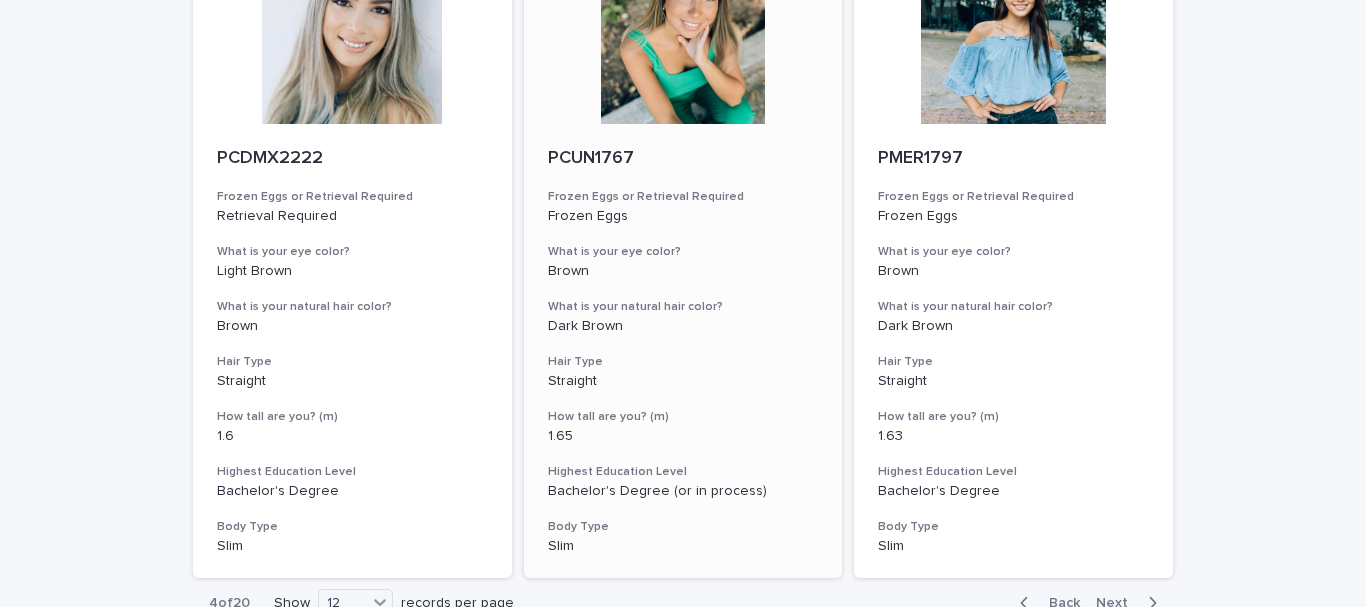 scroll, scrollTop: 2382, scrollLeft: 0, axis: vertical 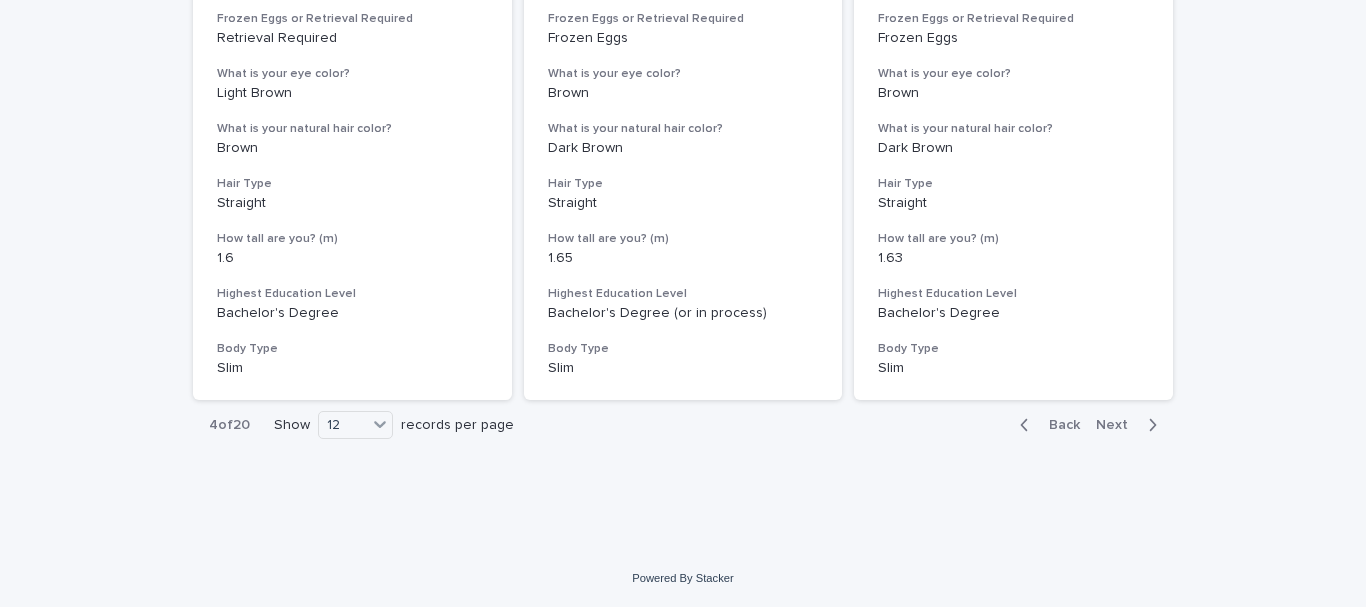 click on "Back" at bounding box center (1058, 425) 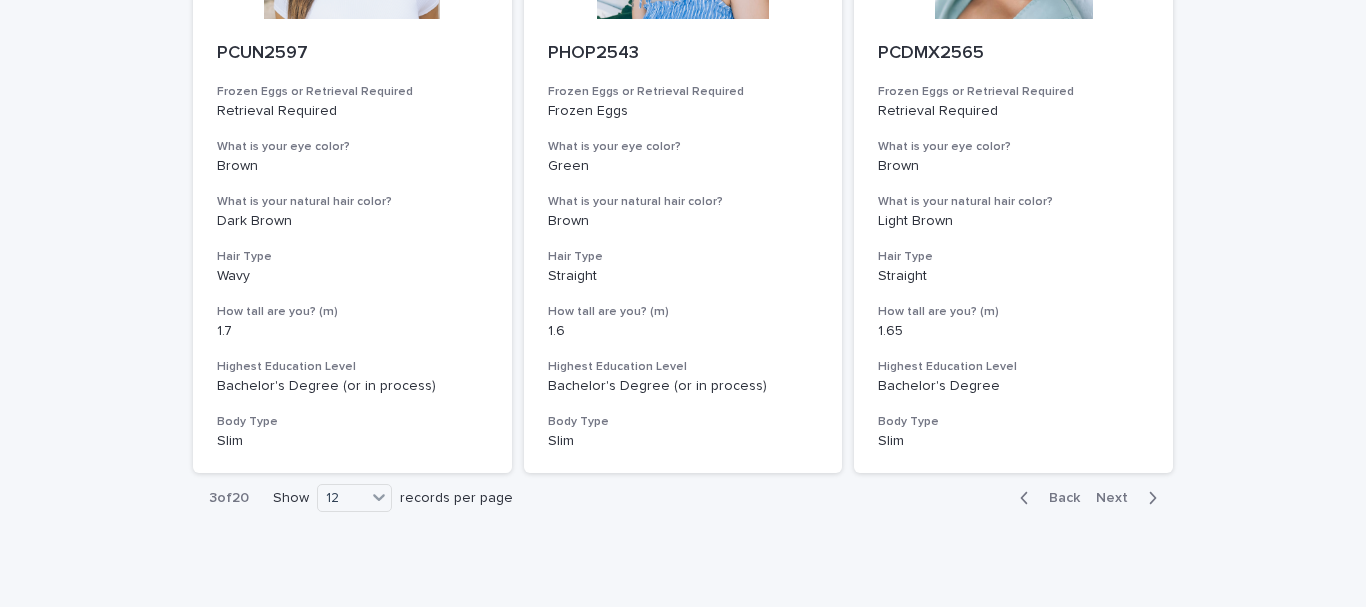 scroll, scrollTop: 2382, scrollLeft: 0, axis: vertical 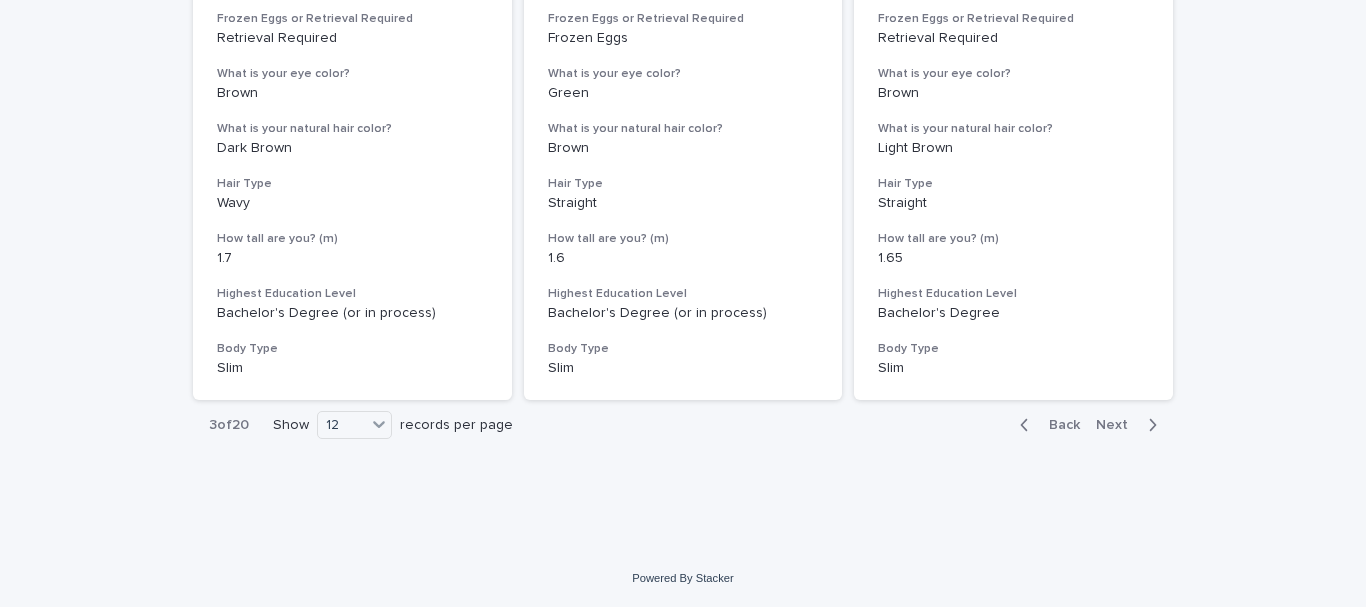 click on "Back" at bounding box center (1058, 425) 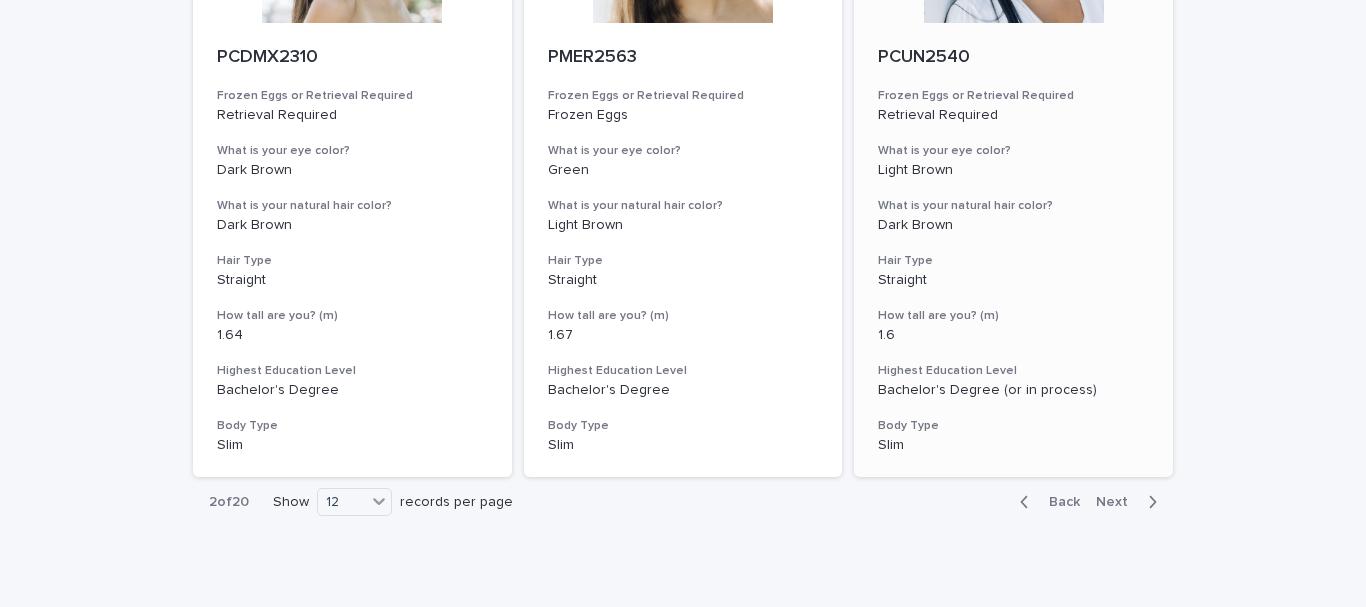 scroll, scrollTop: 2382, scrollLeft: 0, axis: vertical 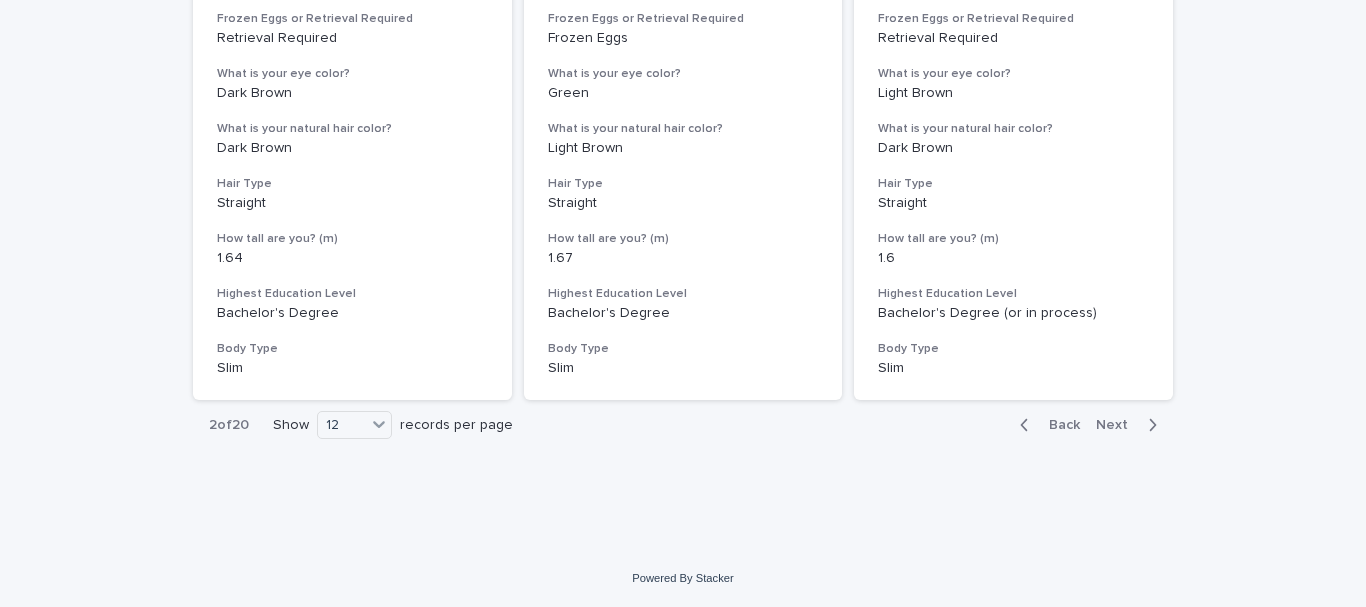 click on "Back" at bounding box center (1058, 425) 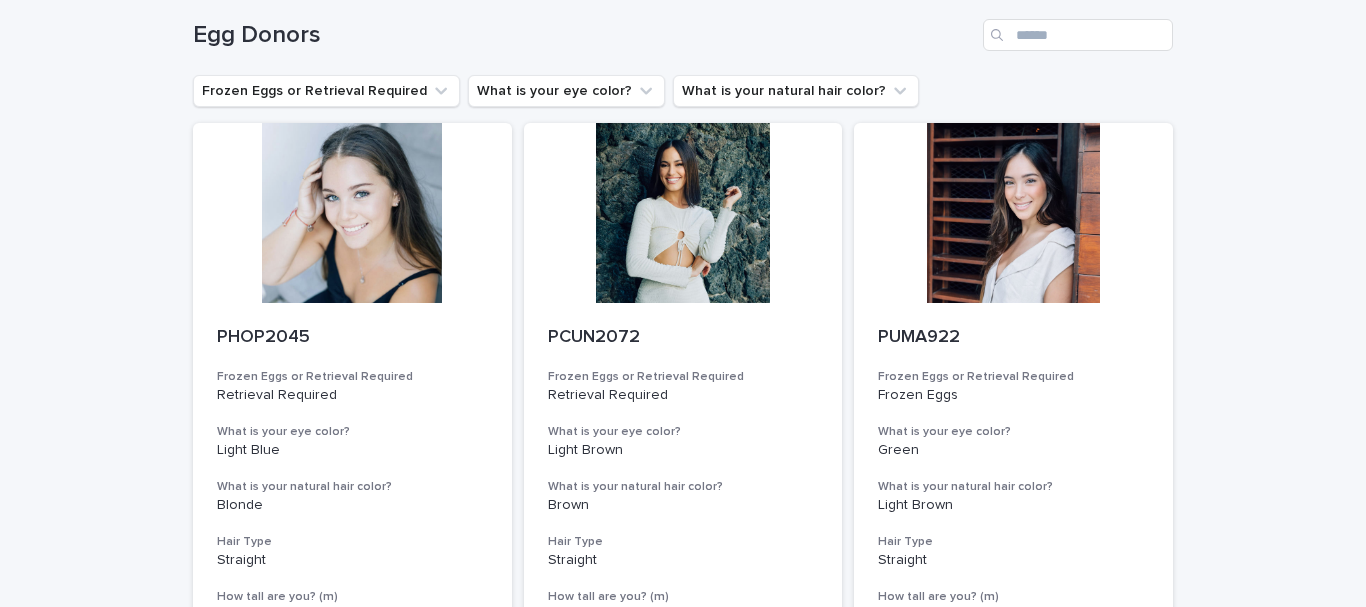 scroll, scrollTop: 0, scrollLeft: 0, axis: both 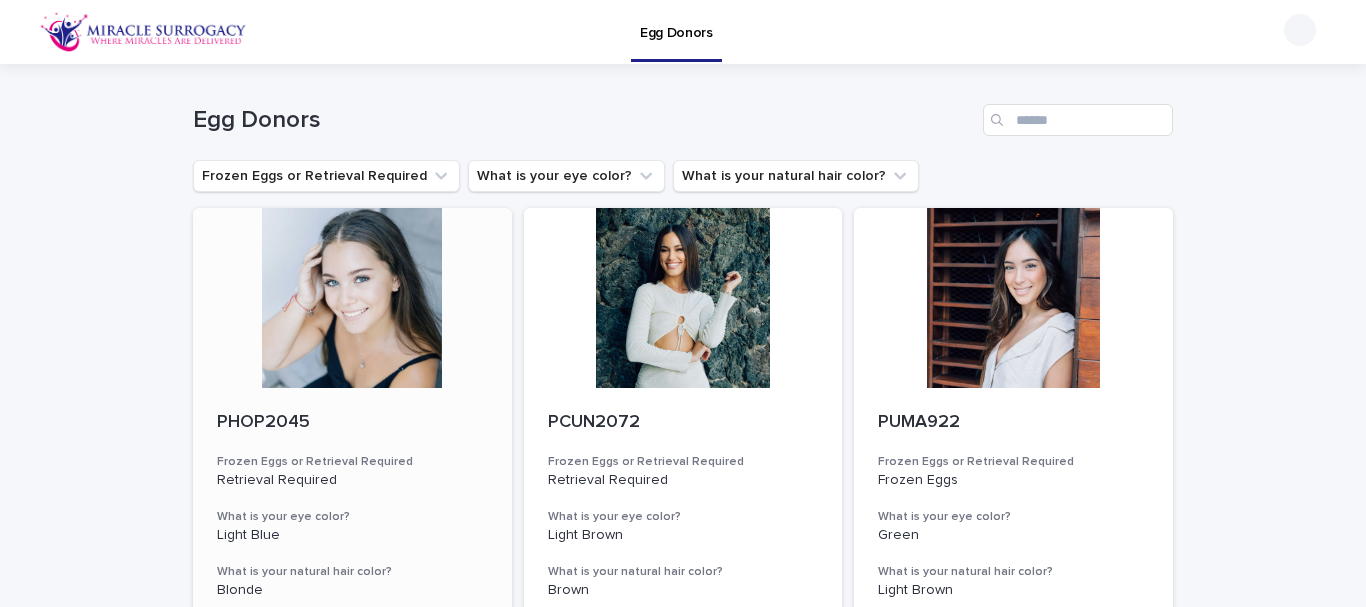 click at bounding box center (352, 298) 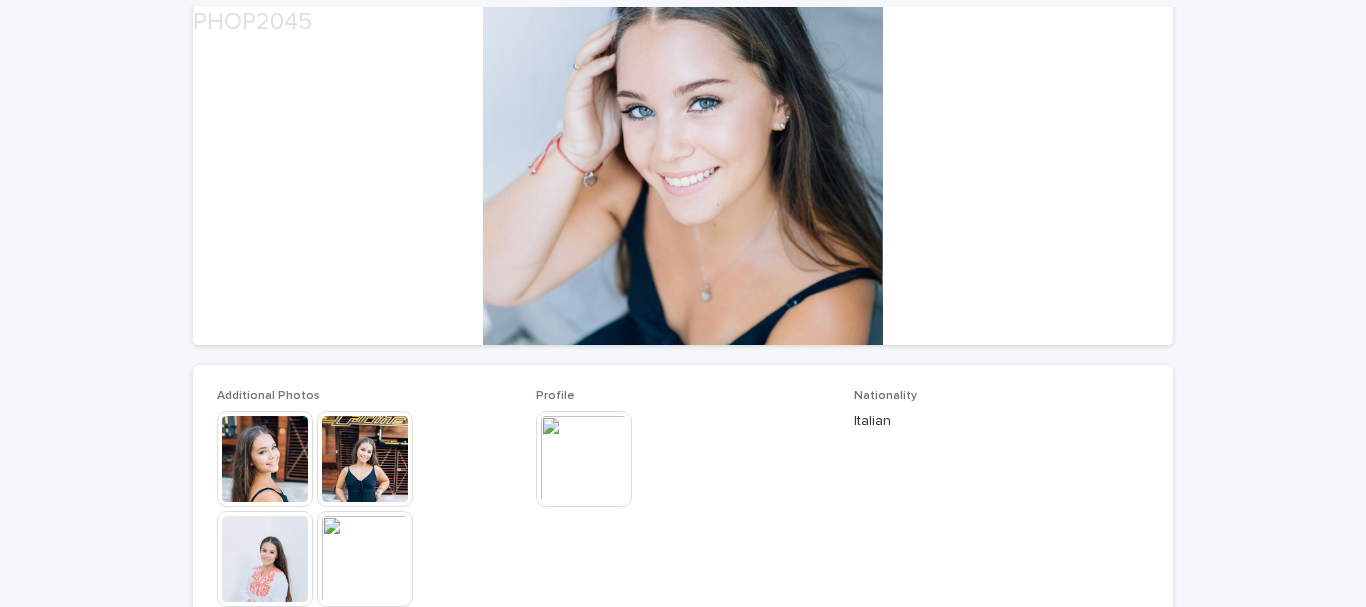 scroll, scrollTop: 300, scrollLeft: 0, axis: vertical 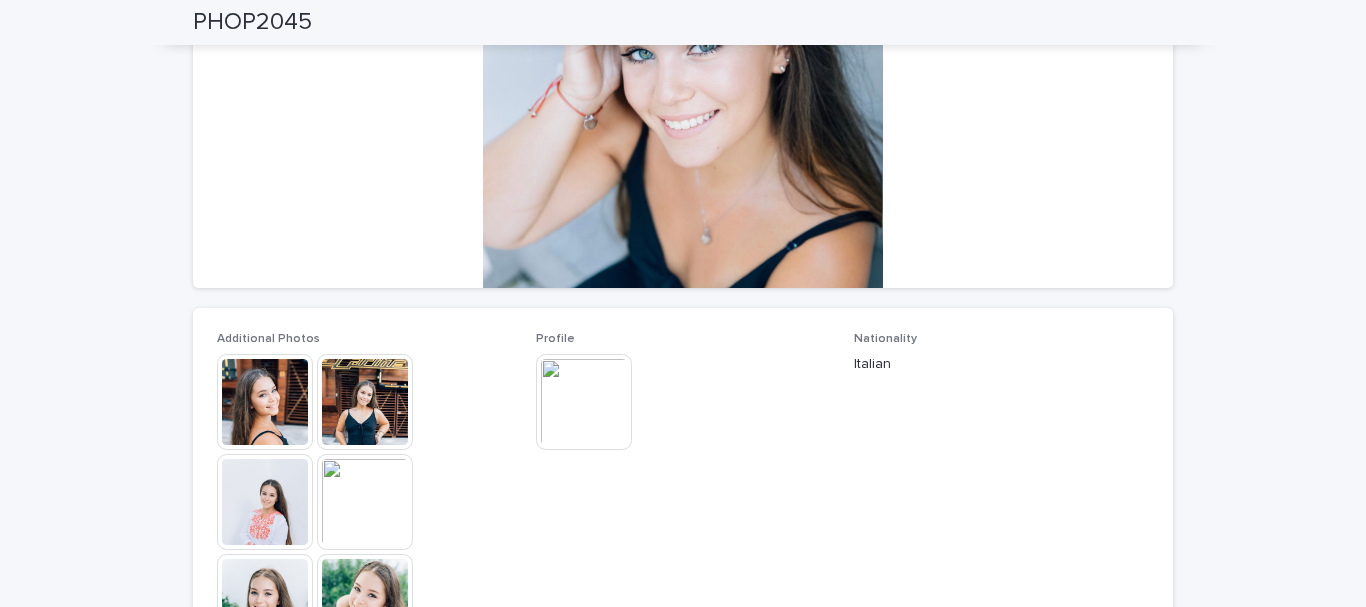 click at bounding box center (265, 402) 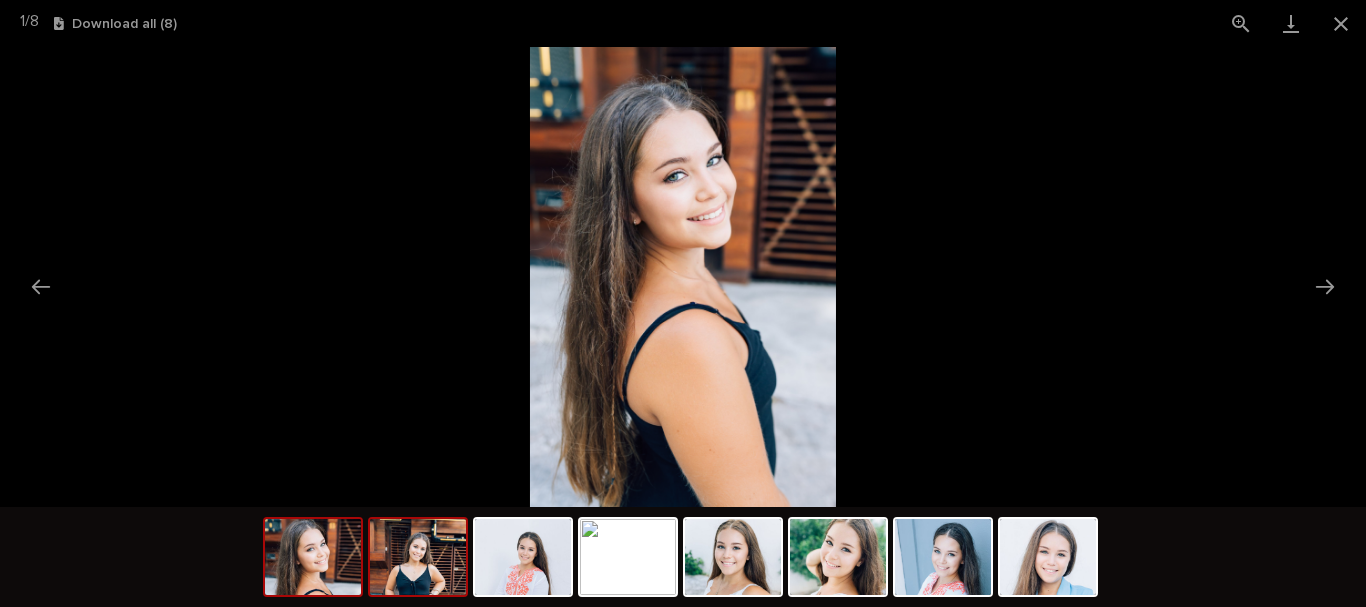 click at bounding box center [418, 557] 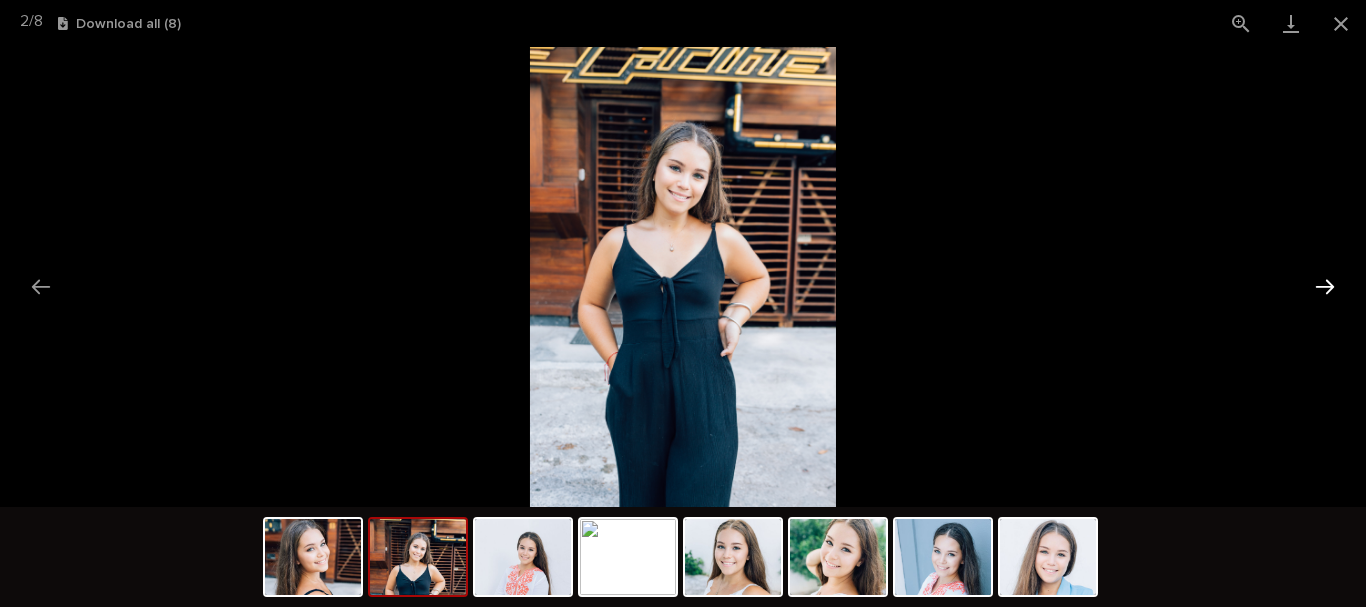 click at bounding box center [1325, 286] 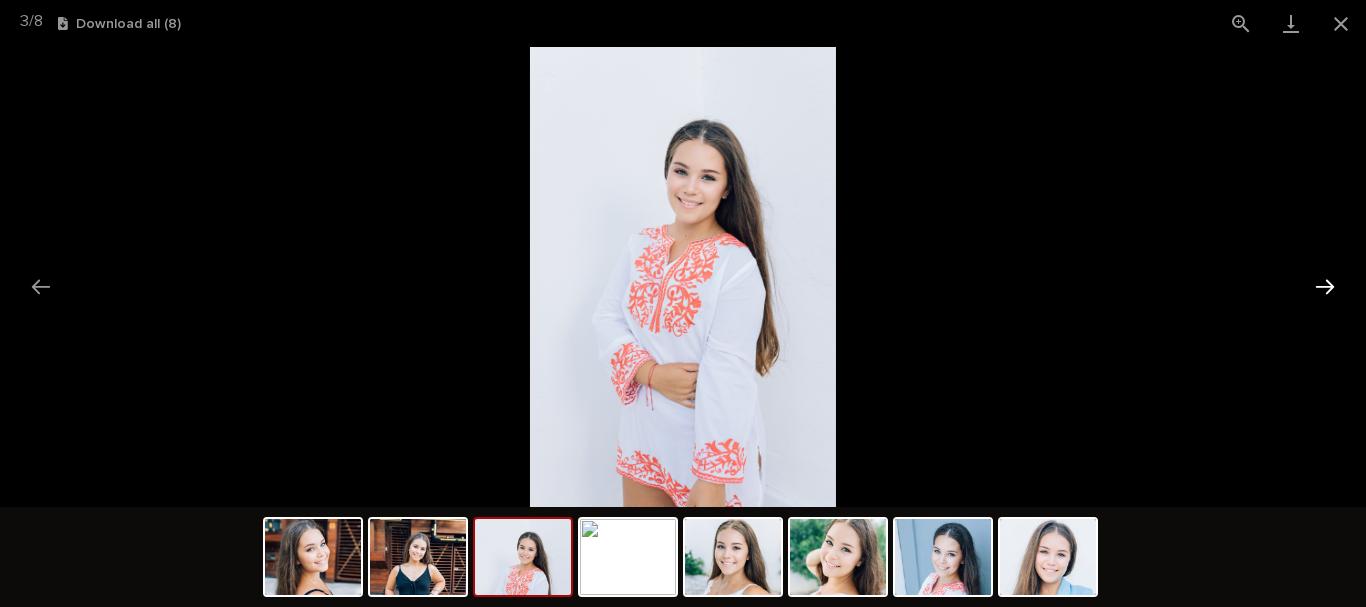 click at bounding box center [1325, 286] 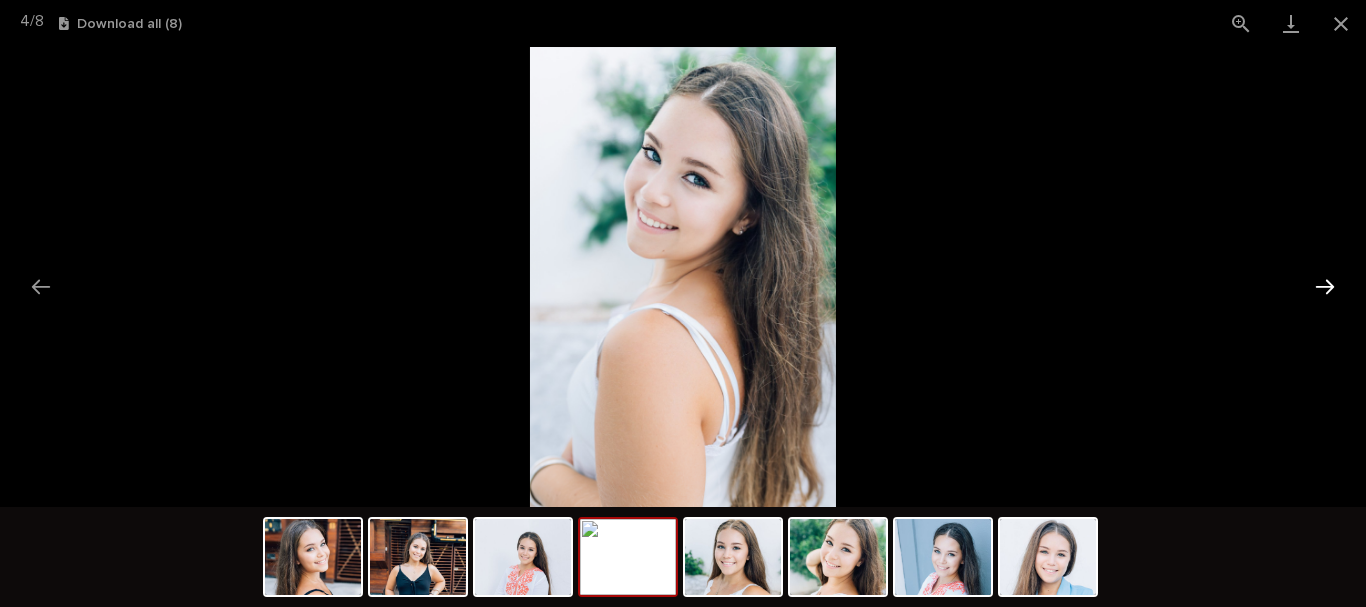click at bounding box center [1325, 286] 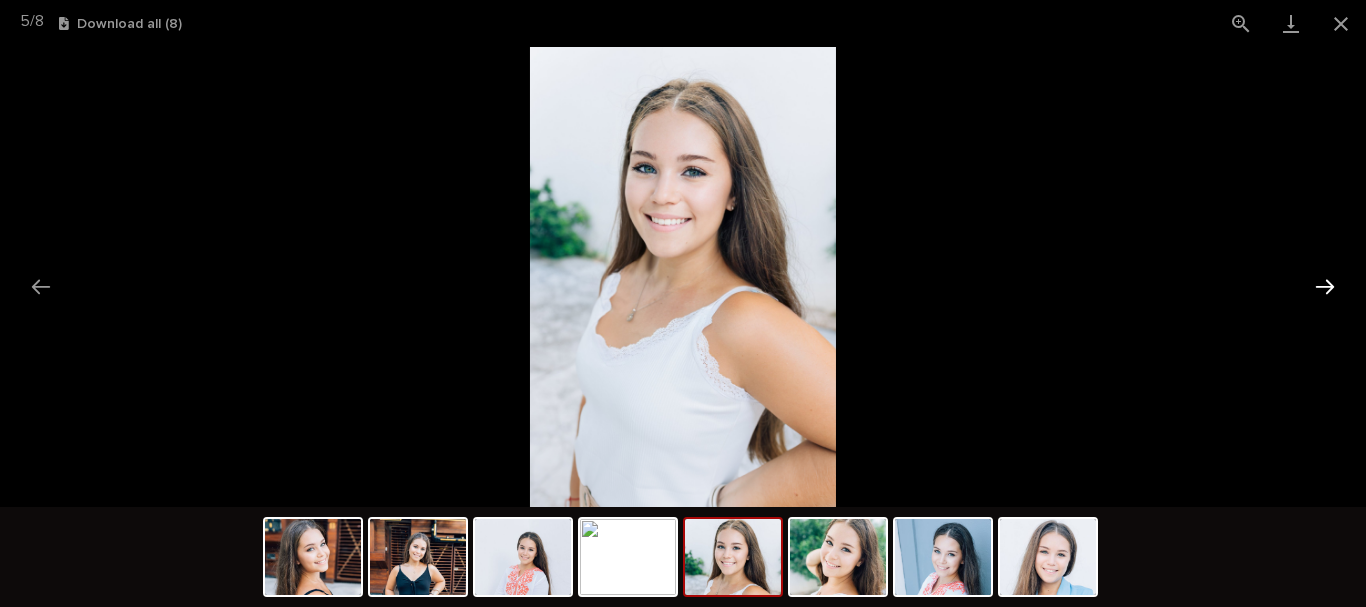 click at bounding box center [1325, 286] 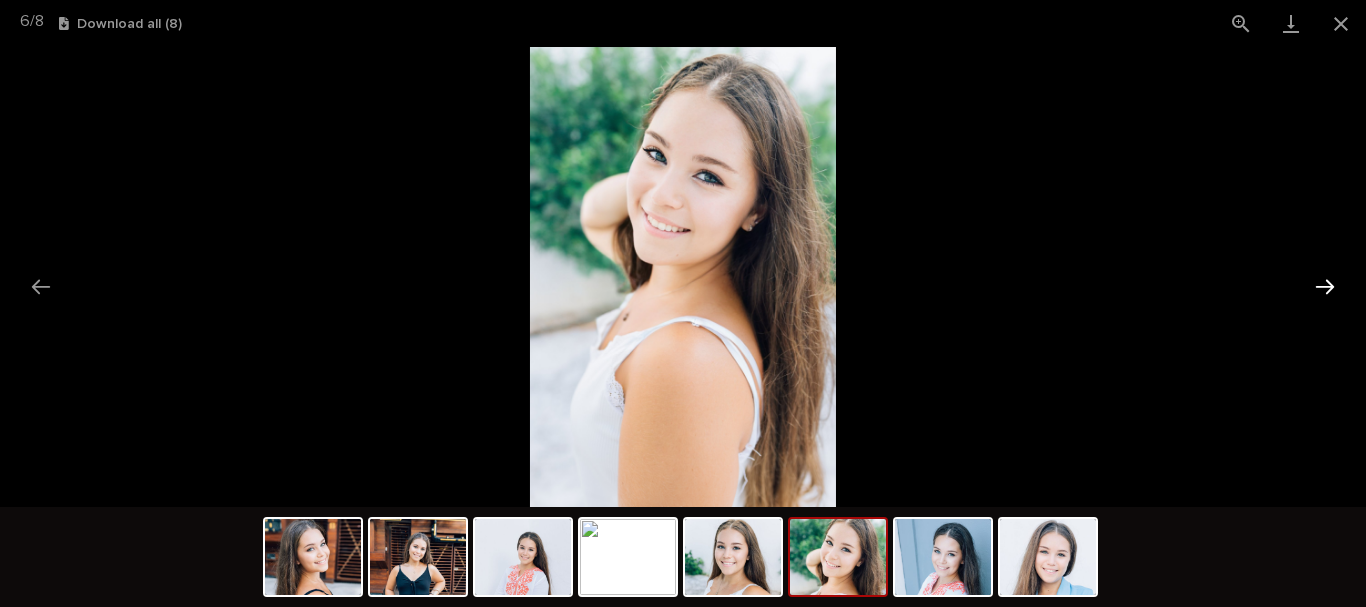 click at bounding box center (1325, 286) 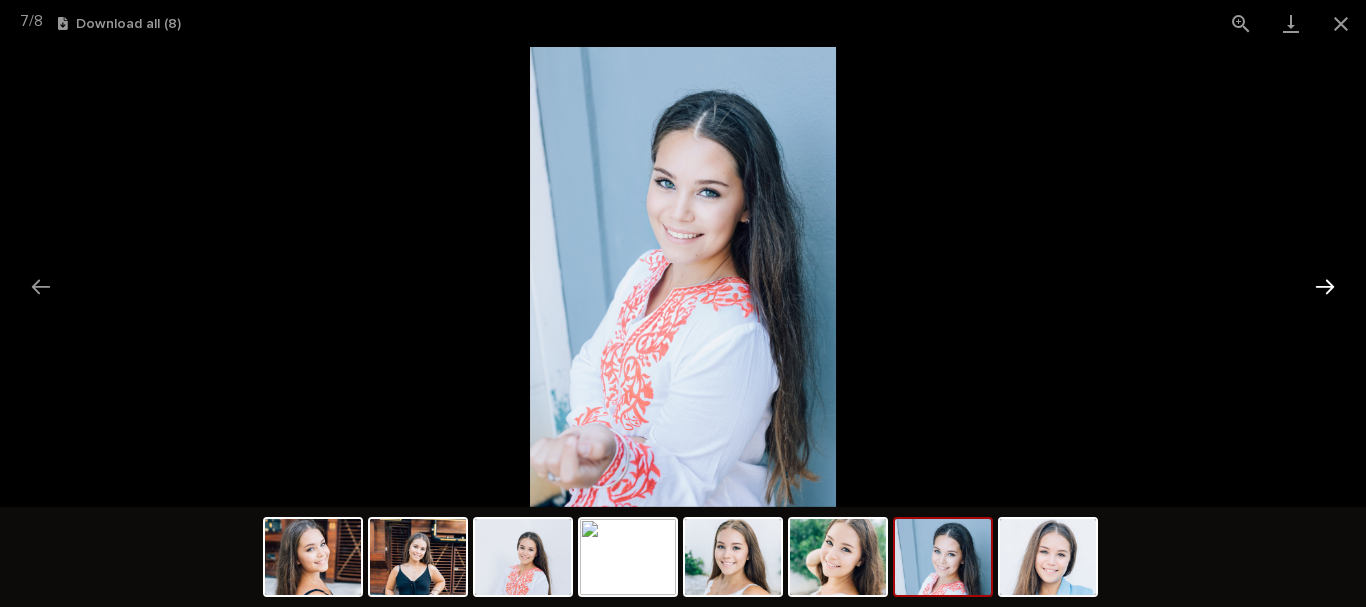click at bounding box center [1325, 286] 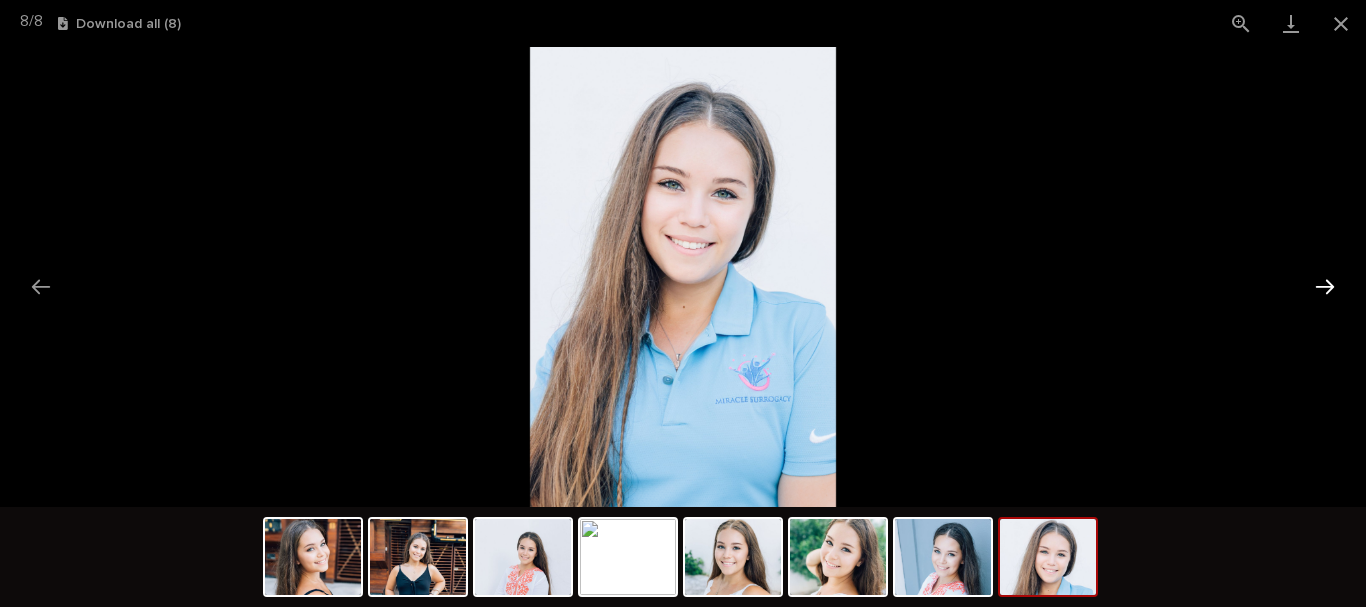 click at bounding box center [1325, 286] 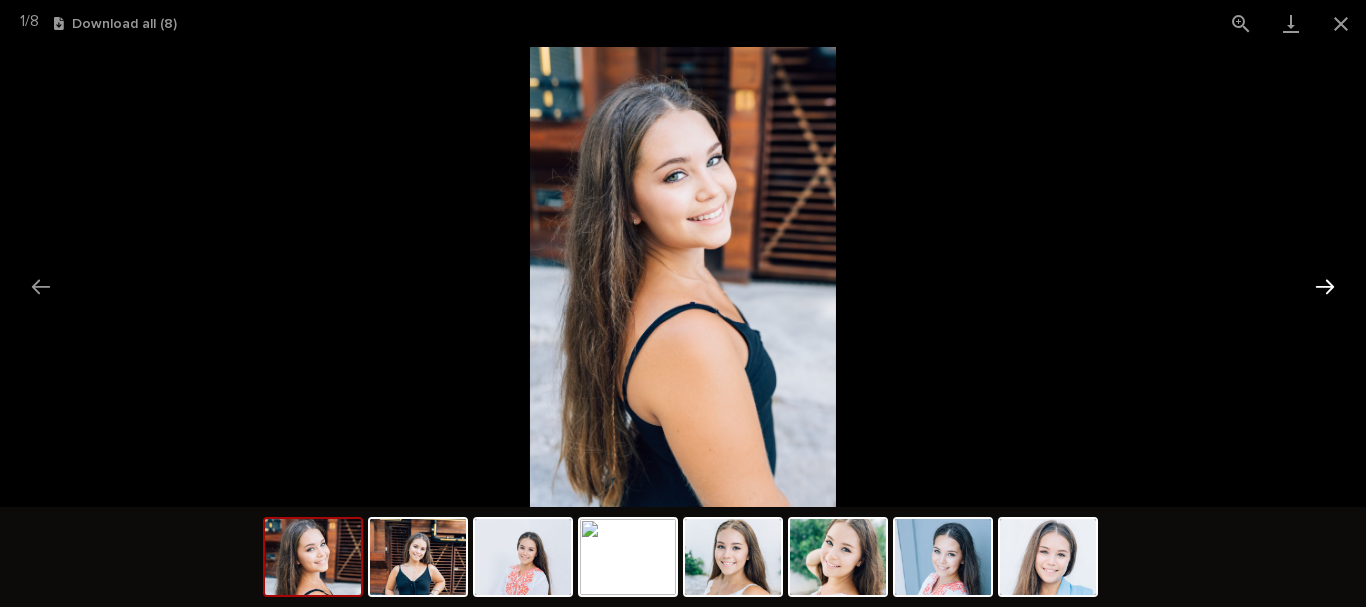 click at bounding box center [1325, 286] 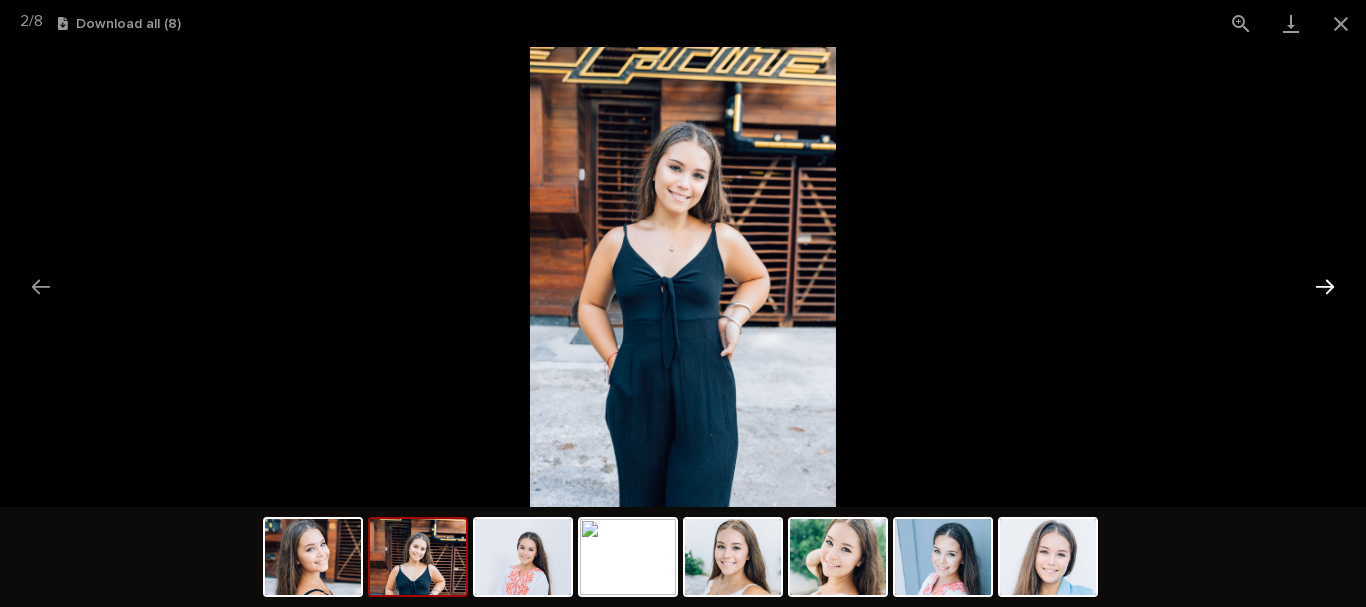 click at bounding box center (1325, 286) 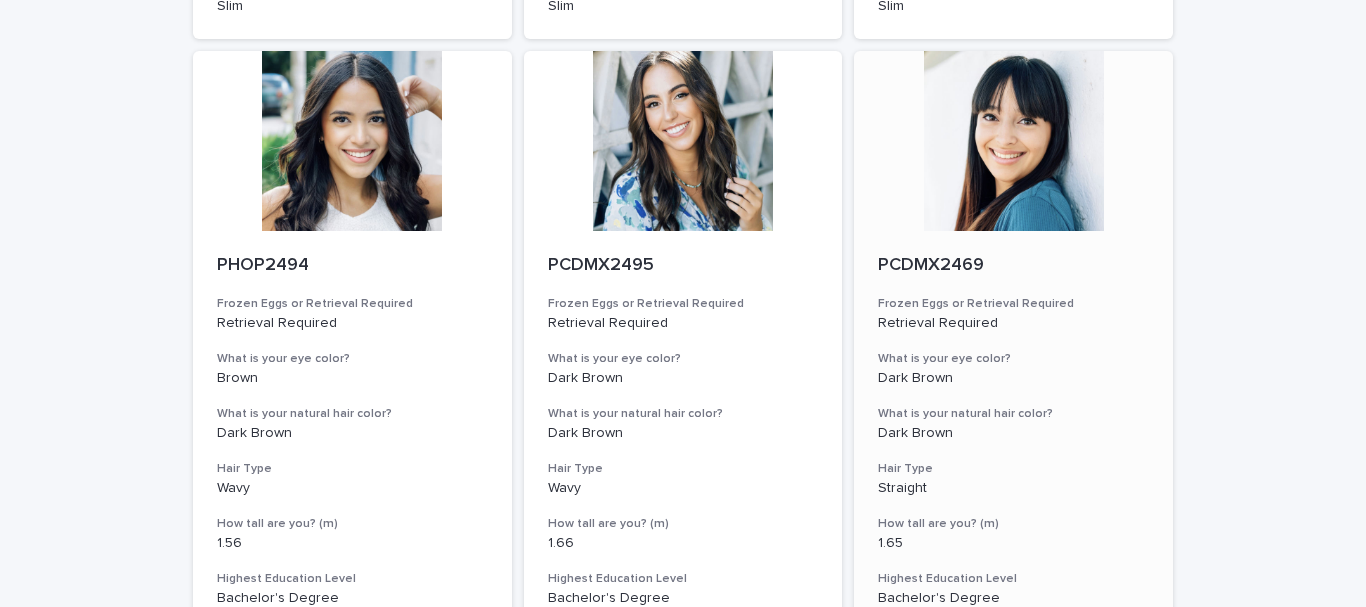 scroll, scrollTop: 2382, scrollLeft: 0, axis: vertical 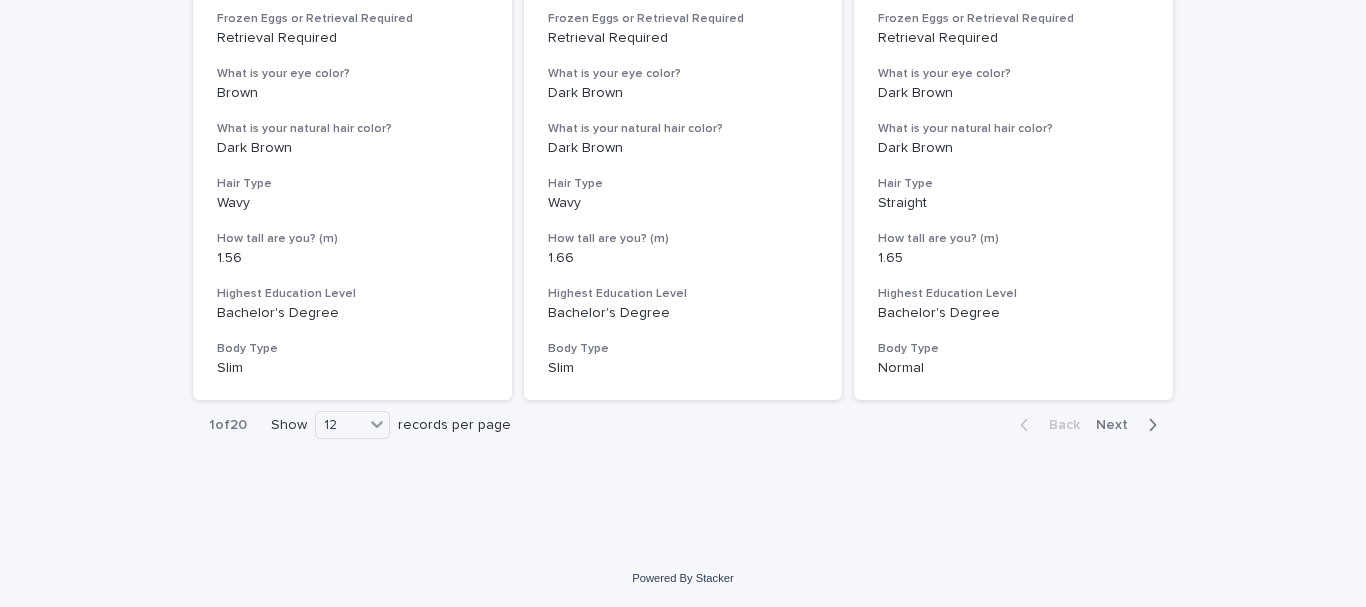 click on "Next" at bounding box center [1130, 425] 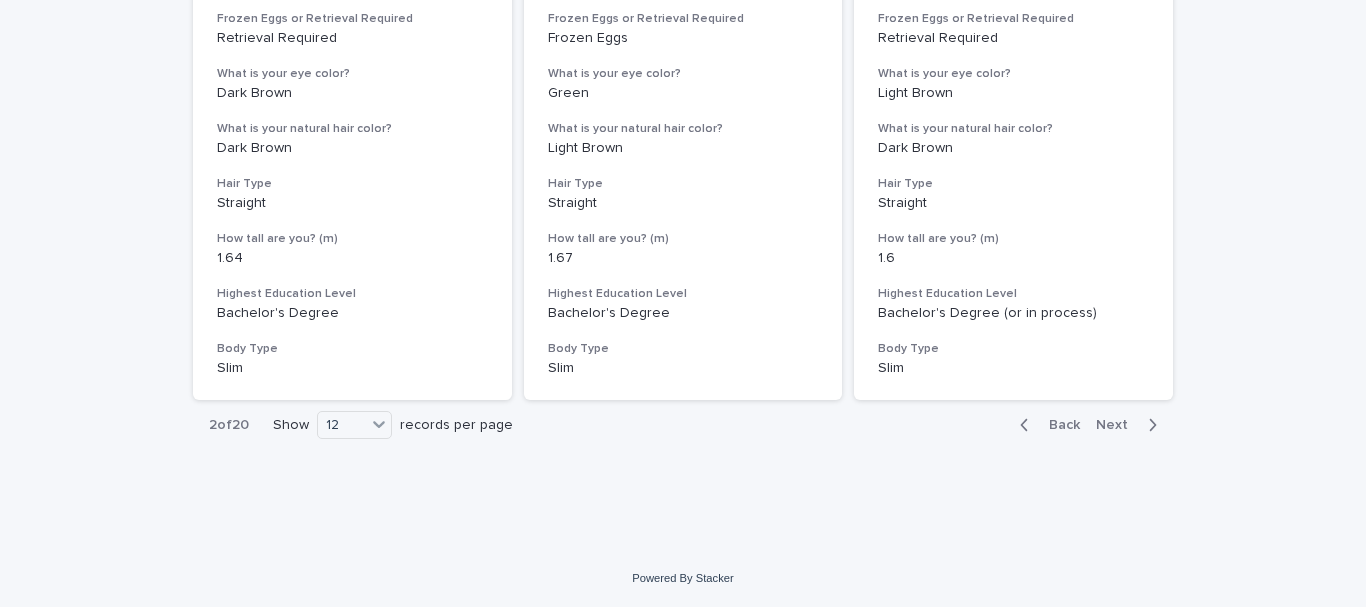 click on "Next" at bounding box center [1118, 425] 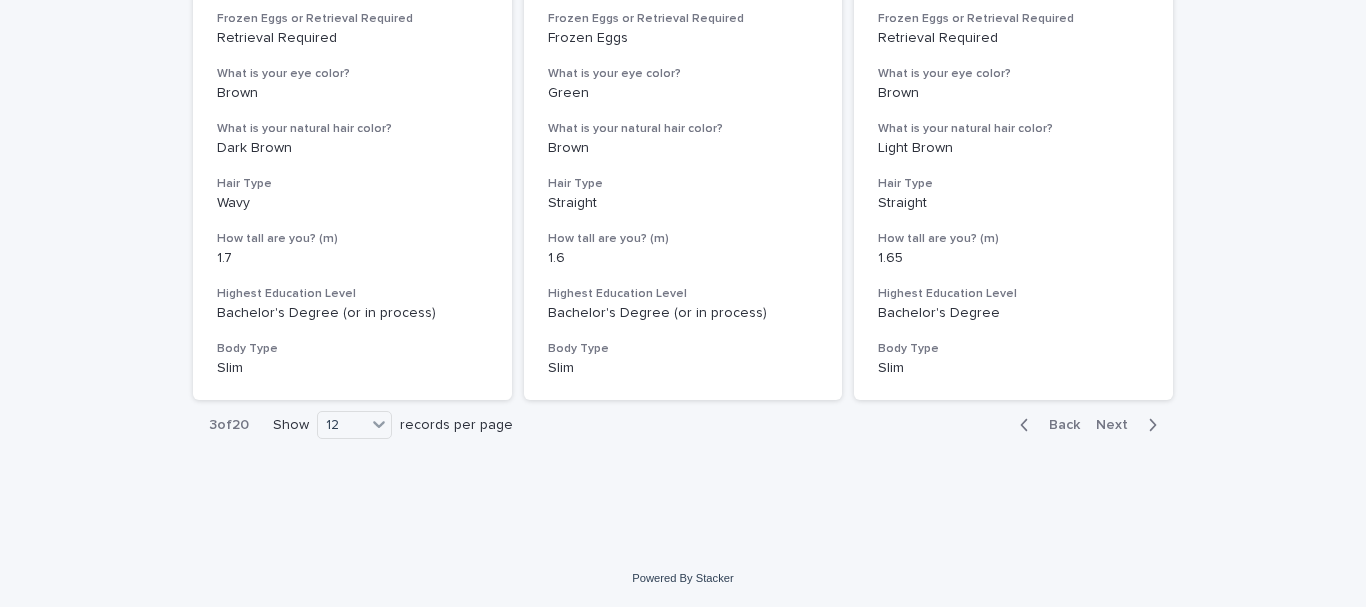 click on "Next" at bounding box center [1118, 425] 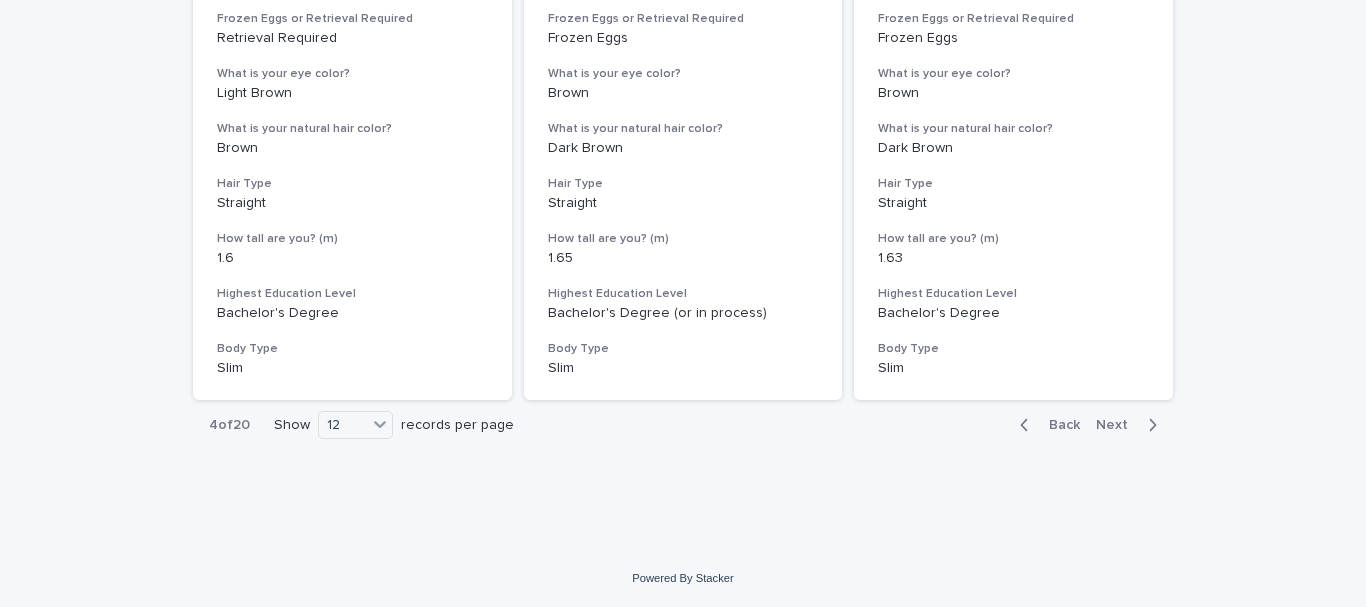 click on "Next" at bounding box center (1118, 425) 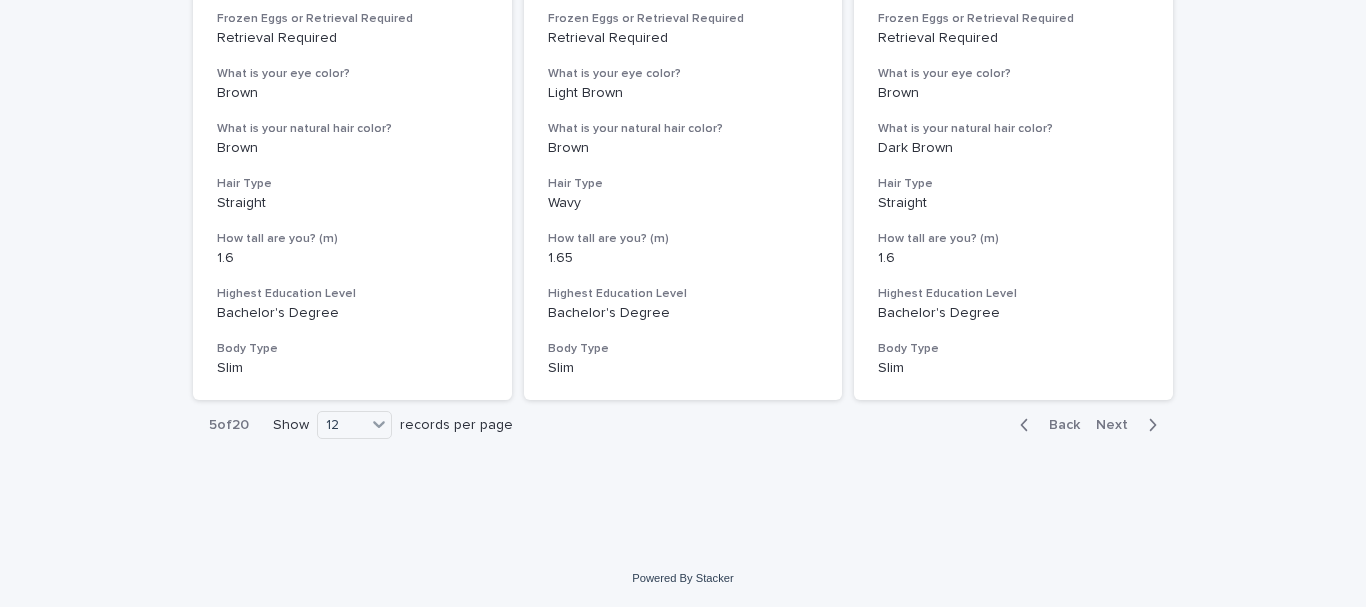 click on "Next" at bounding box center [1118, 425] 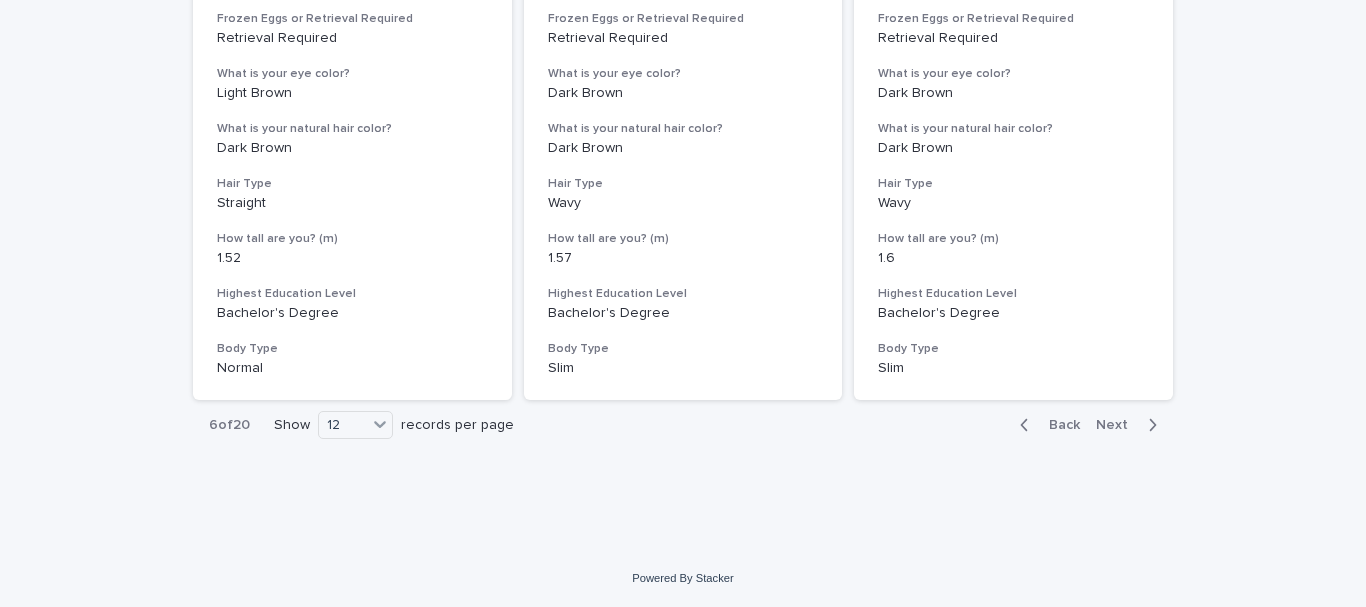 click on "Next" at bounding box center (1118, 425) 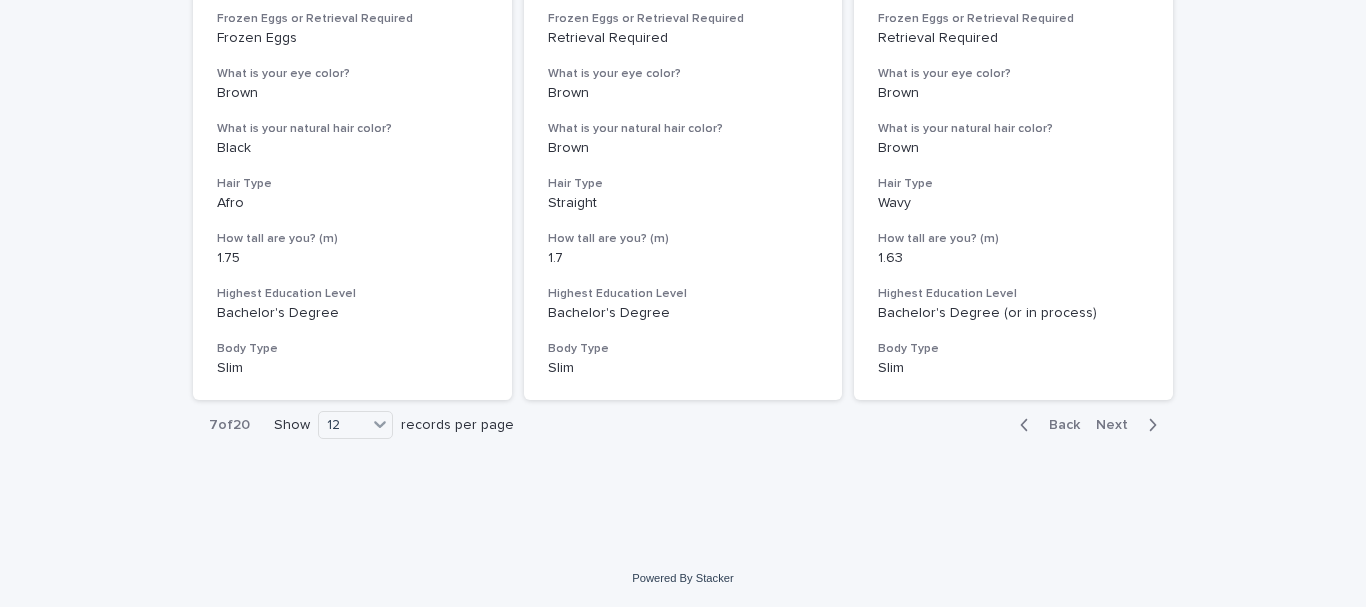 click on "Next" at bounding box center [1118, 425] 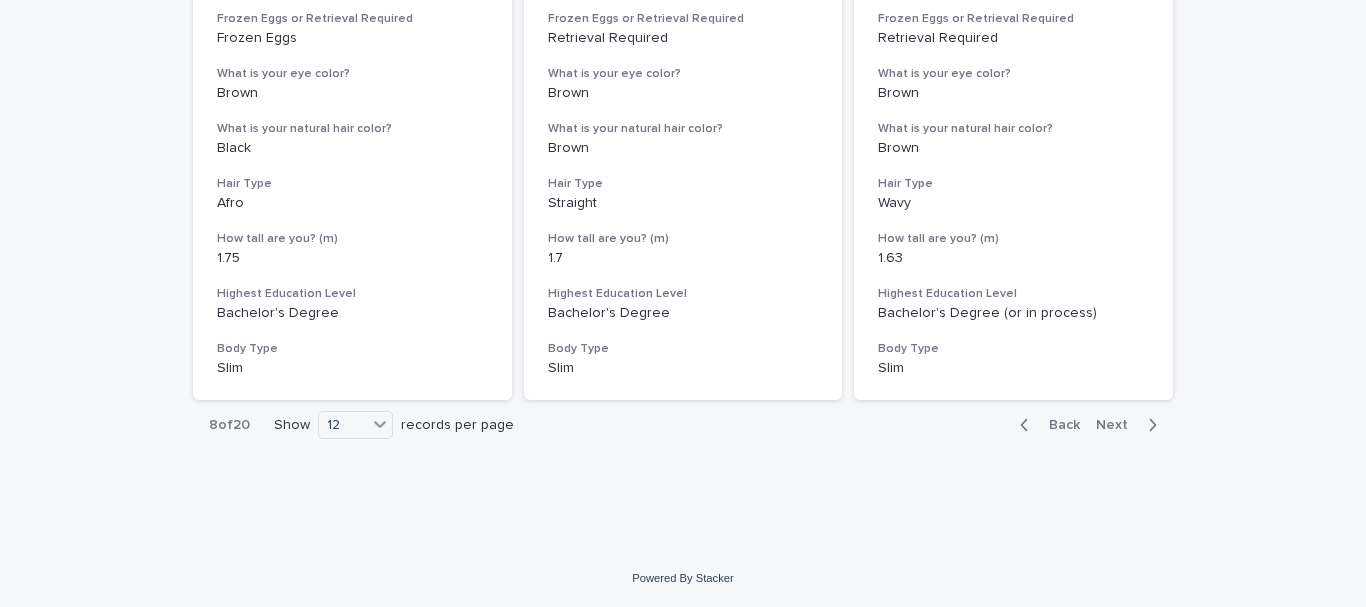 click on "Next" at bounding box center [1118, 425] 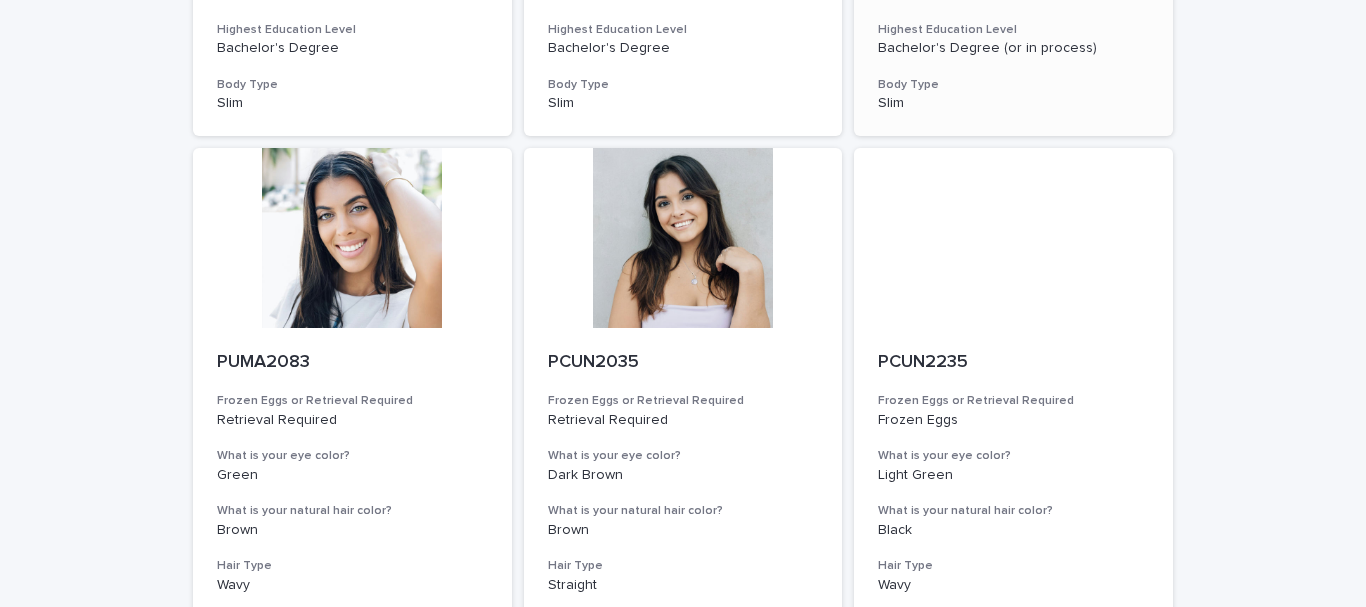 scroll, scrollTop: 2382, scrollLeft: 0, axis: vertical 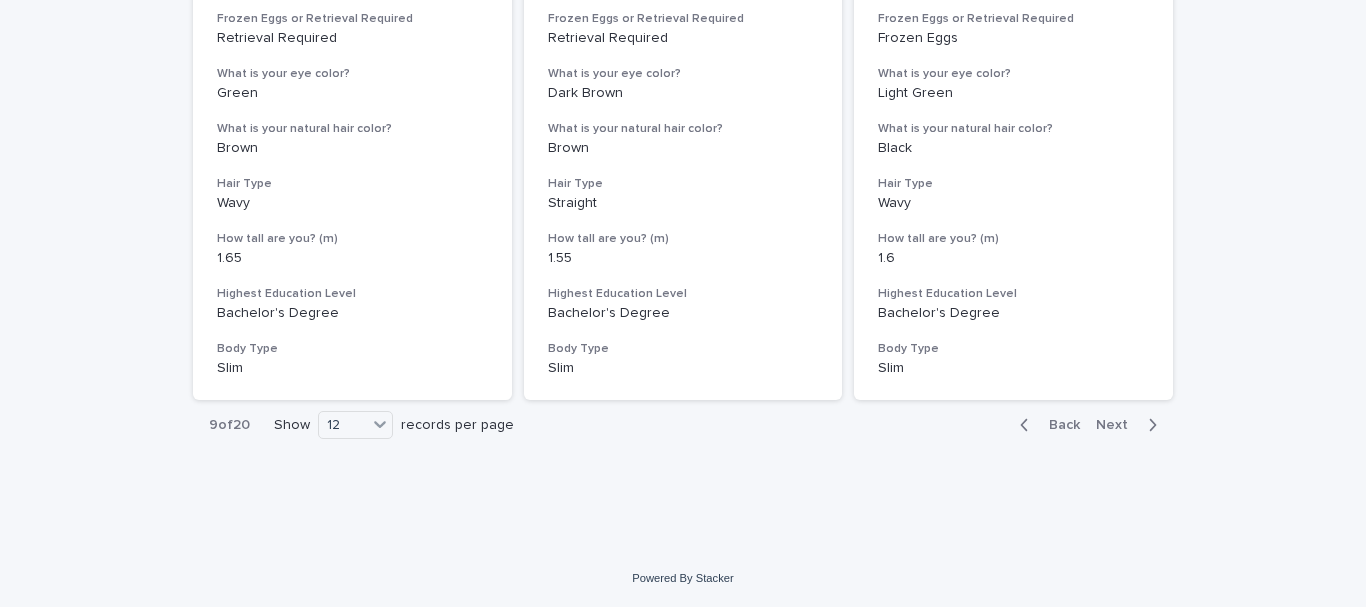 click on "Next" at bounding box center [1118, 425] 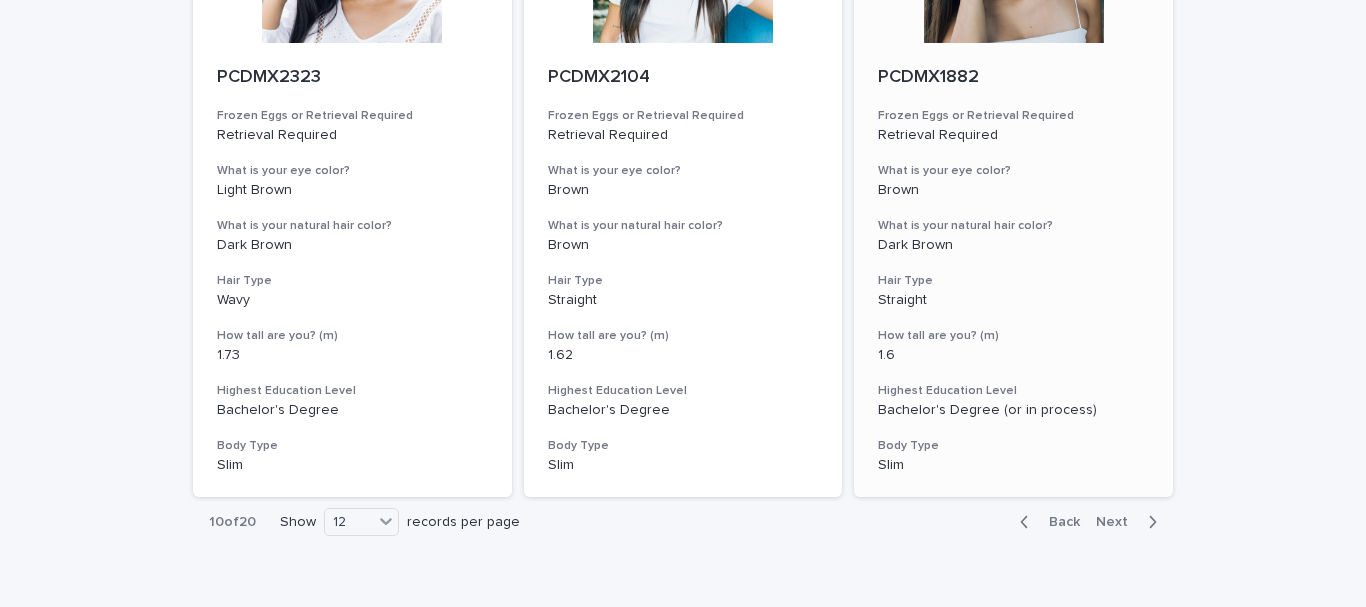 scroll, scrollTop: 2382, scrollLeft: 0, axis: vertical 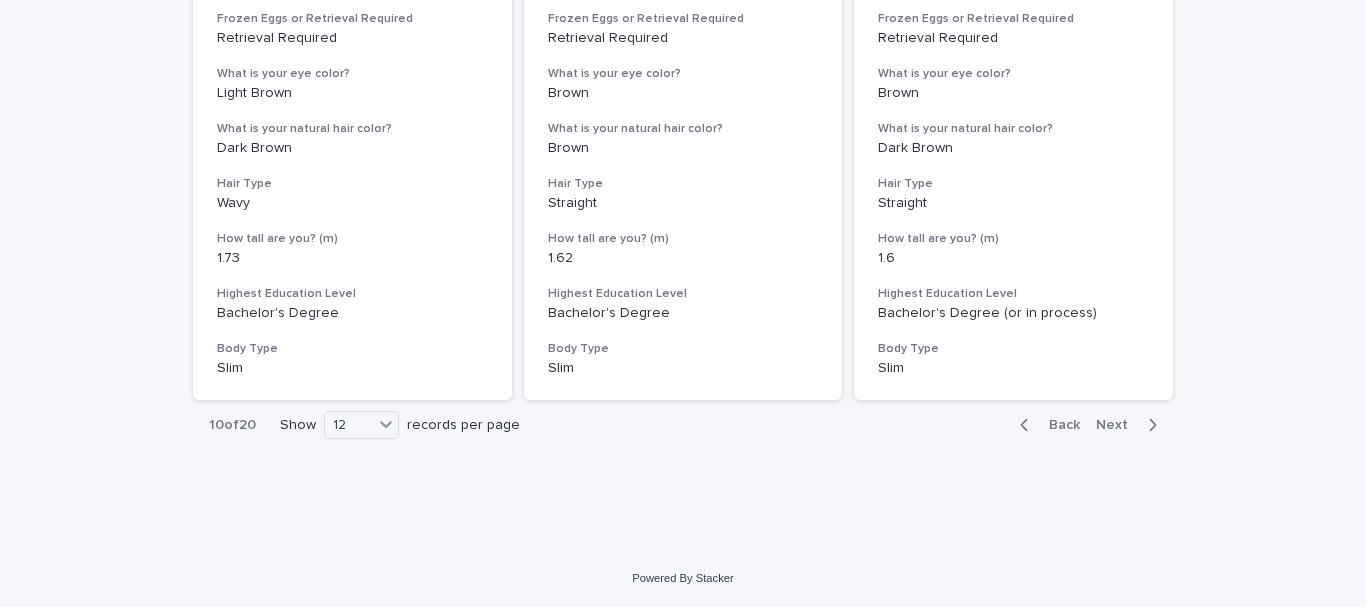 click on "Next" at bounding box center [1118, 425] 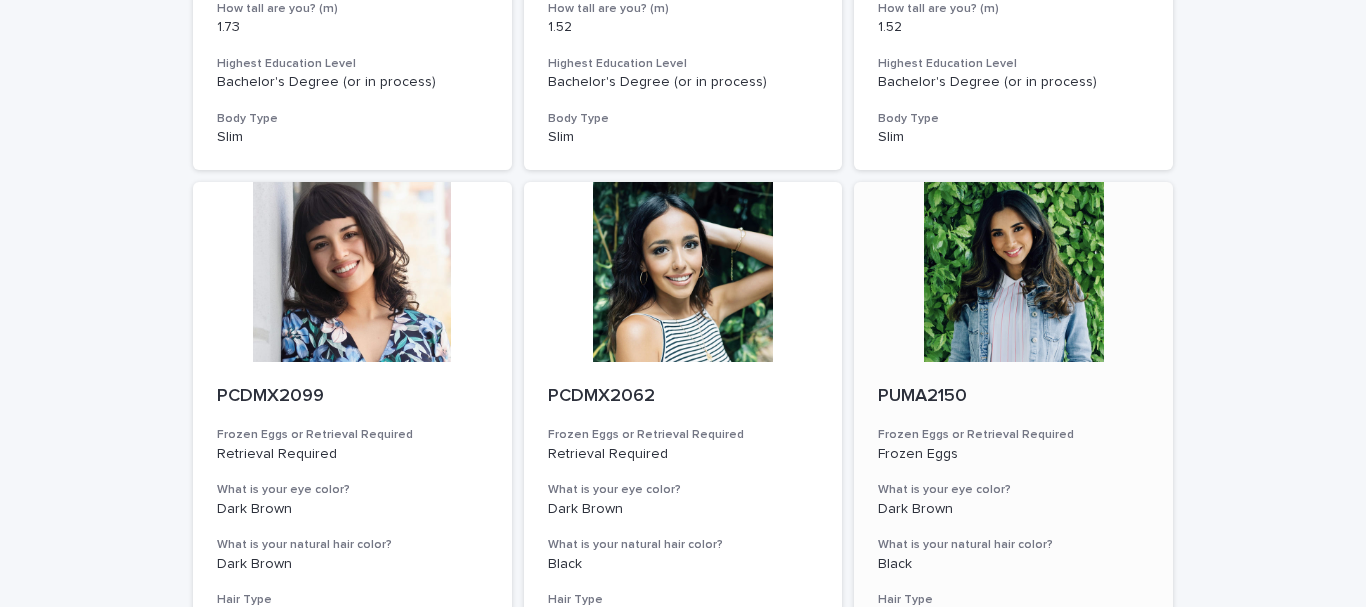 scroll, scrollTop: 2382, scrollLeft: 0, axis: vertical 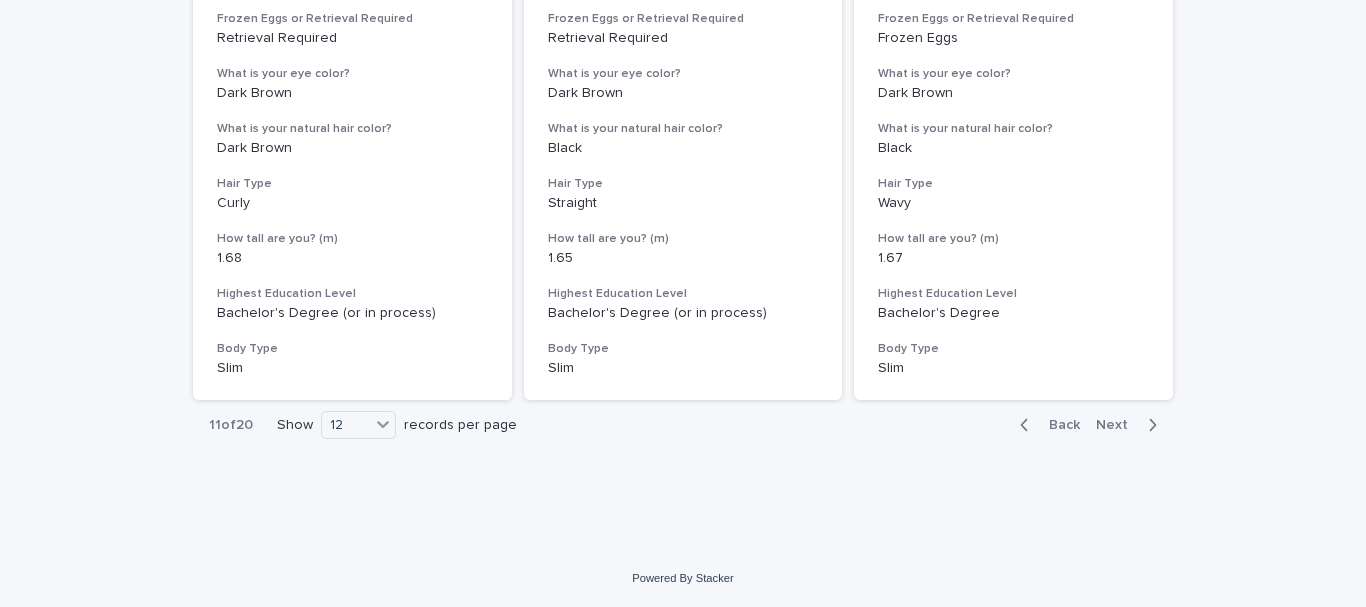 click on "Next" at bounding box center [1118, 425] 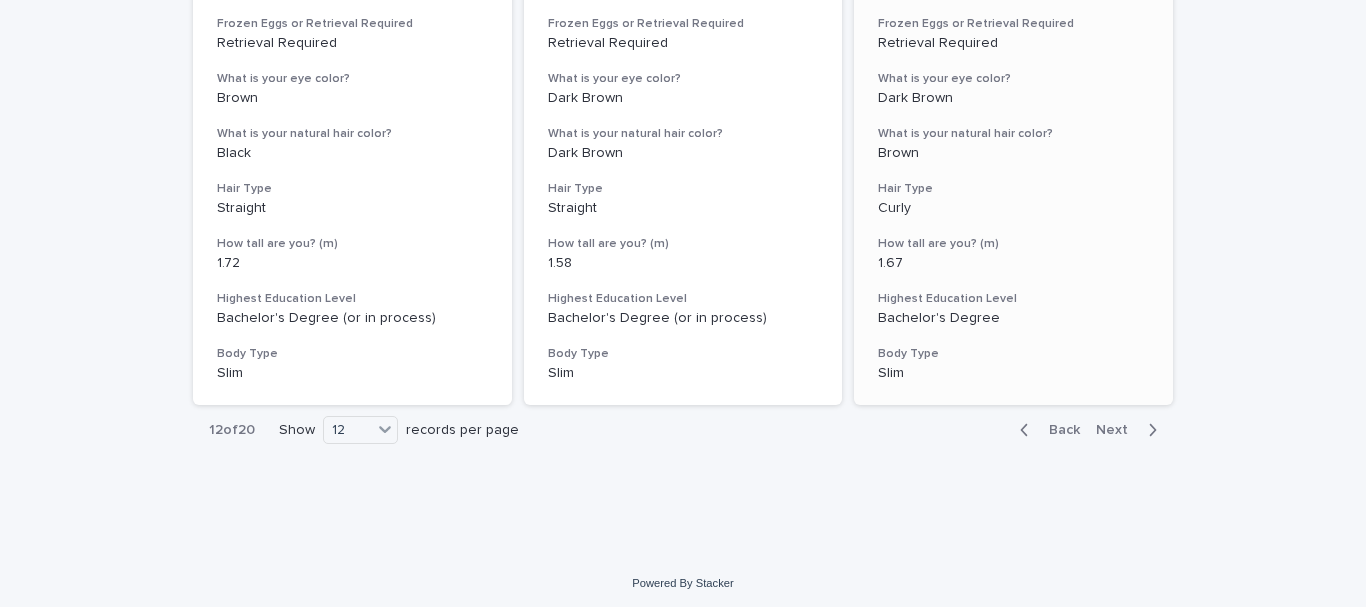 scroll, scrollTop: 2382, scrollLeft: 0, axis: vertical 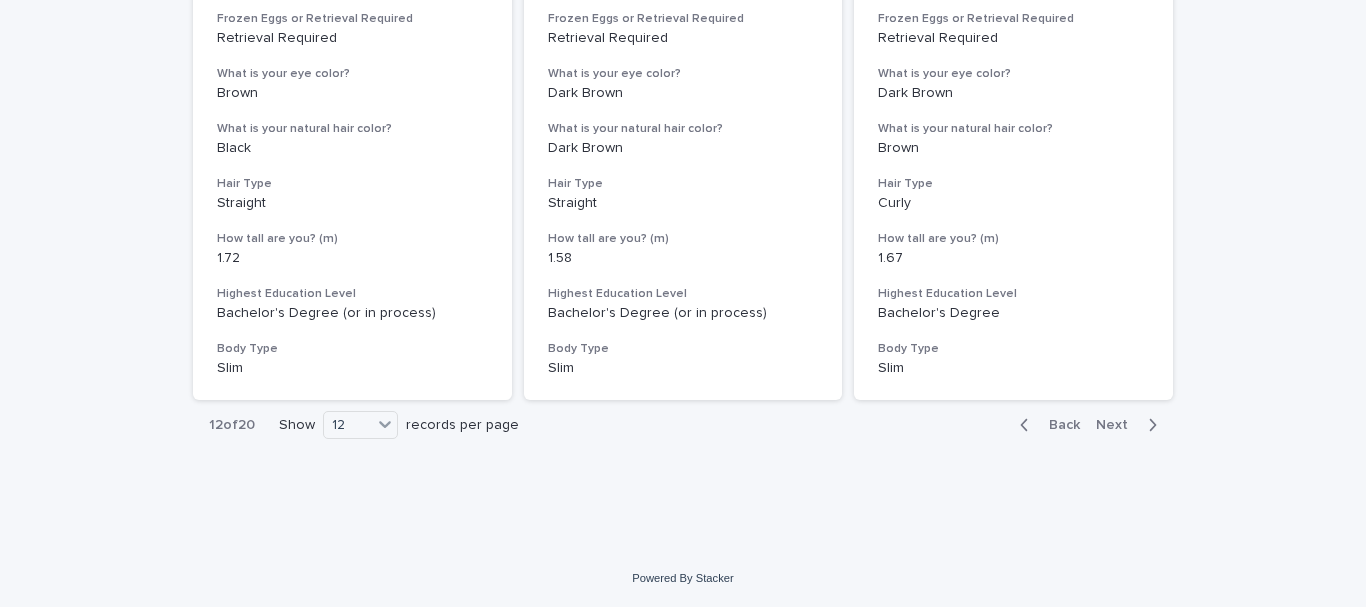 click on "Next" at bounding box center [1118, 425] 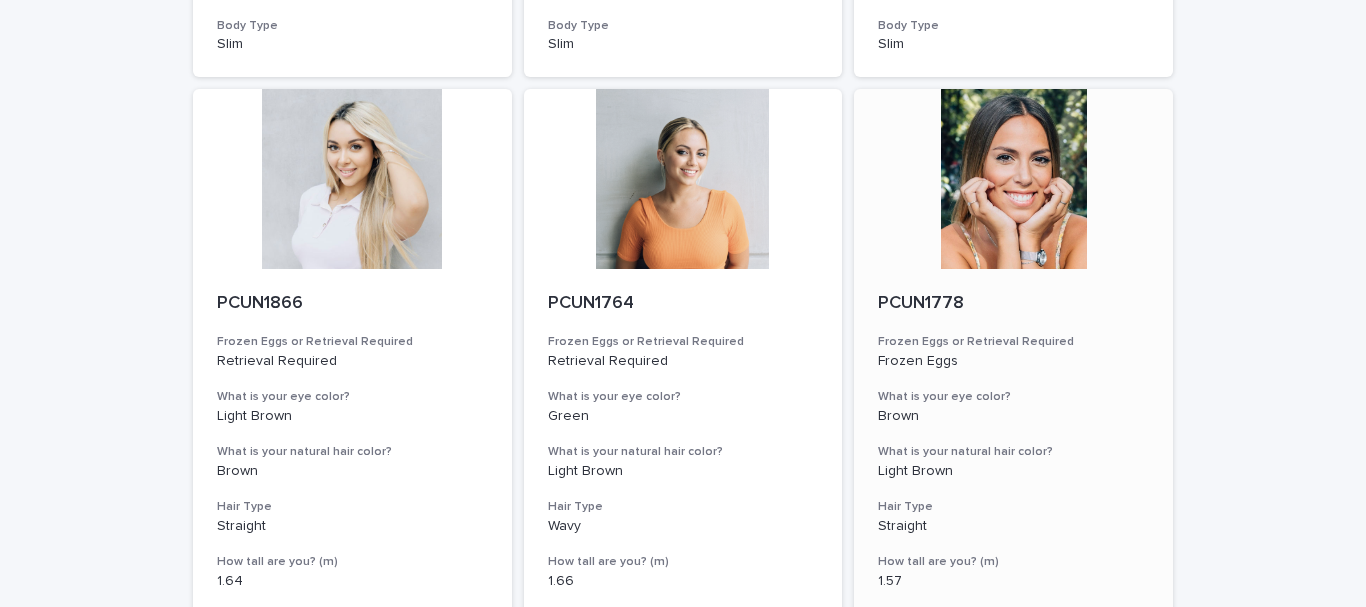 scroll, scrollTop: 2382, scrollLeft: 0, axis: vertical 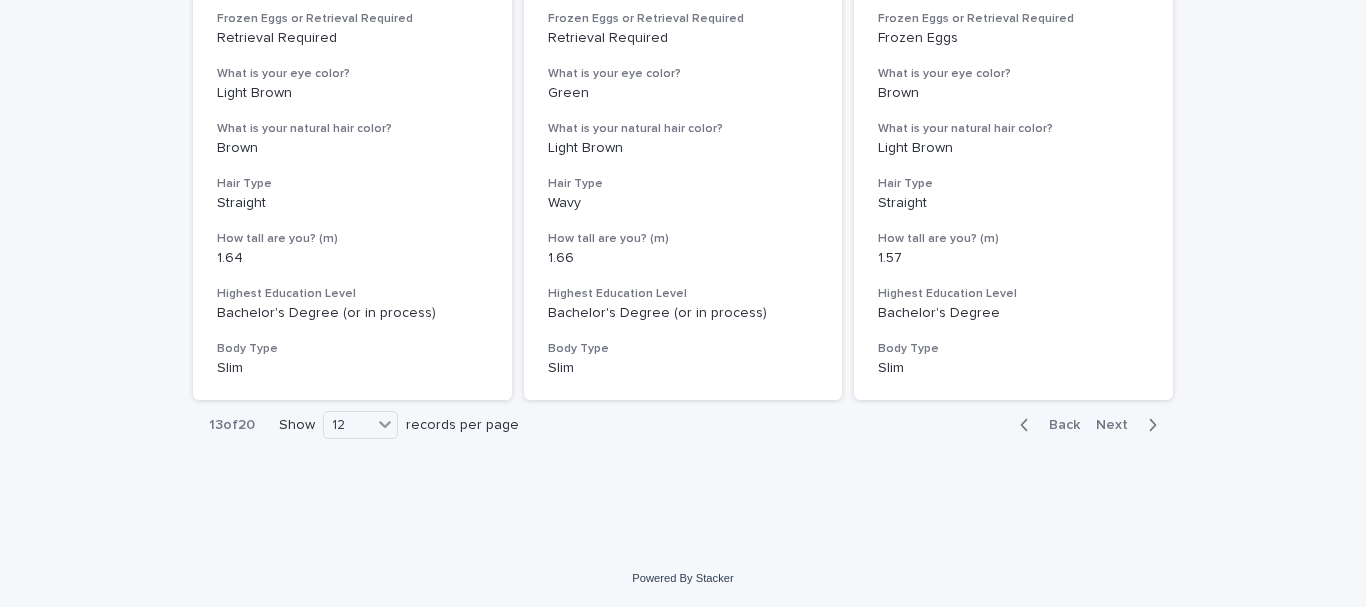 click on "Next" at bounding box center [1118, 425] 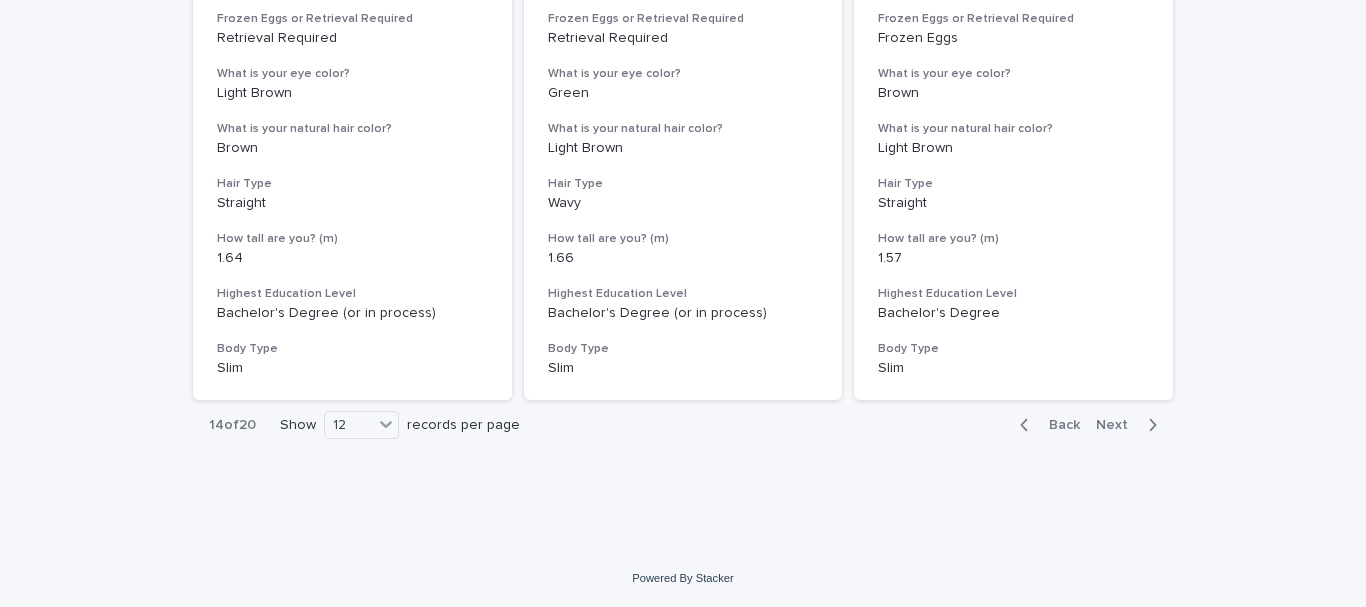 click on "Next" at bounding box center (1118, 425) 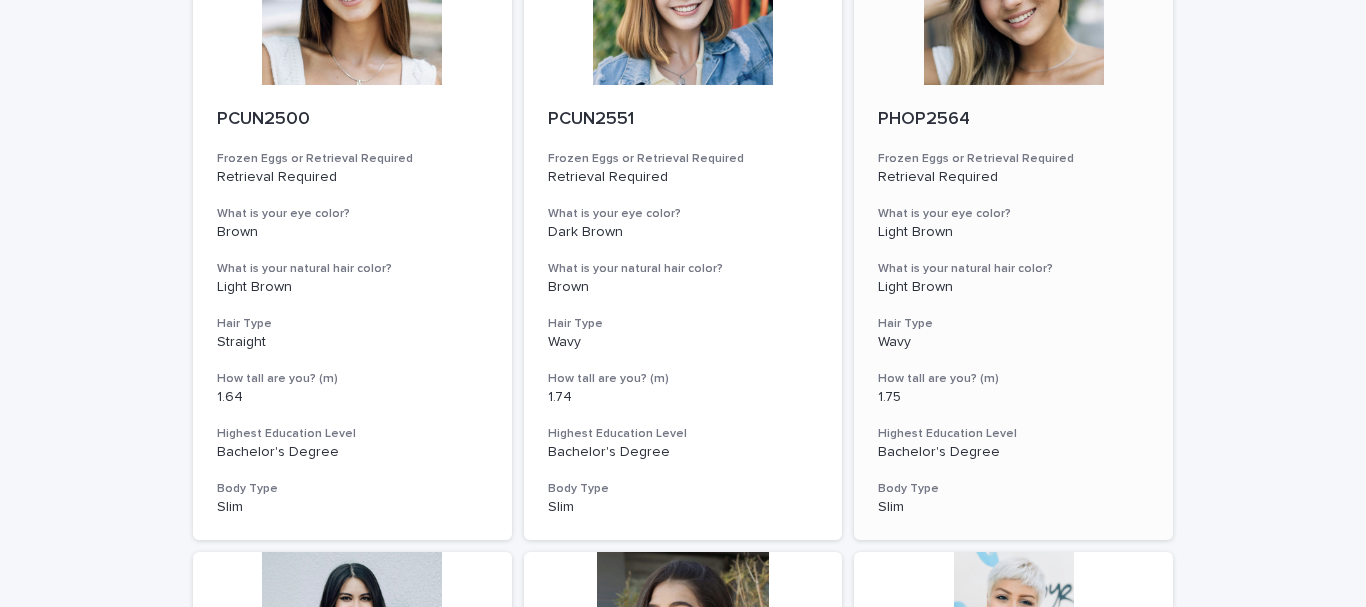 scroll, scrollTop: 1382, scrollLeft: 0, axis: vertical 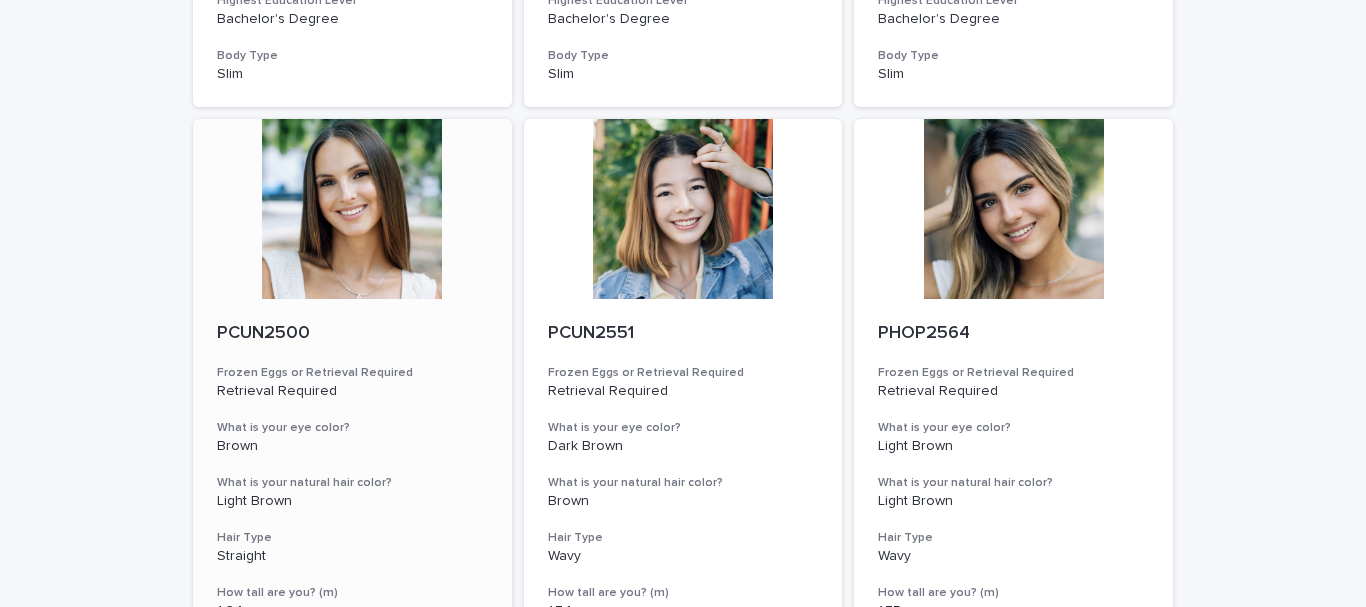 click at bounding box center (352, 209) 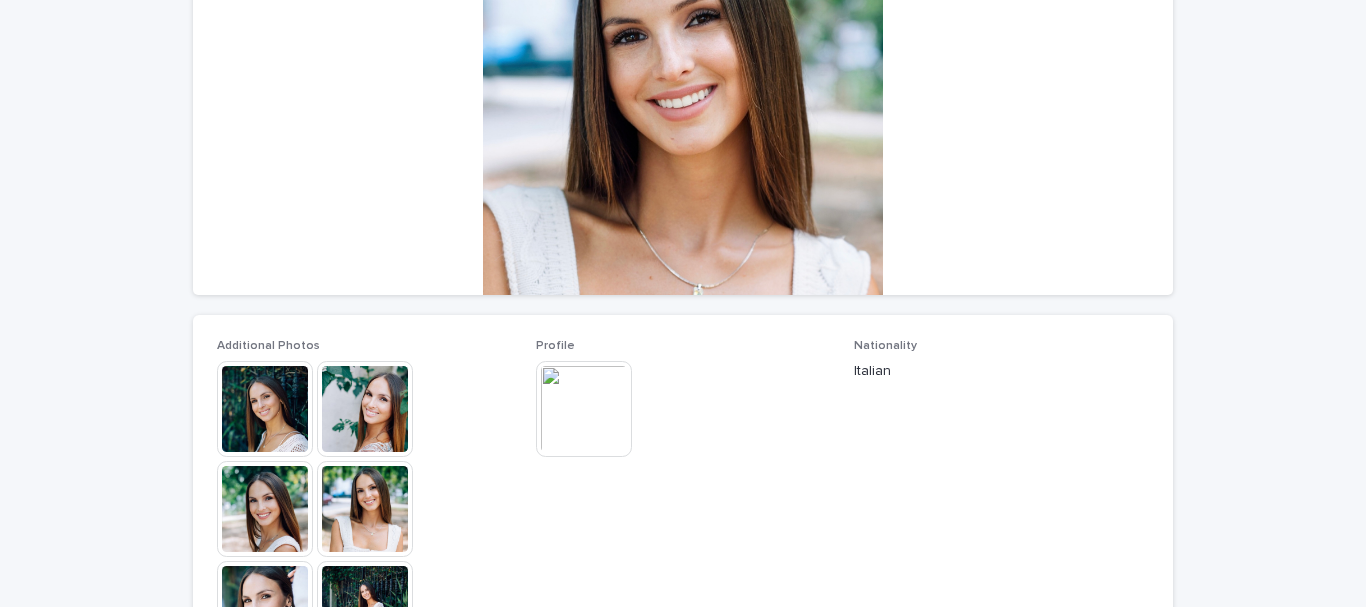 scroll, scrollTop: 300, scrollLeft: 0, axis: vertical 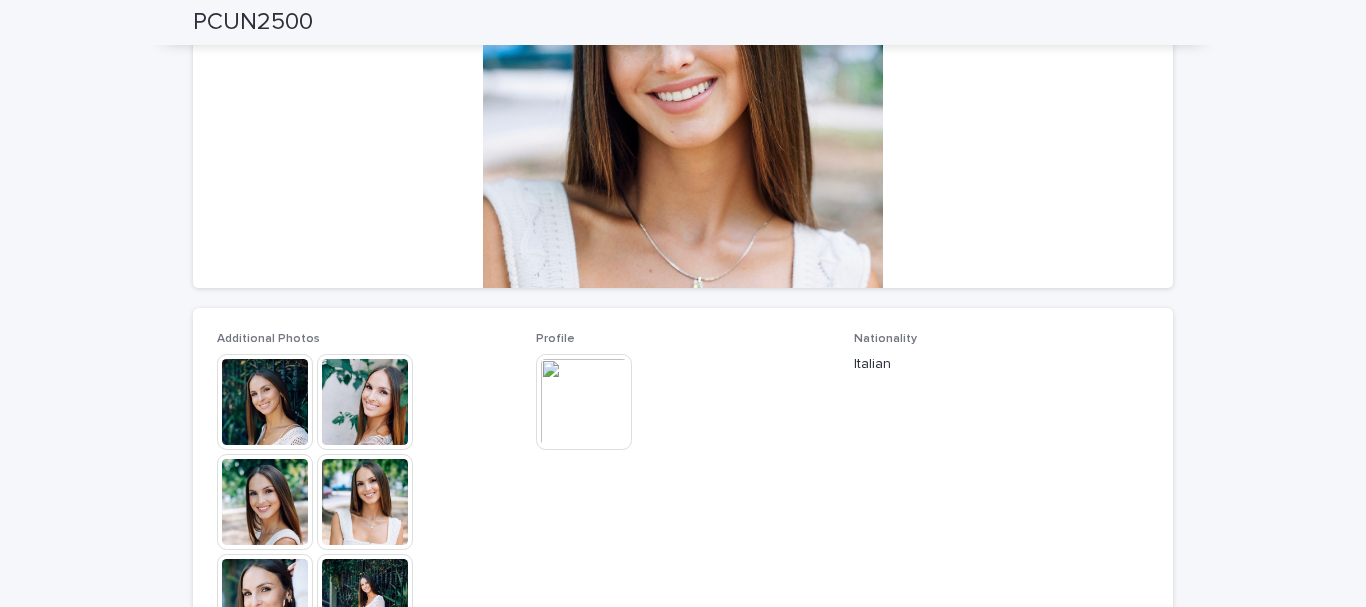 click at bounding box center (365, 402) 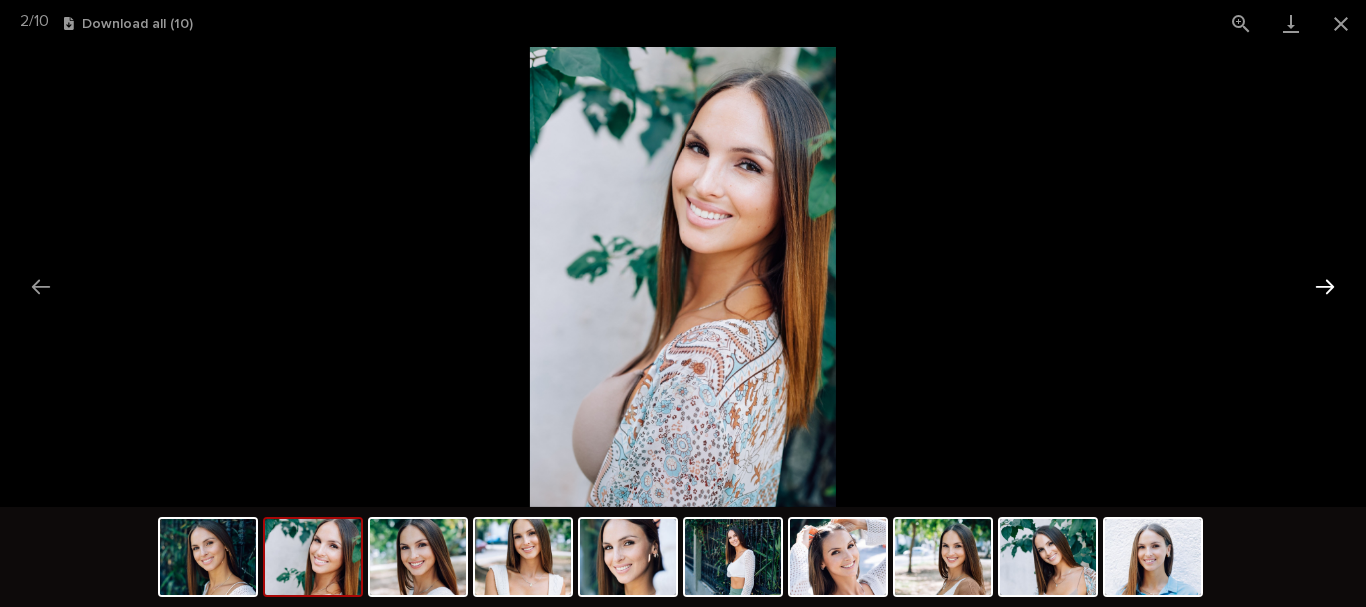click at bounding box center (1325, 286) 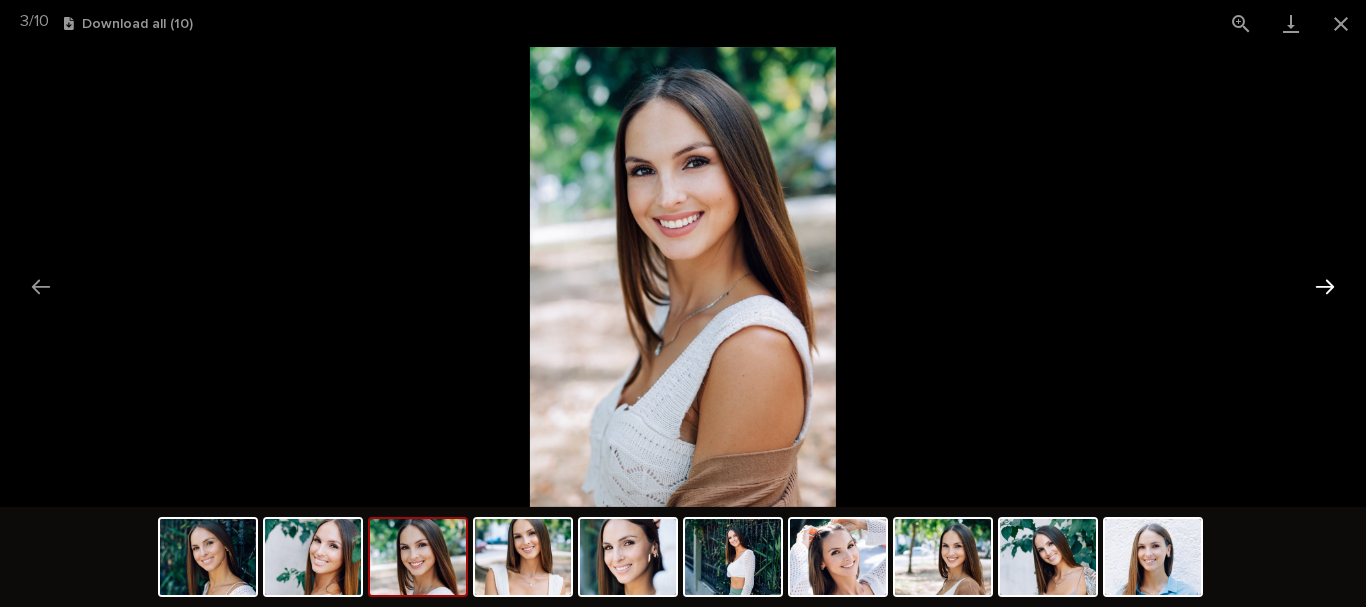 click at bounding box center [1325, 286] 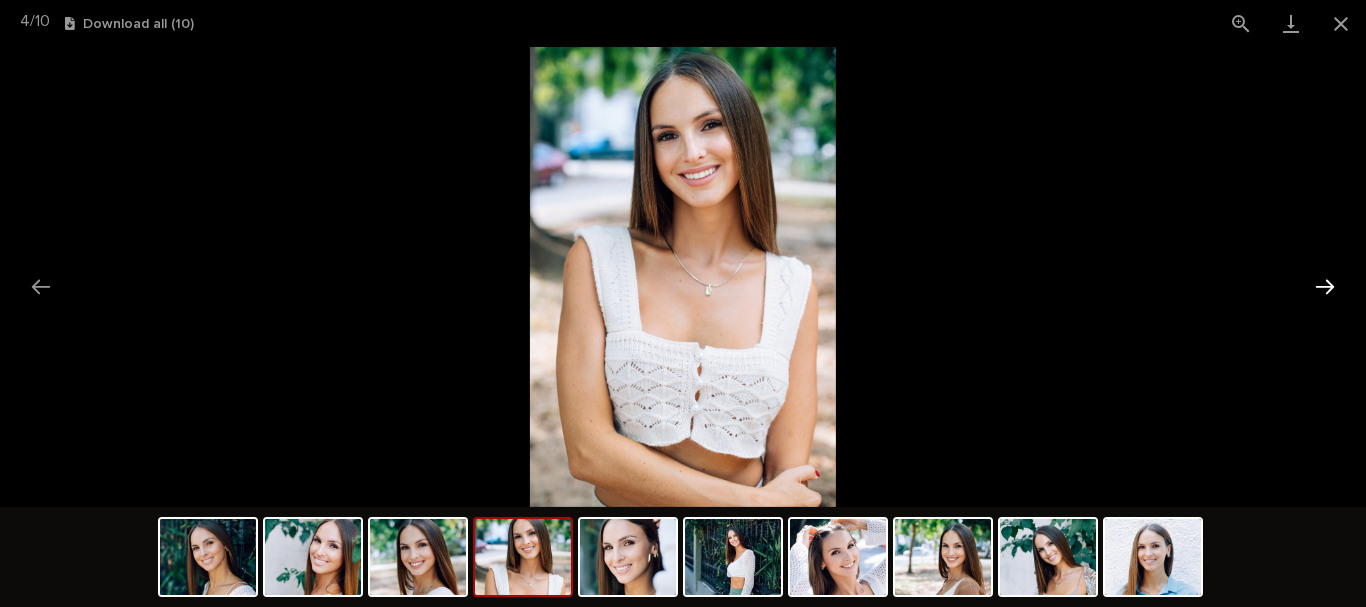 click at bounding box center [1325, 286] 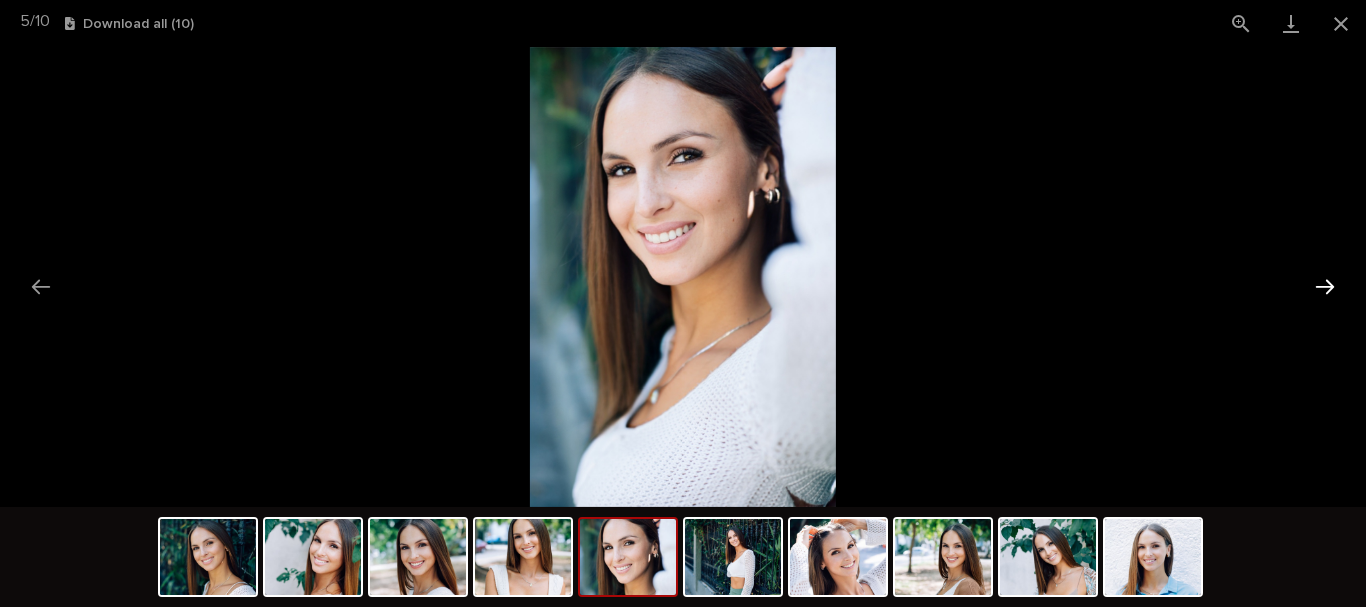 click at bounding box center (1325, 286) 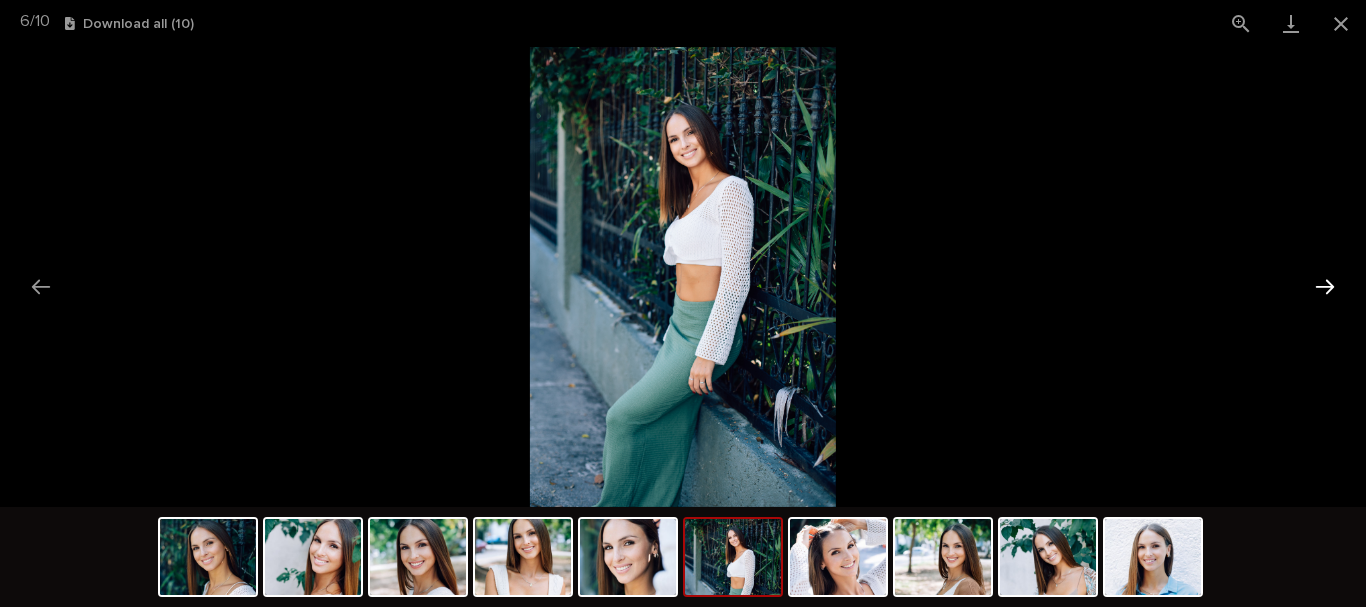 click at bounding box center (1325, 286) 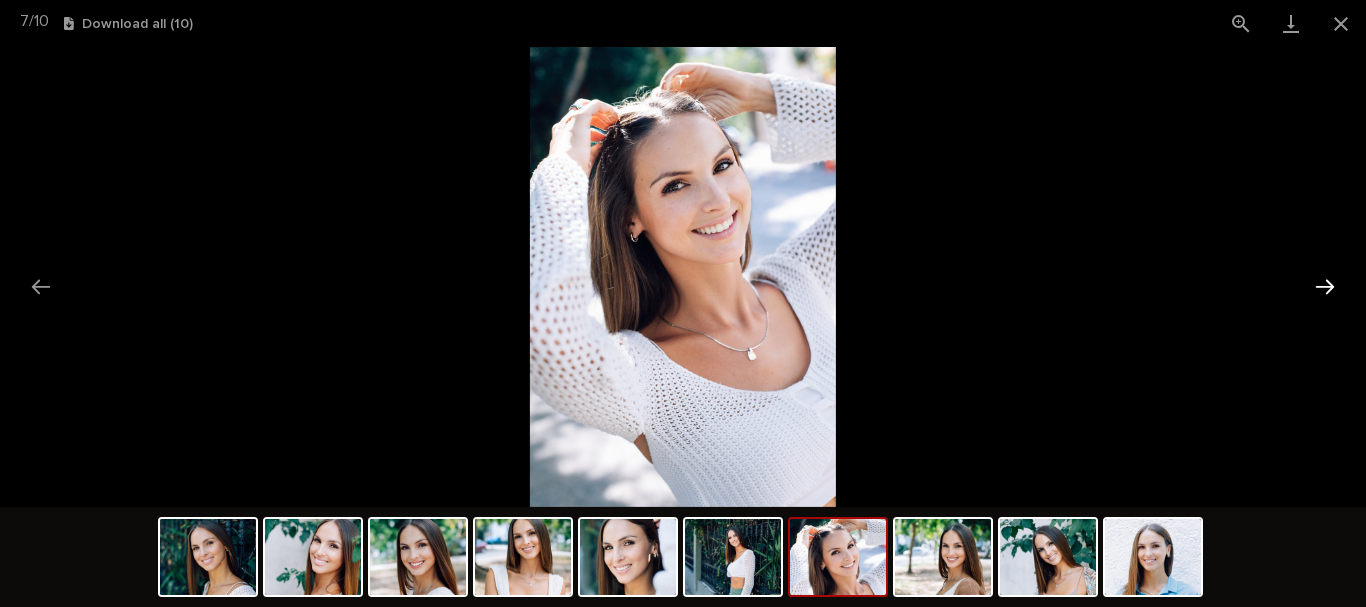 click at bounding box center (1325, 286) 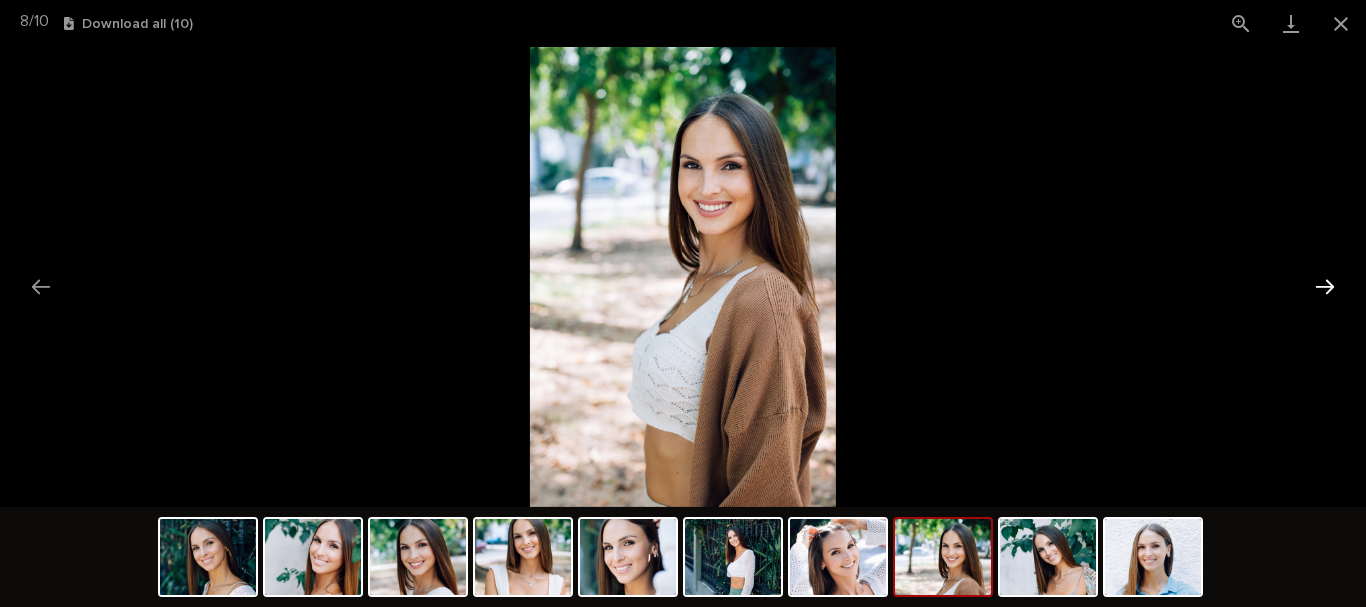 click at bounding box center (1325, 286) 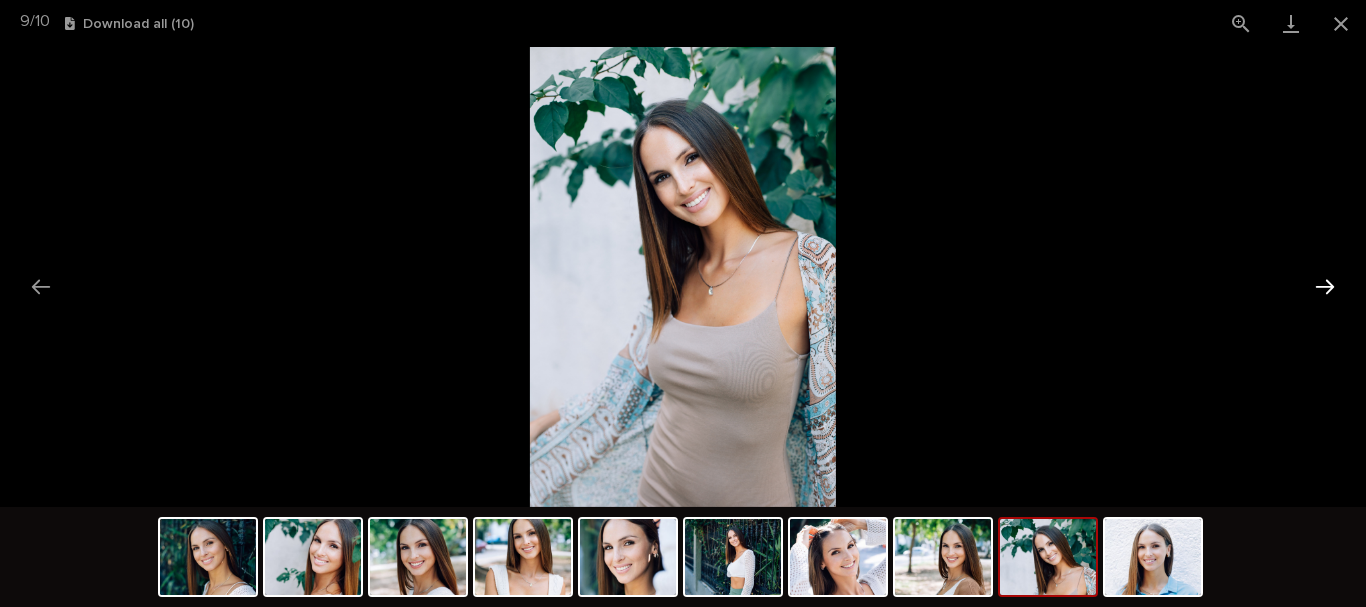 click at bounding box center (1325, 286) 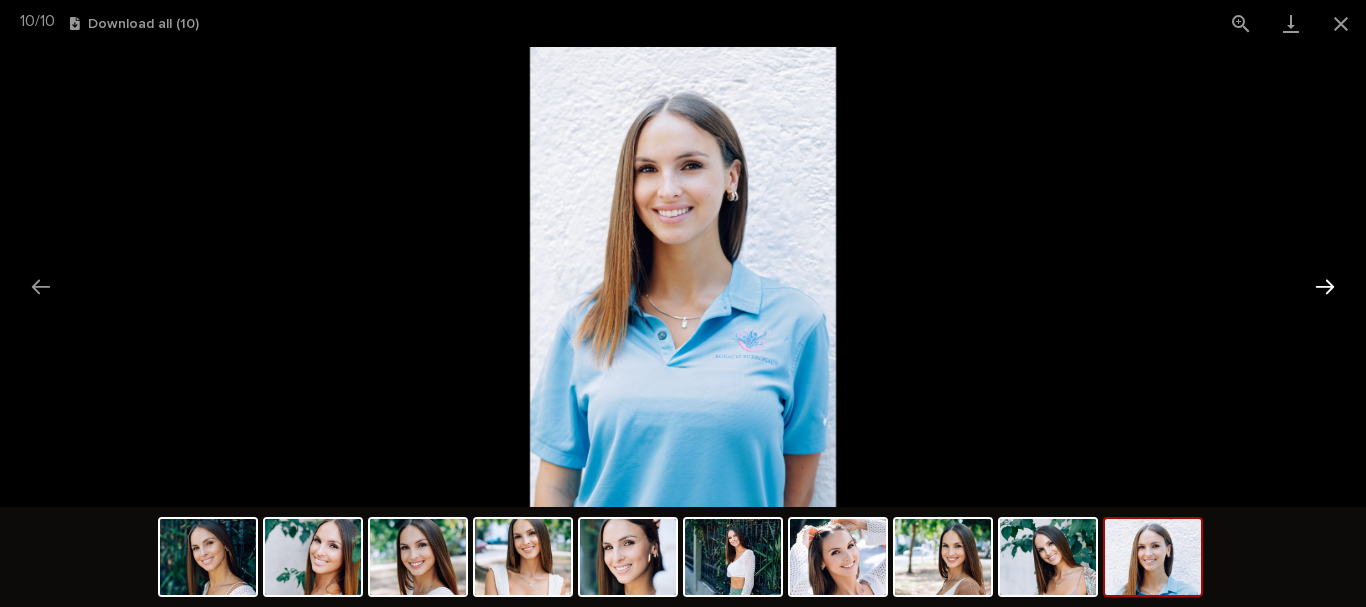 click at bounding box center (1325, 286) 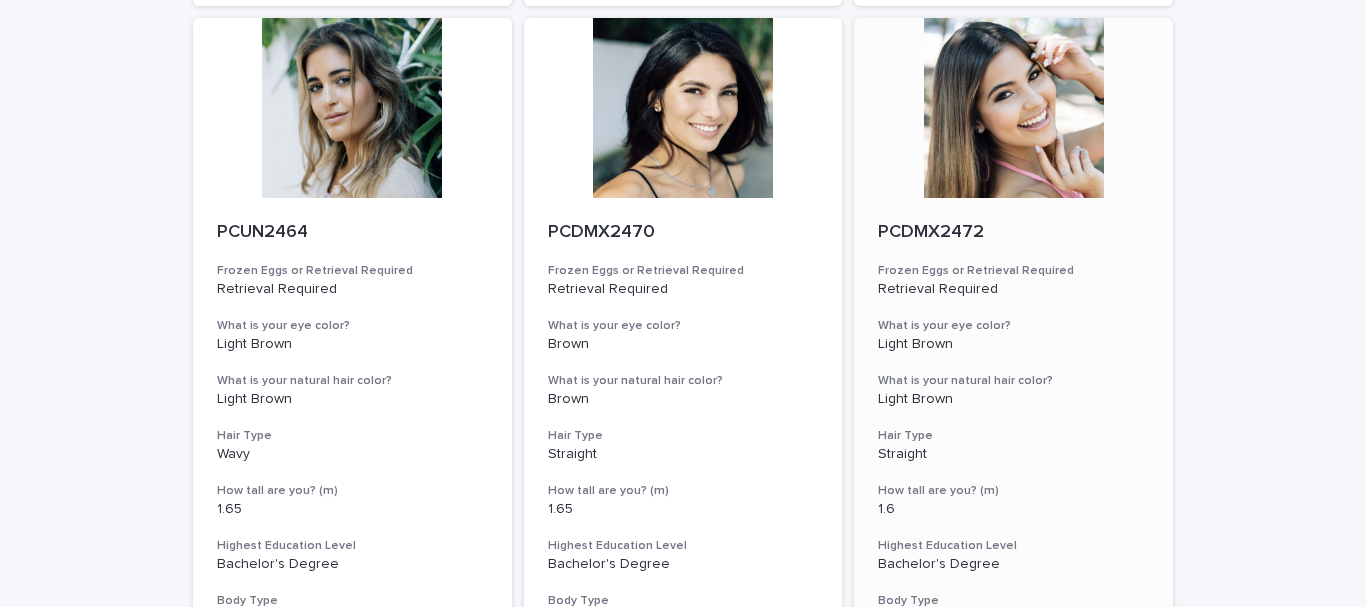 scroll, scrollTop: 800, scrollLeft: 0, axis: vertical 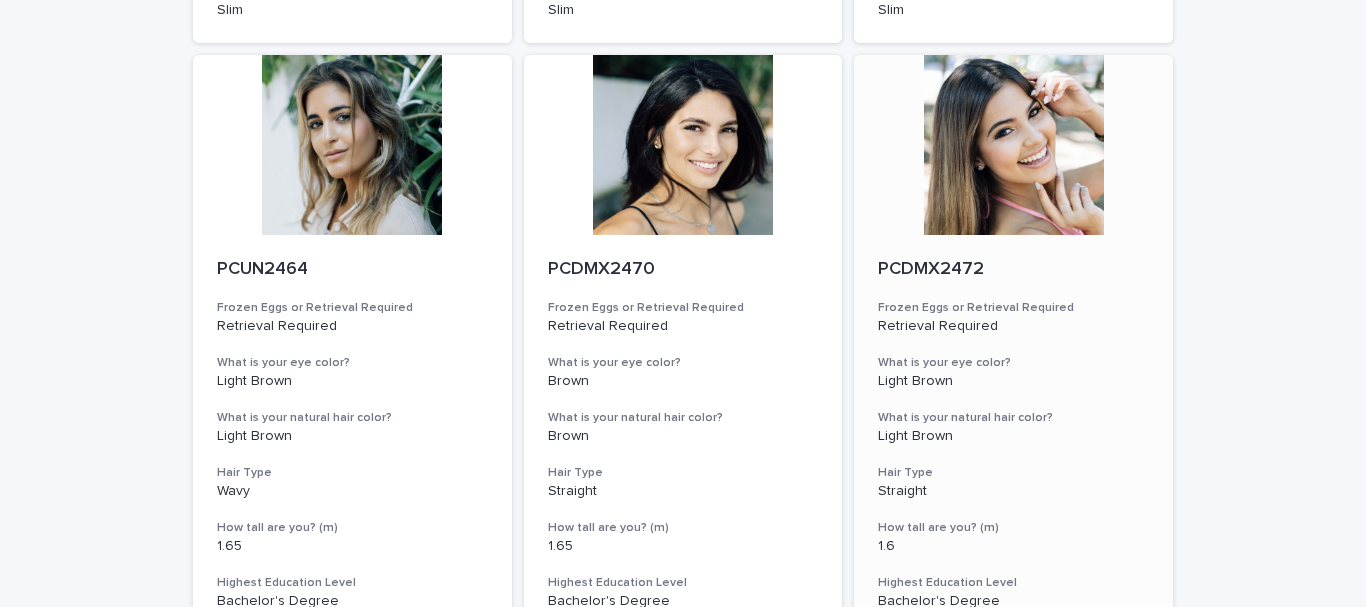 click at bounding box center (1013, 145) 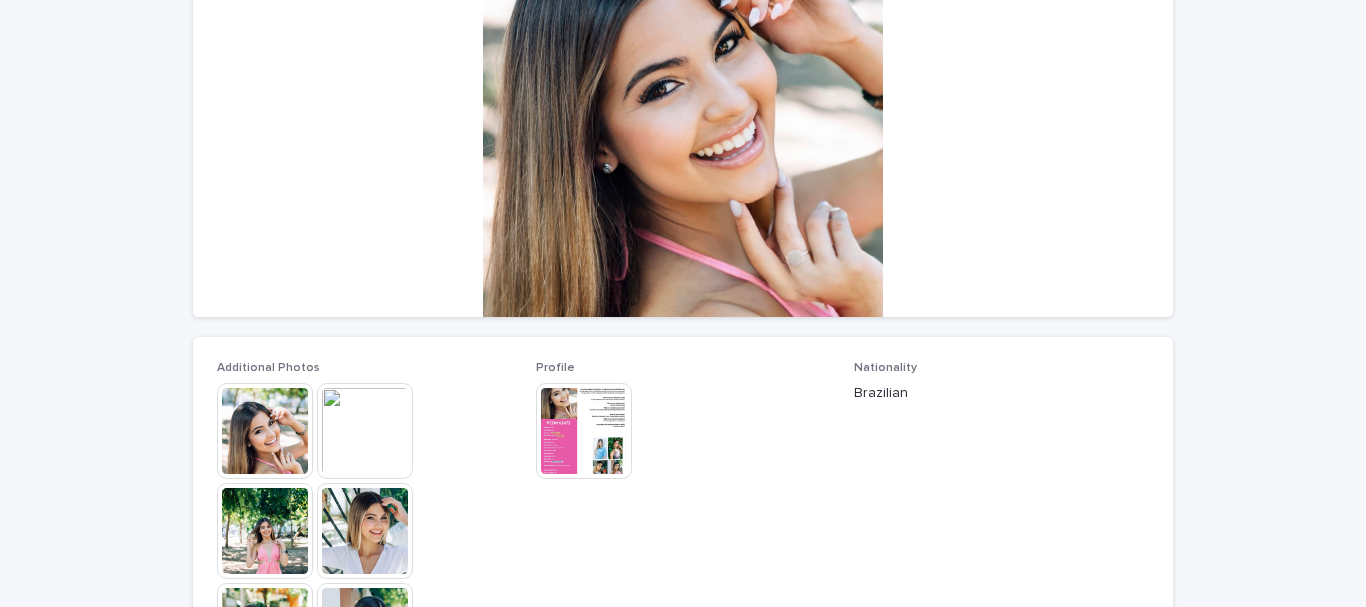 scroll, scrollTop: 300, scrollLeft: 0, axis: vertical 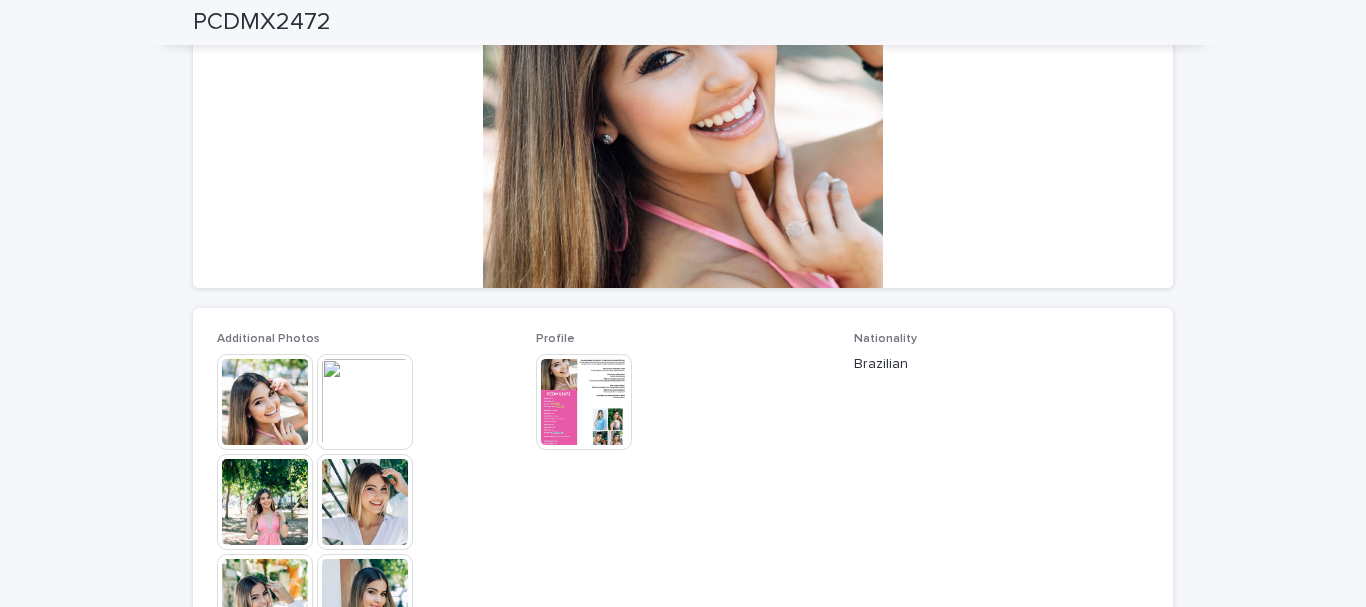 click at bounding box center [365, 502] 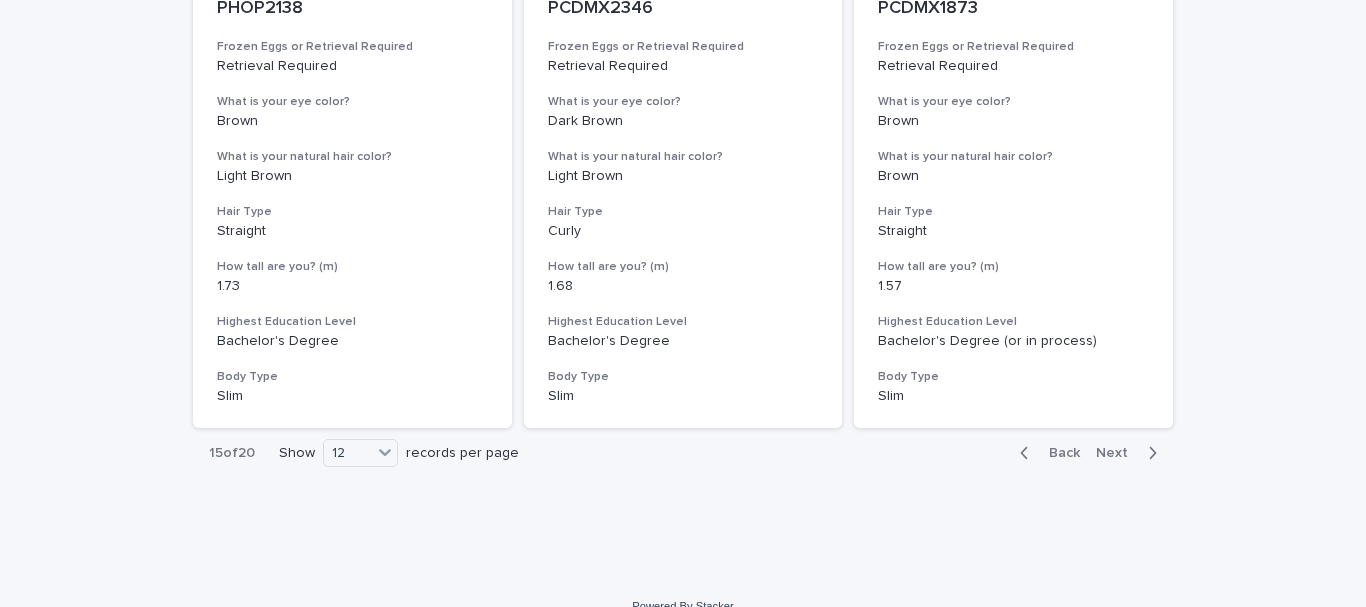 scroll, scrollTop: 2382, scrollLeft: 0, axis: vertical 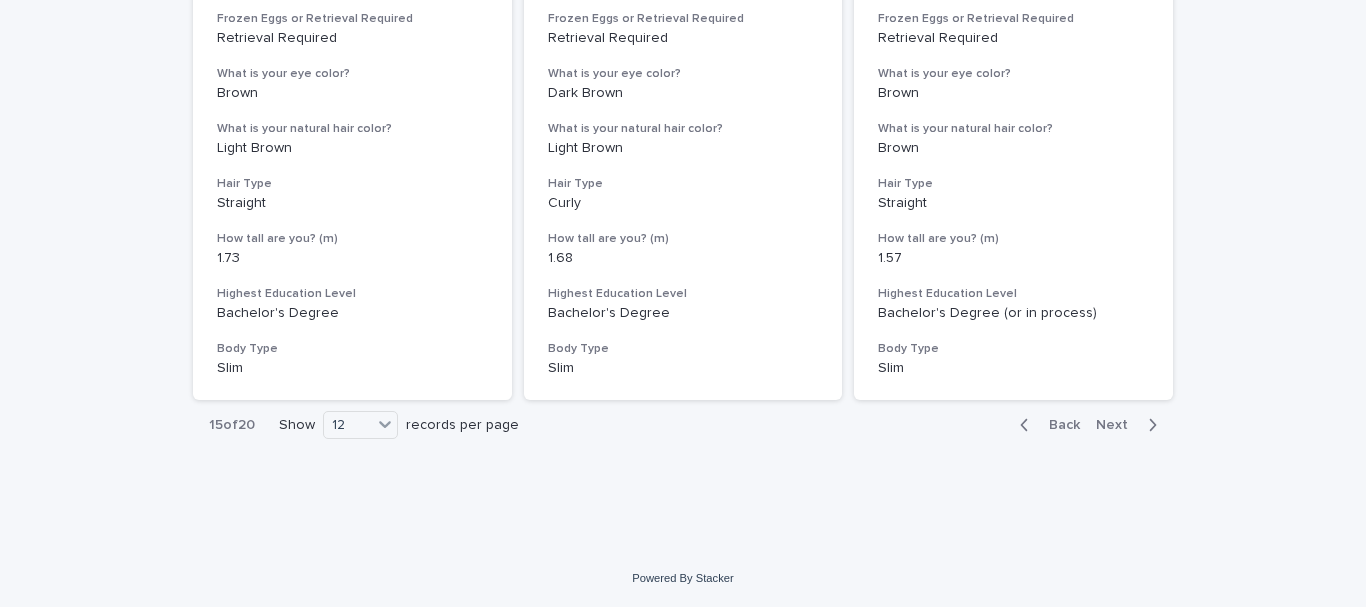 click on "Next" at bounding box center (1118, 425) 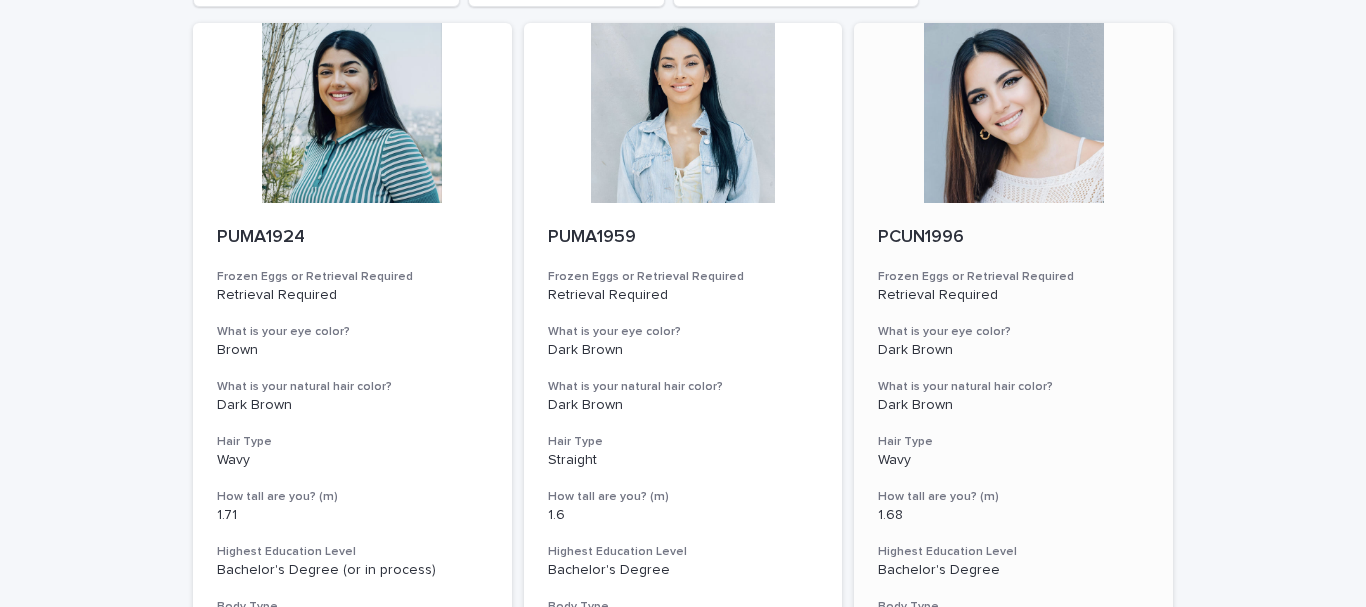 scroll, scrollTop: 200, scrollLeft: 0, axis: vertical 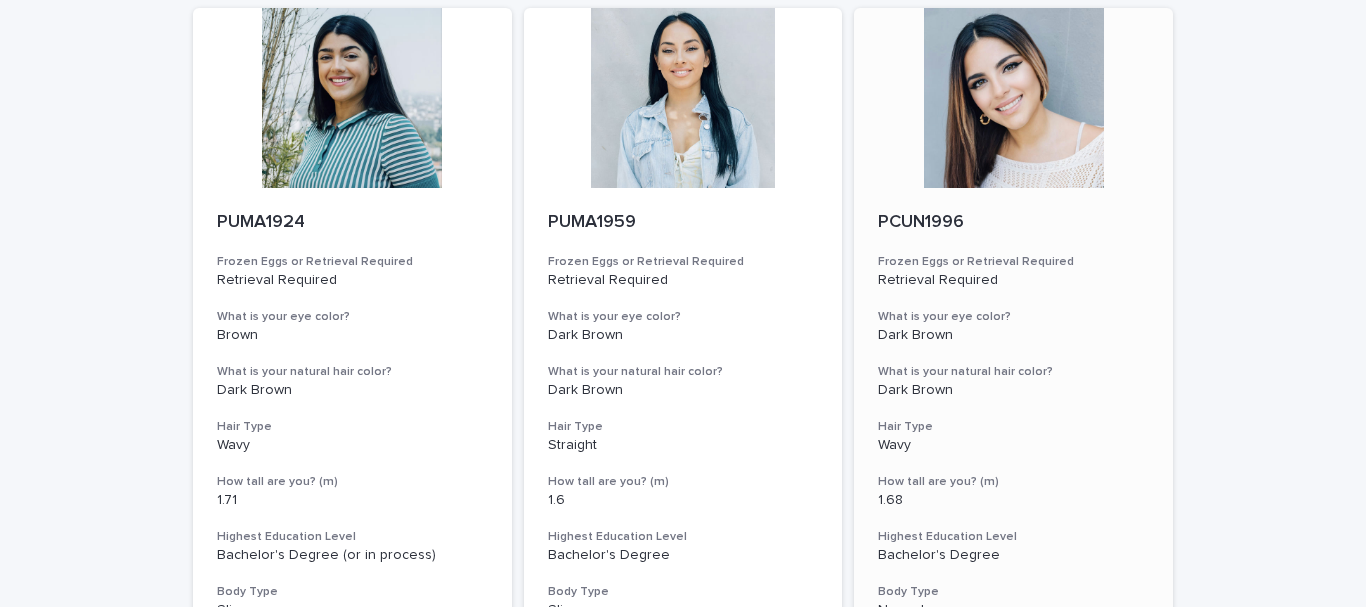 click at bounding box center (1013, 98) 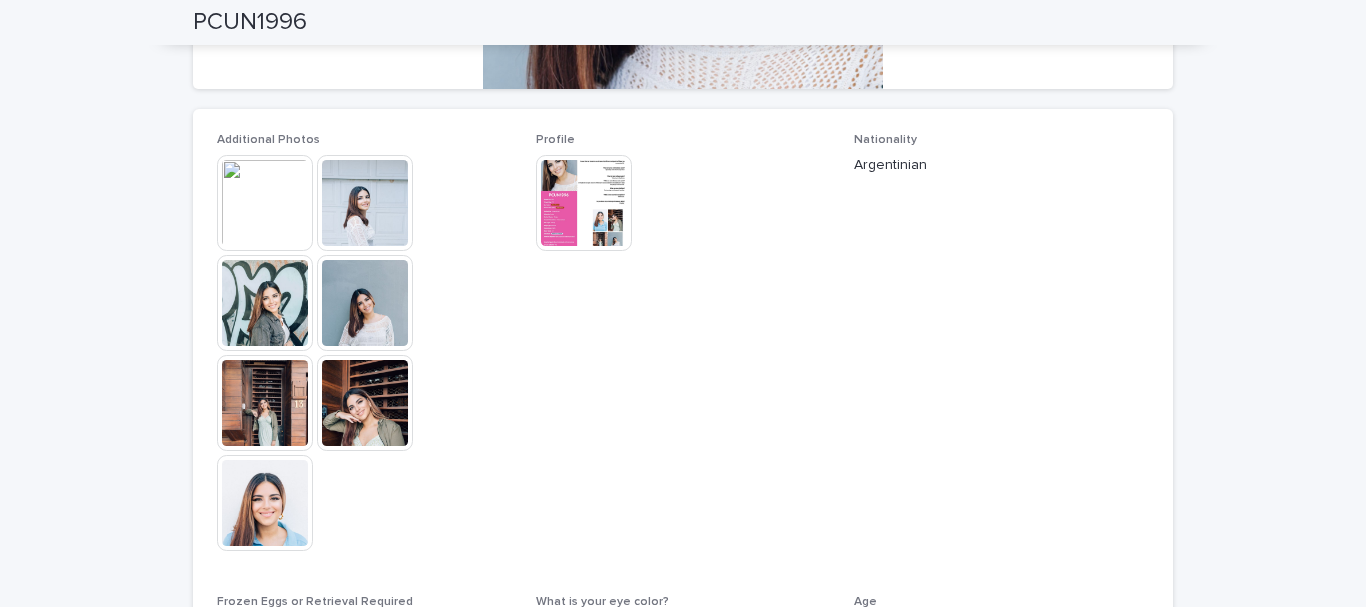 scroll, scrollTop: 500, scrollLeft: 0, axis: vertical 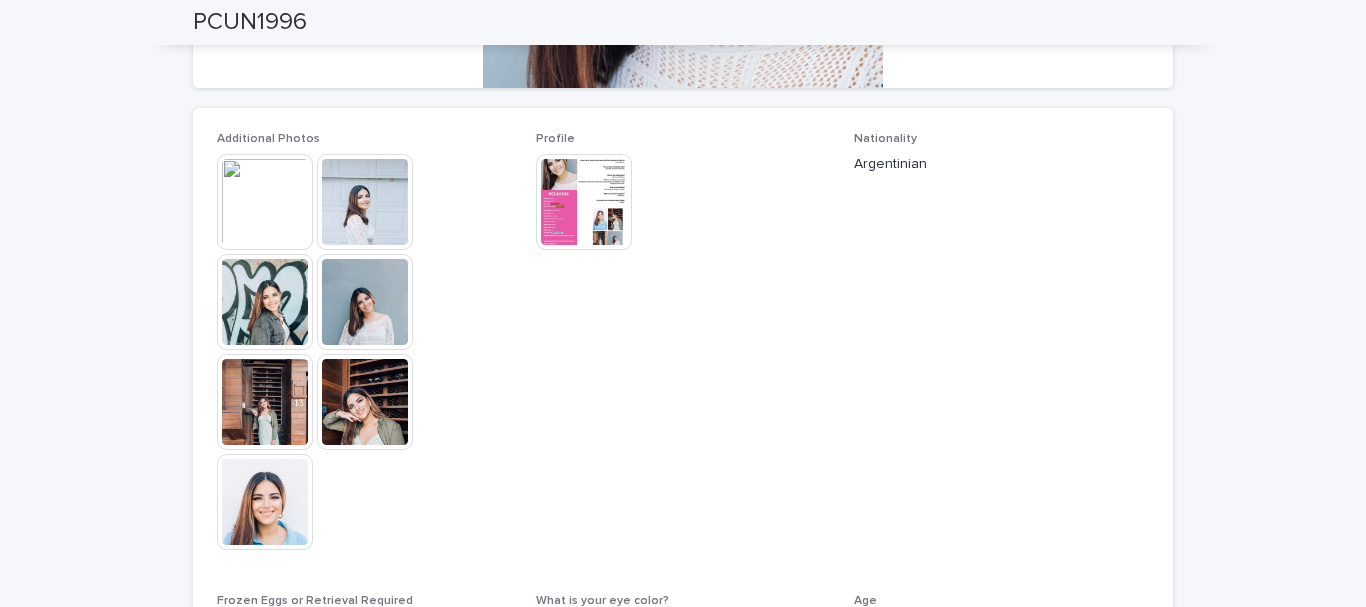 click at bounding box center [265, 202] 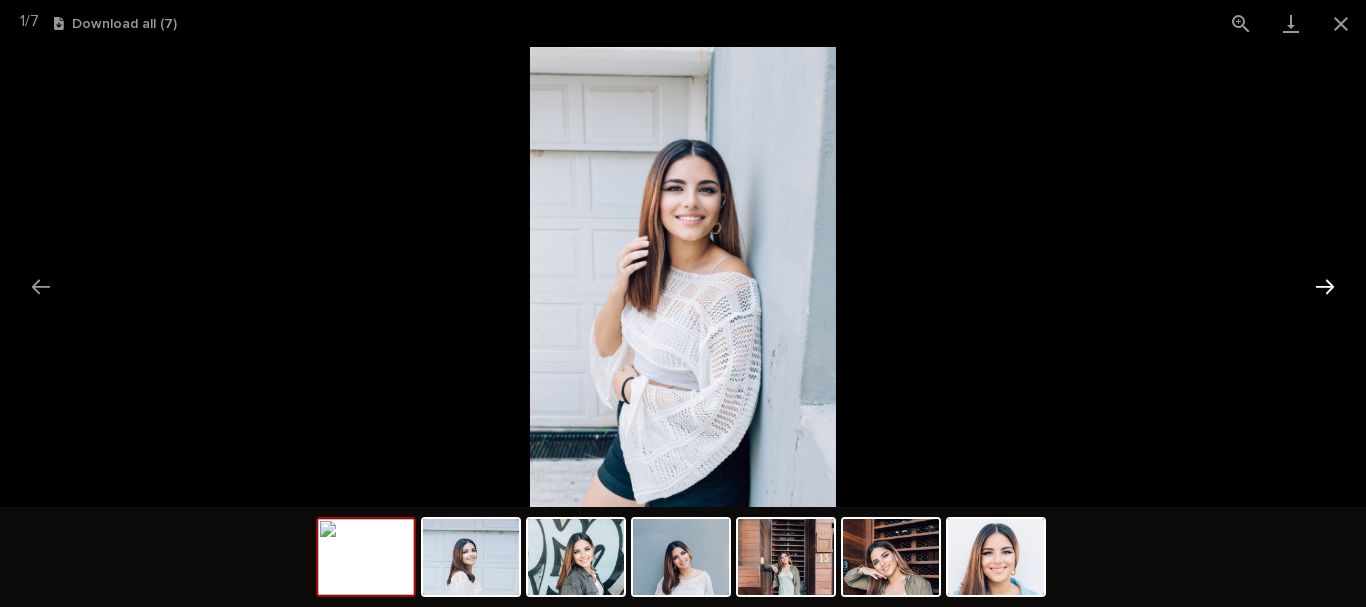 click at bounding box center (1325, 286) 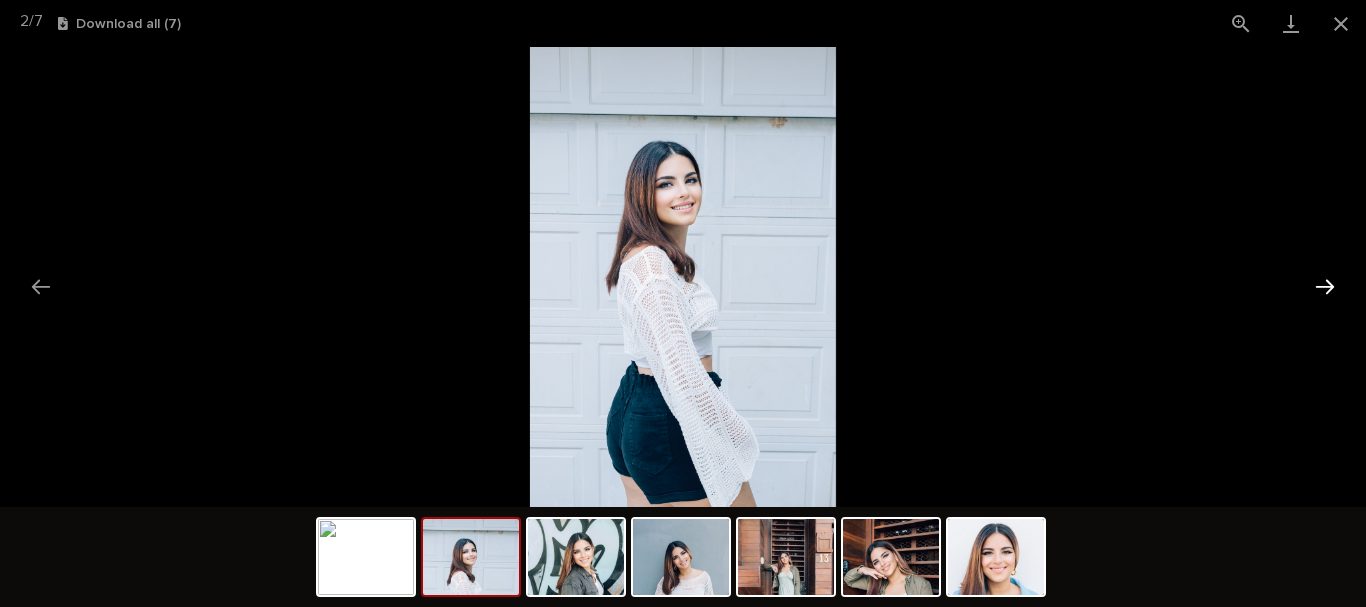 click at bounding box center (1325, 286) 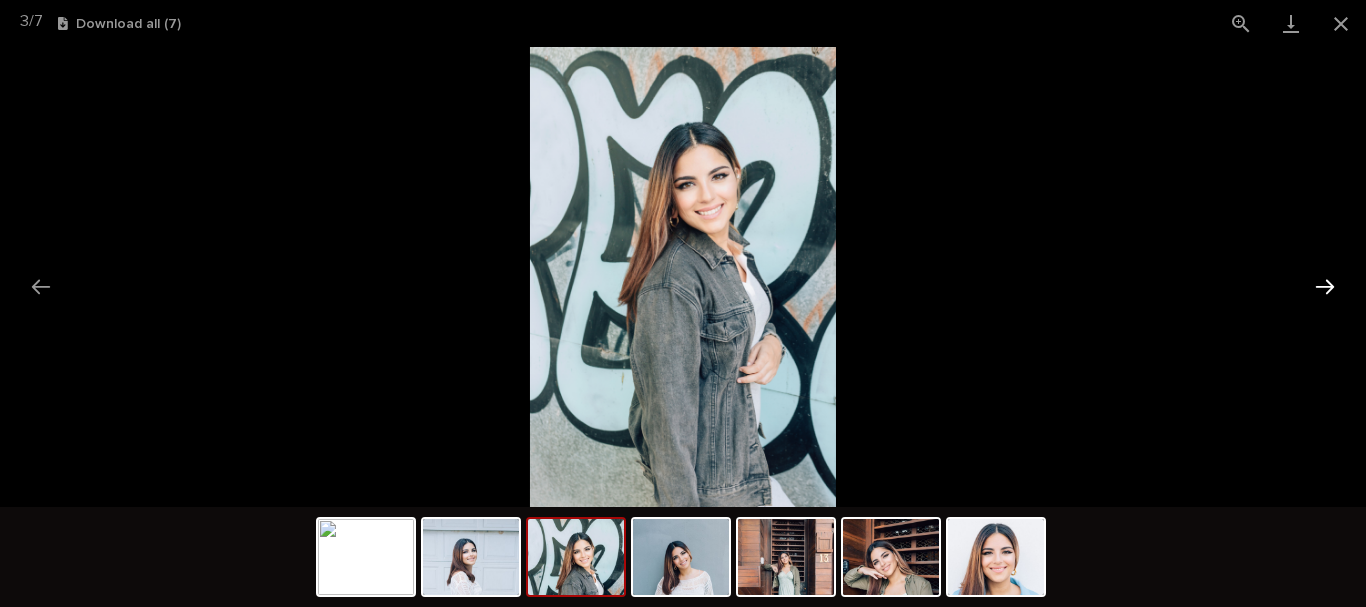 click at bounding box center (1325, 286) 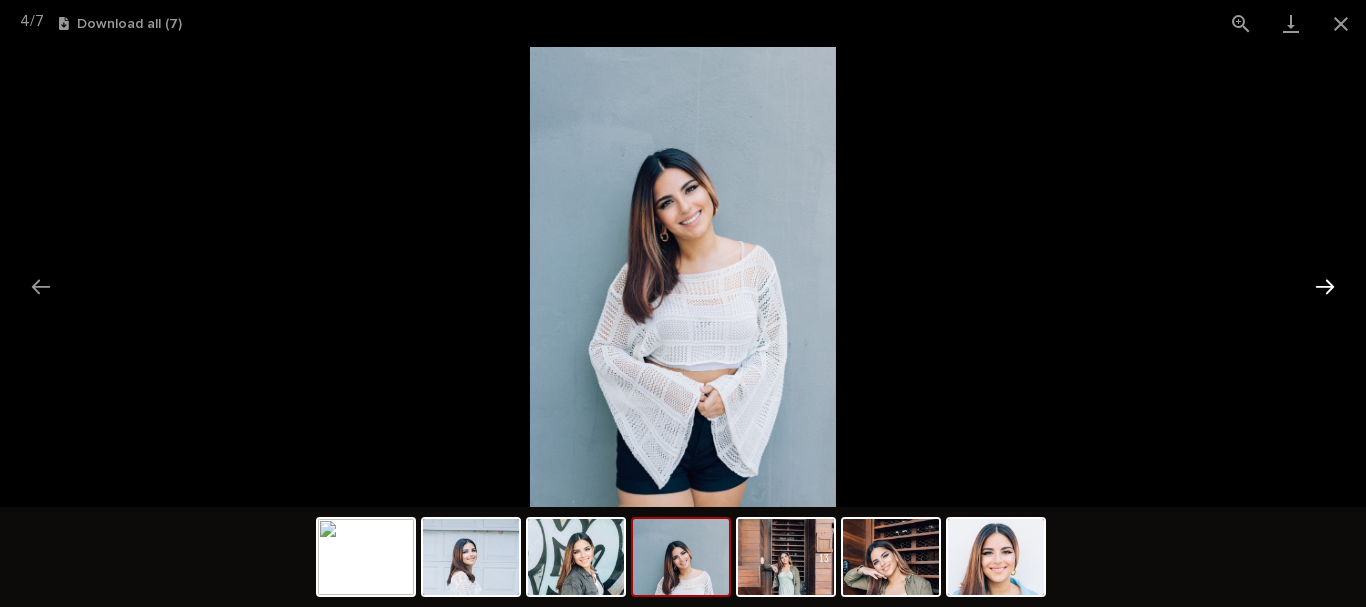 click at bounding box center [1325, 286] 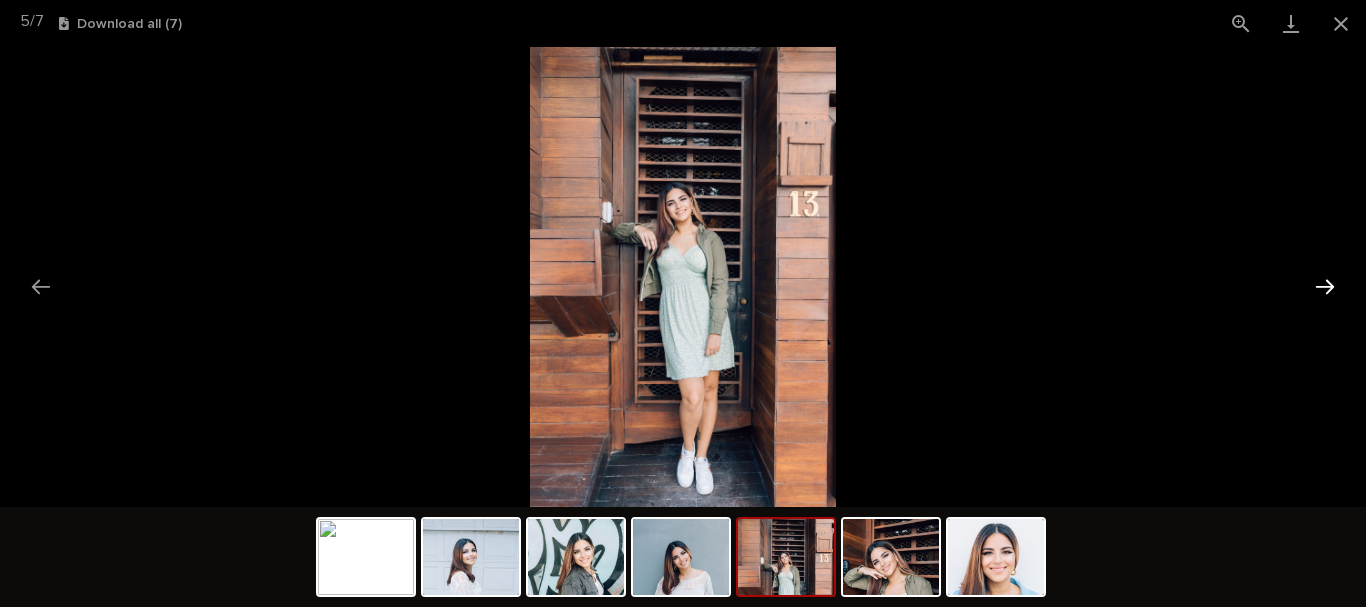 click at bounding box center [1325, 286] 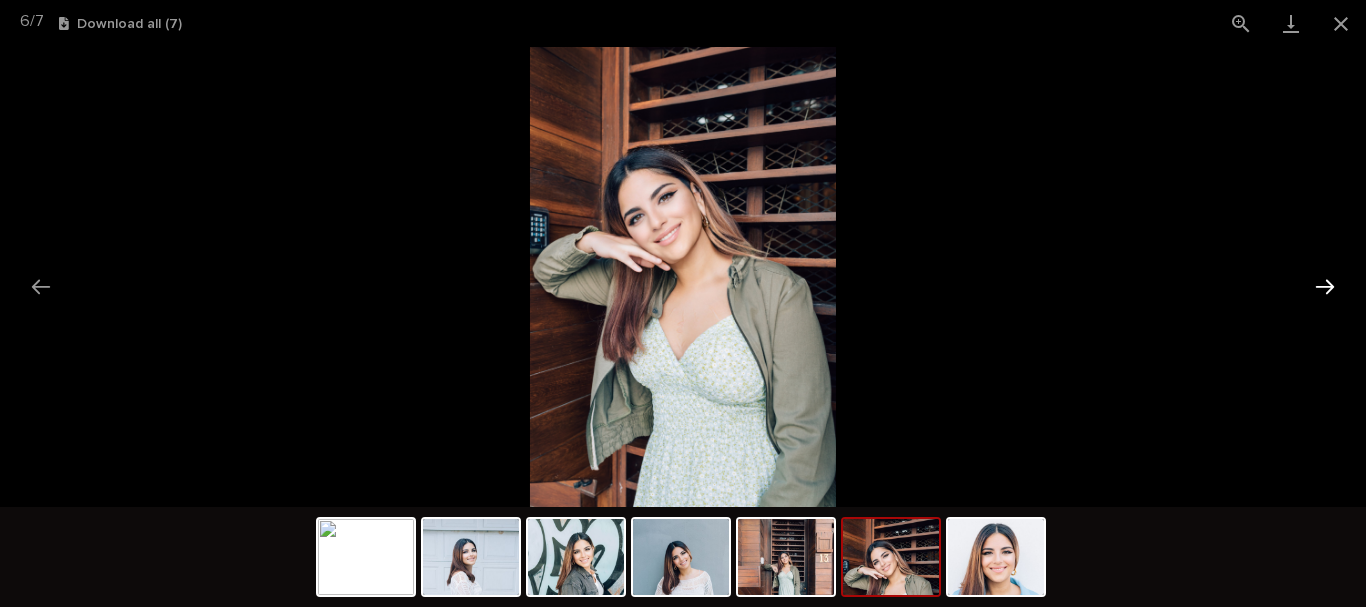 click at bounding box center [1325, 286] 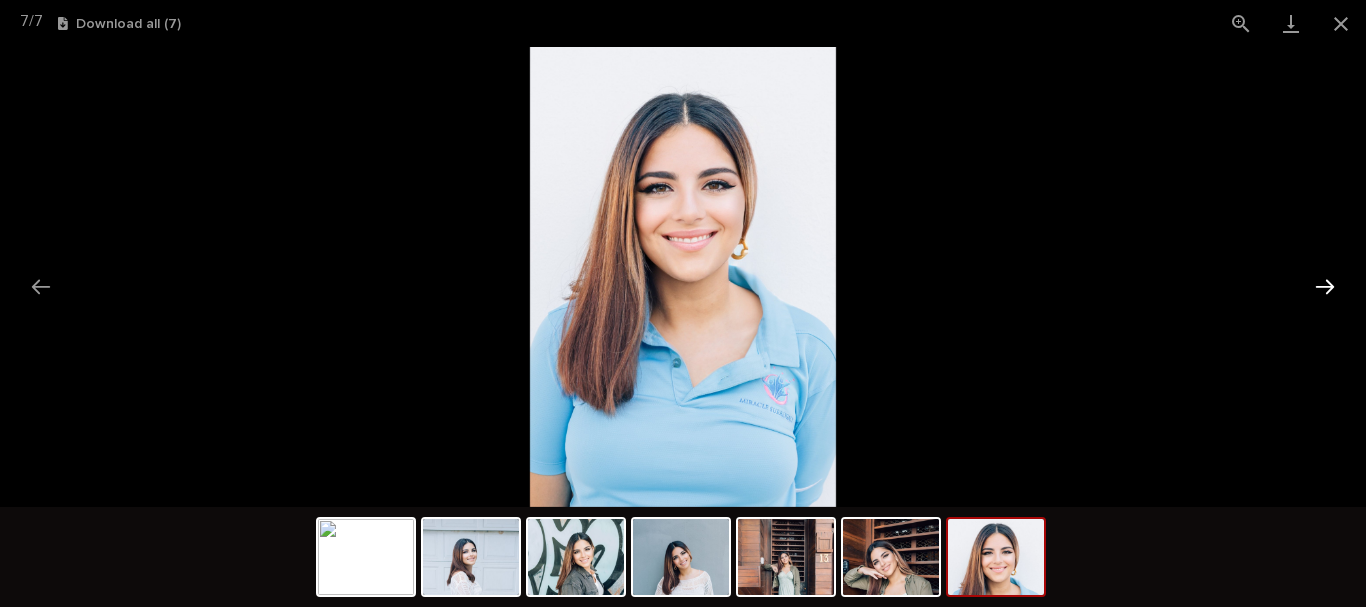 click at bounding box center [1325, 286] 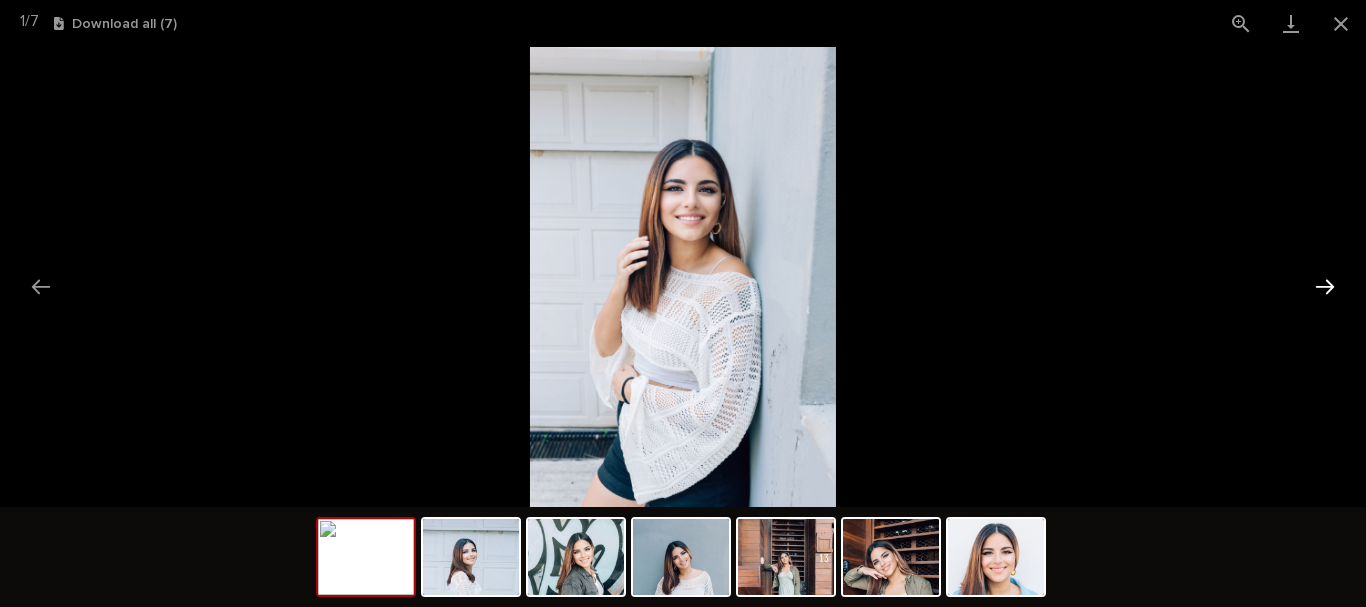 click at bounding box center (1325, 286) 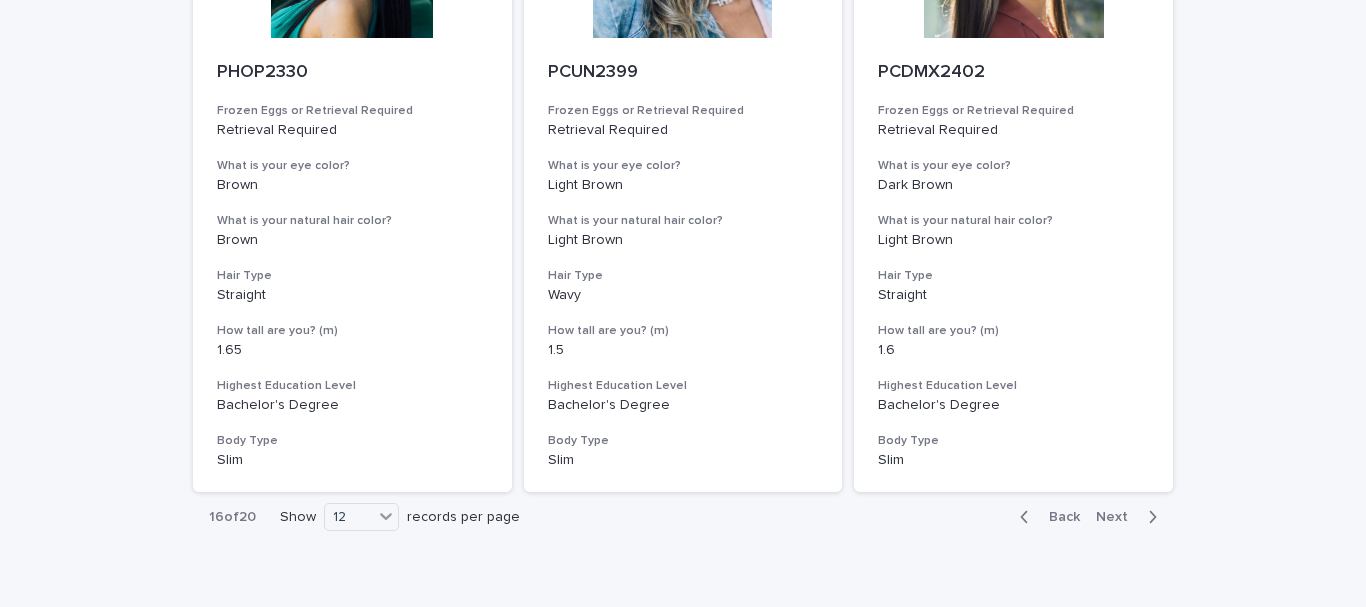 scroll, scrollTop: 2300, scrollLeft: 0, axis: vertical 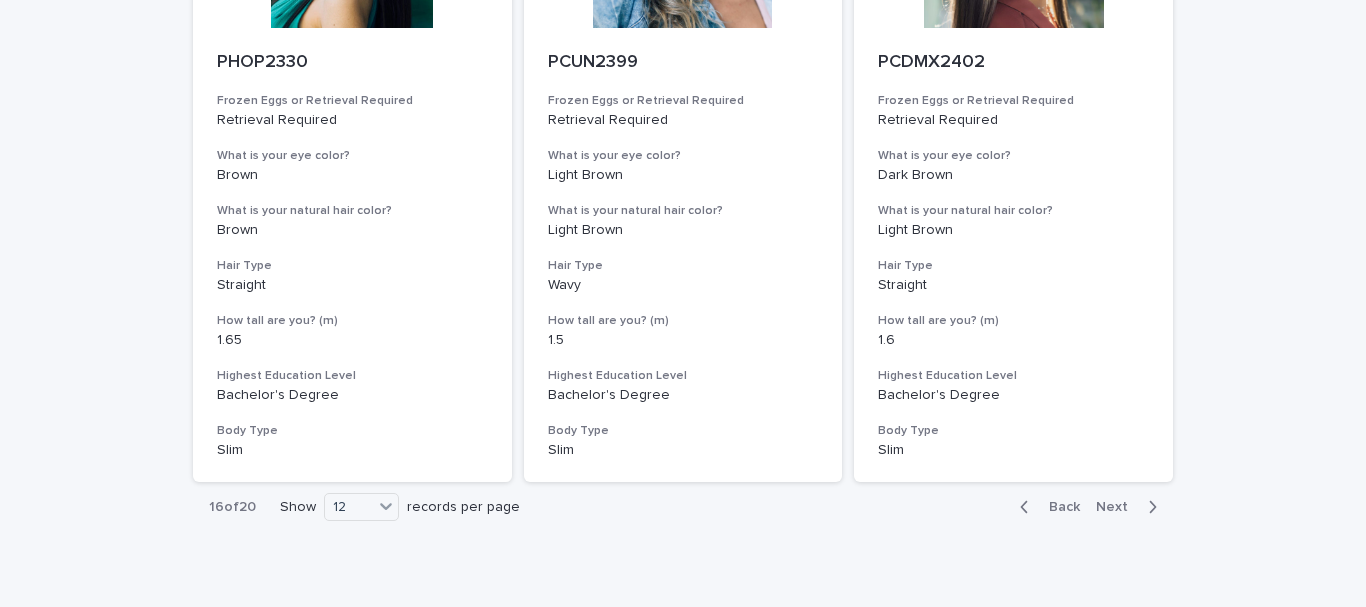 click on "Next" at bounding box center [1118, 507] 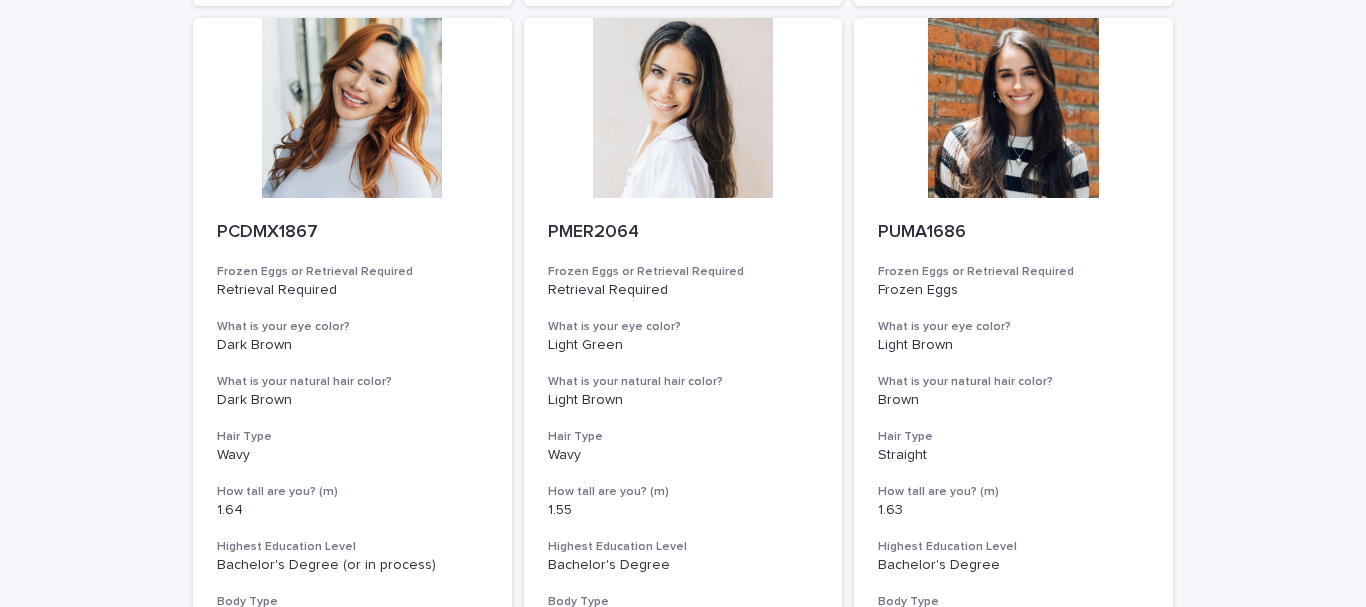 scroll, scrollTop: 1400, scrollLeft: 0, axis: vertical 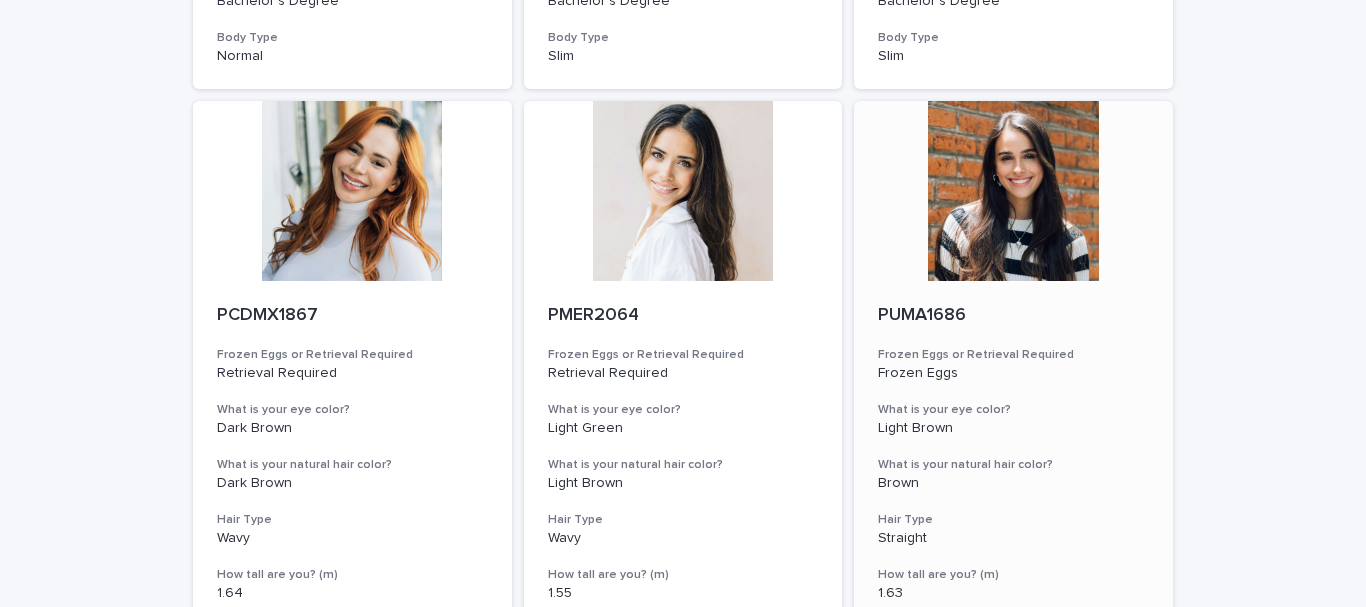 click at bounding box center (1013, 191) 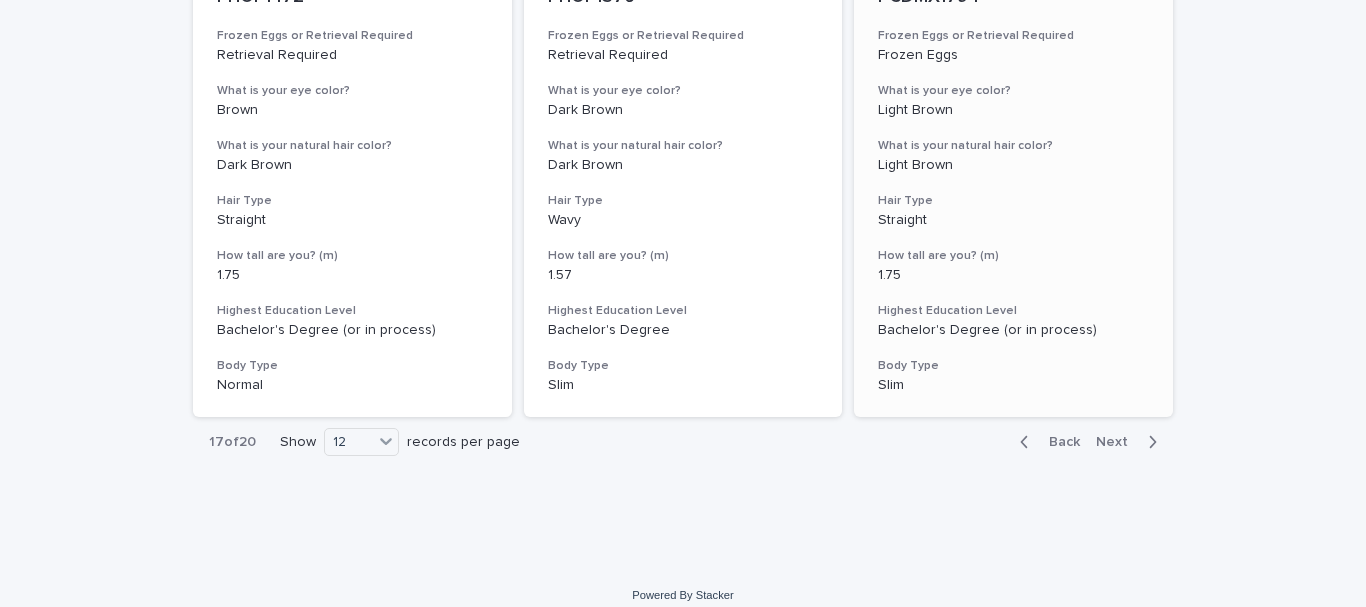 scroll, scrollTop: 2382, scrollLeft: 0, axis: vertical 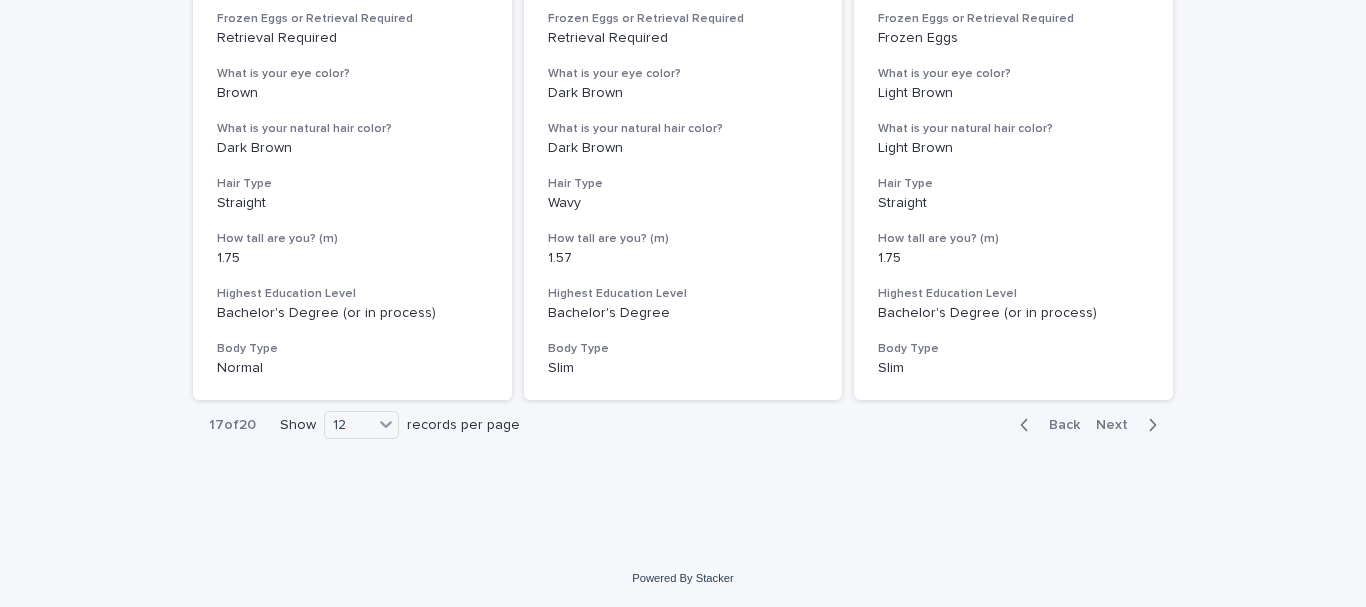 click on "Next" at bounding box center [1118, 425] 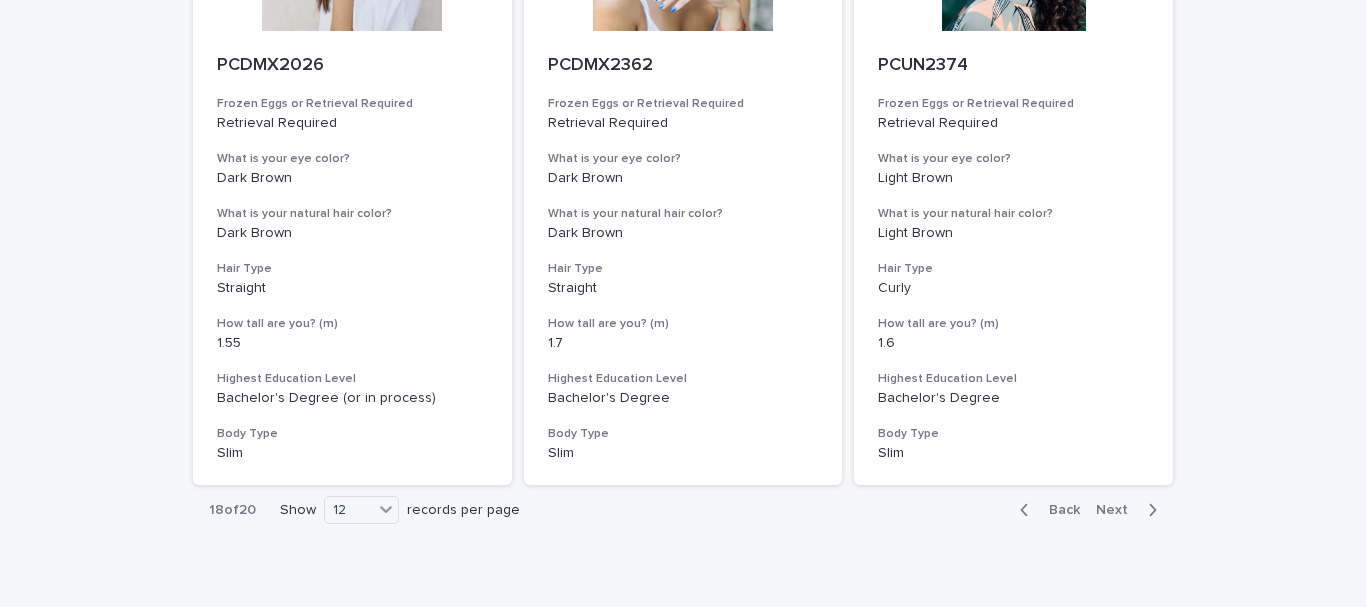 scroll, scrollTop: 2382, scrollLeft: 0, axis: vertical 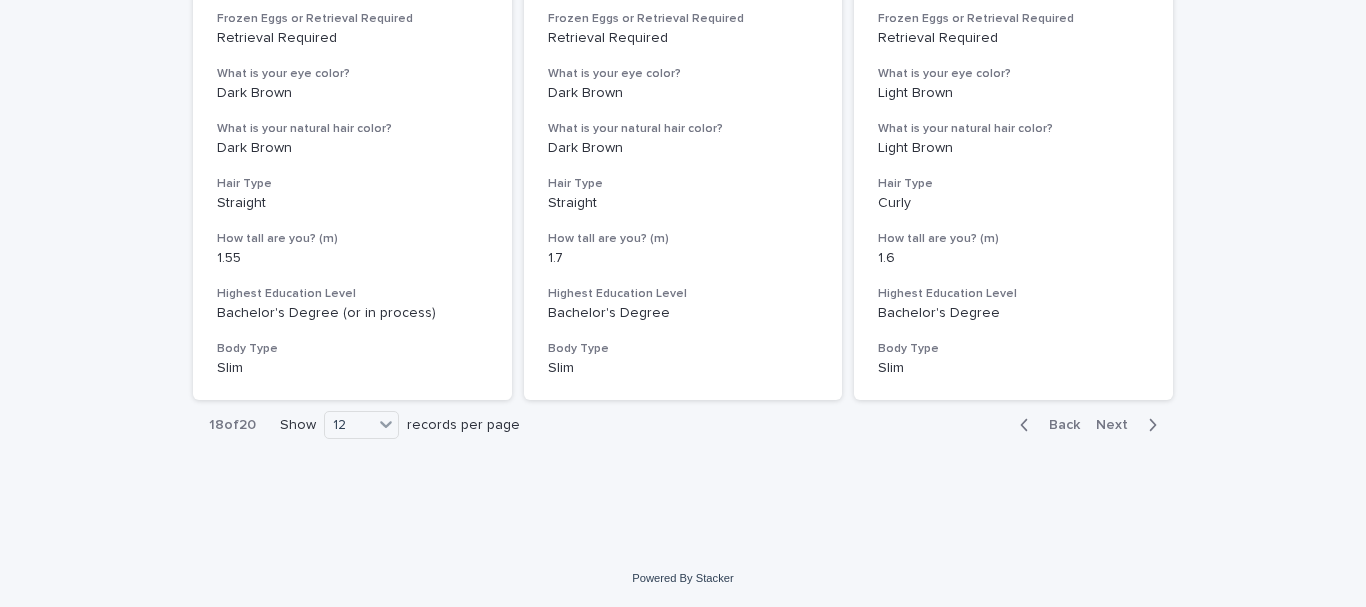 click on "Next" at bounding box center [1118, 425] 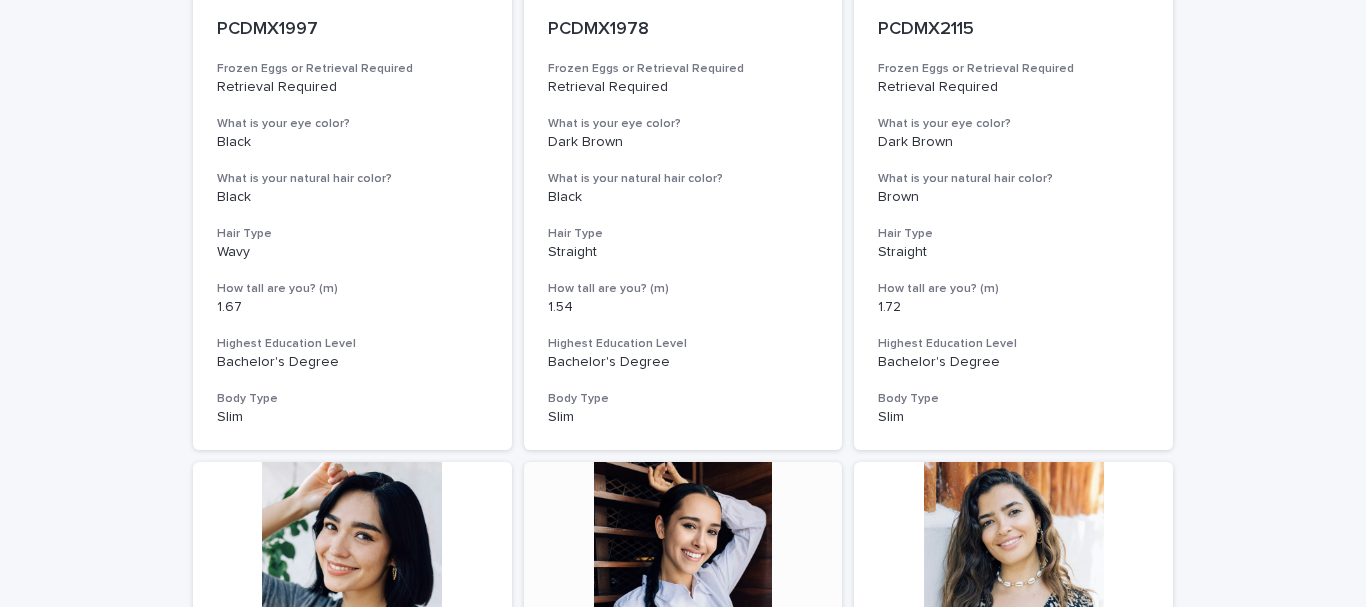 scroll, scrollTop: 1482, scrollLeft: 0, axis: vertical 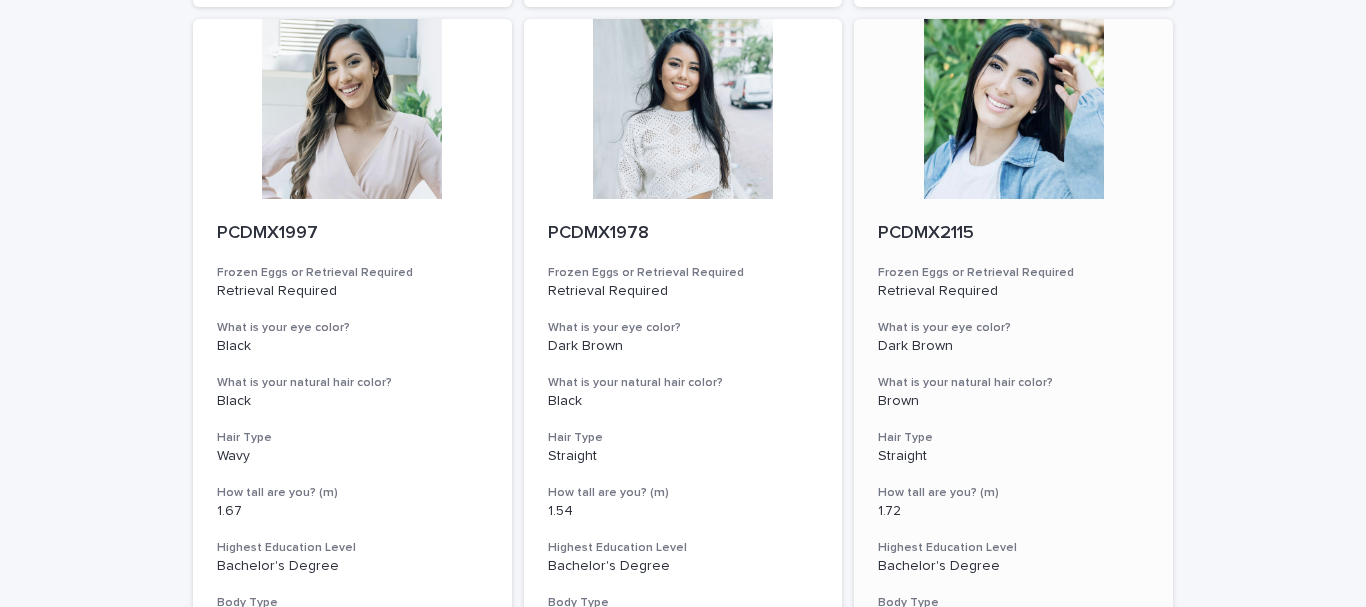 click at bounding box center [1013, 109] 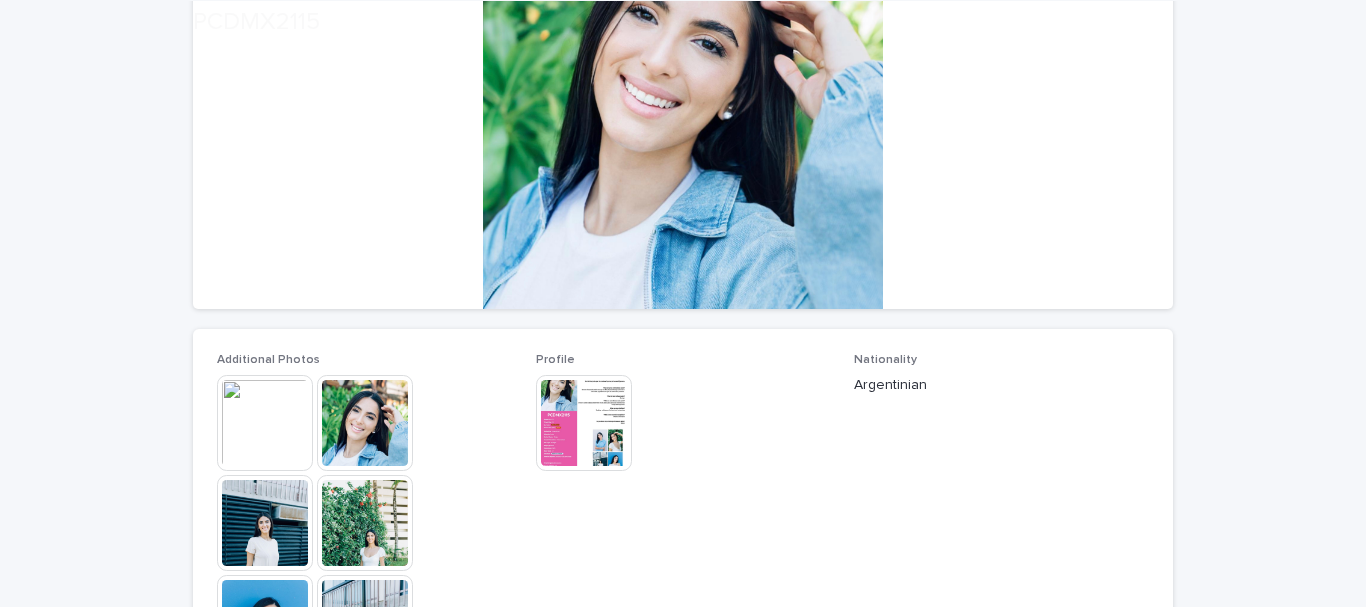 scroll, scrollTop: 300, scrollLeft: 0, axis: vertical 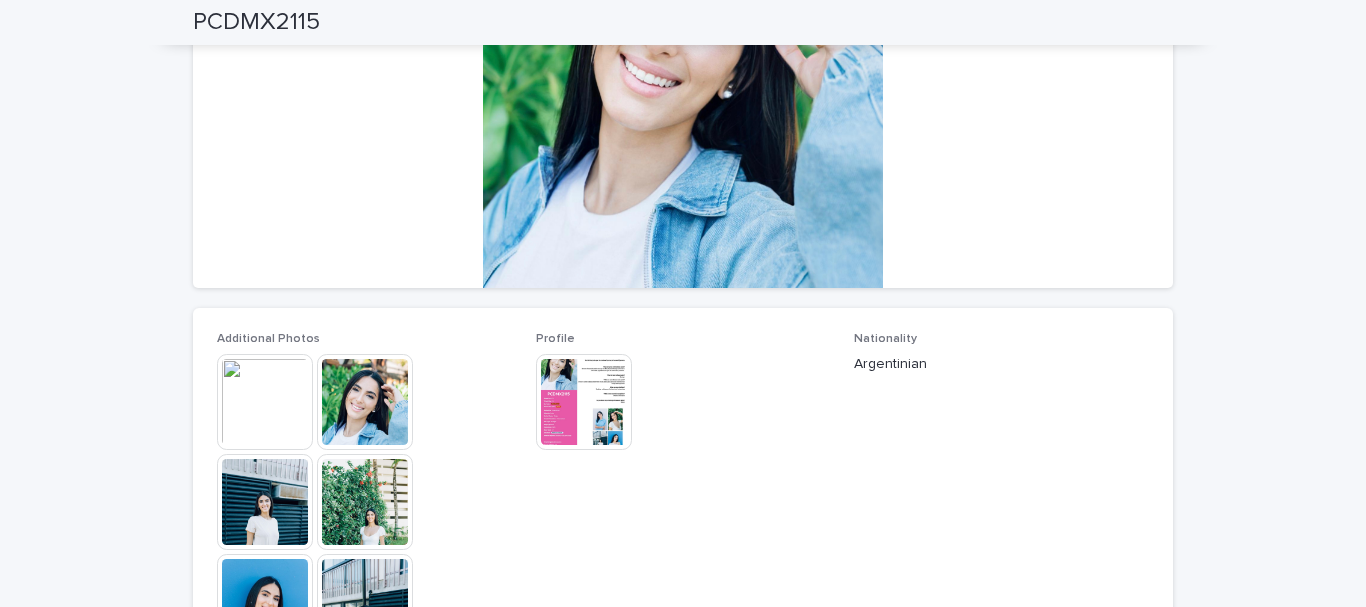 click at bounding box center [265, 402] 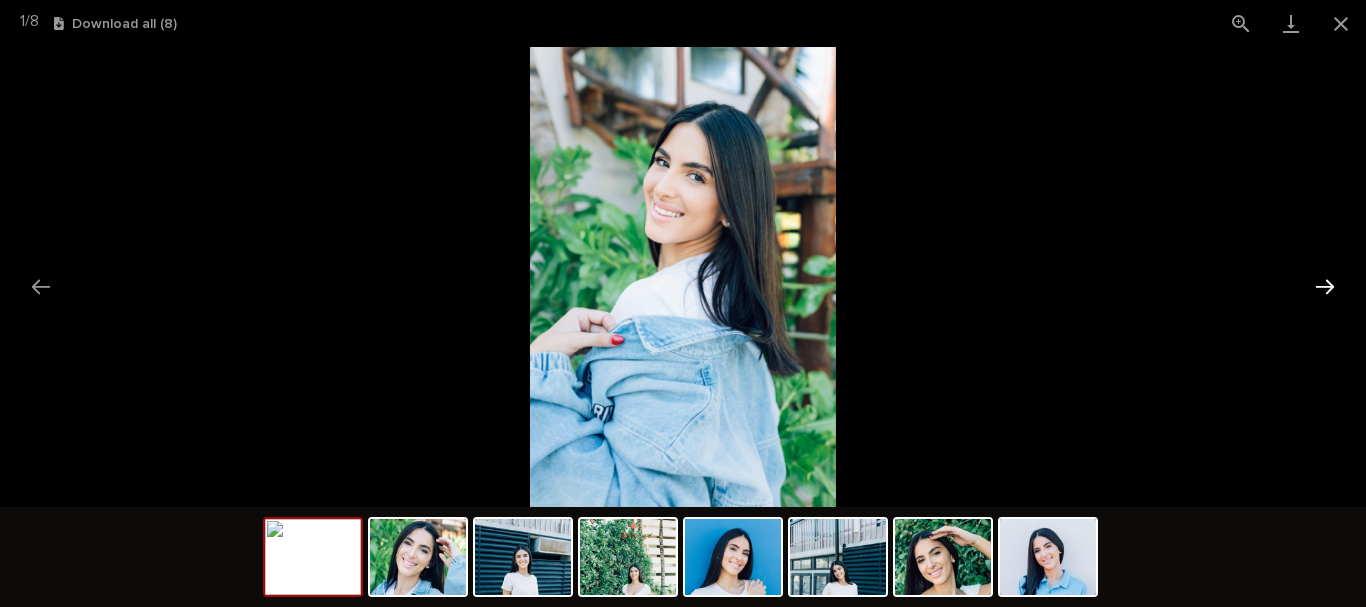click at bounding box center (1325, 286) 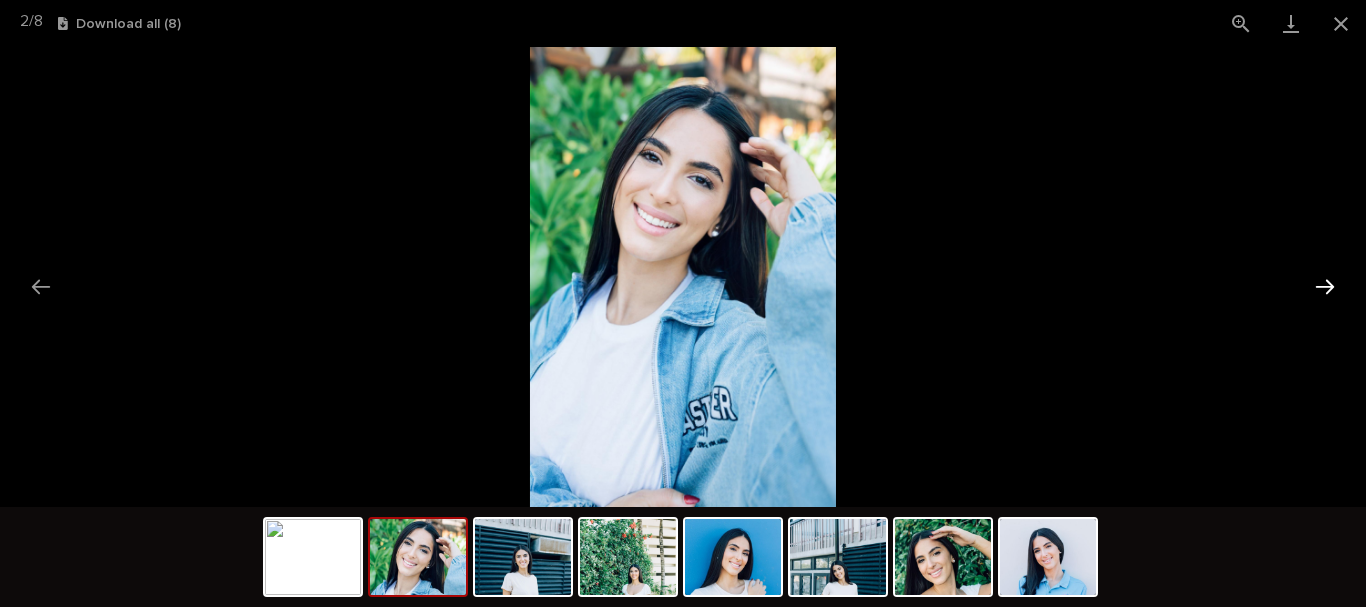 click at bounding box center [1325, 286] 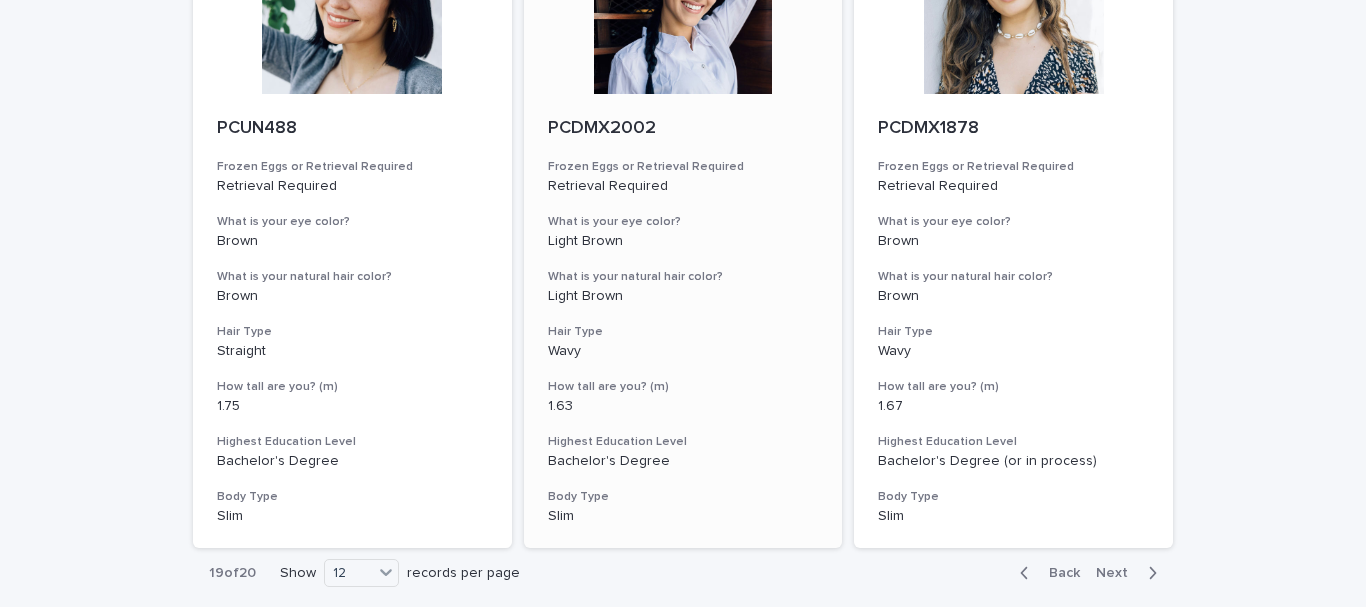 scroll, scrollTop: 2382, scrollLeft: 0, axis: vertical 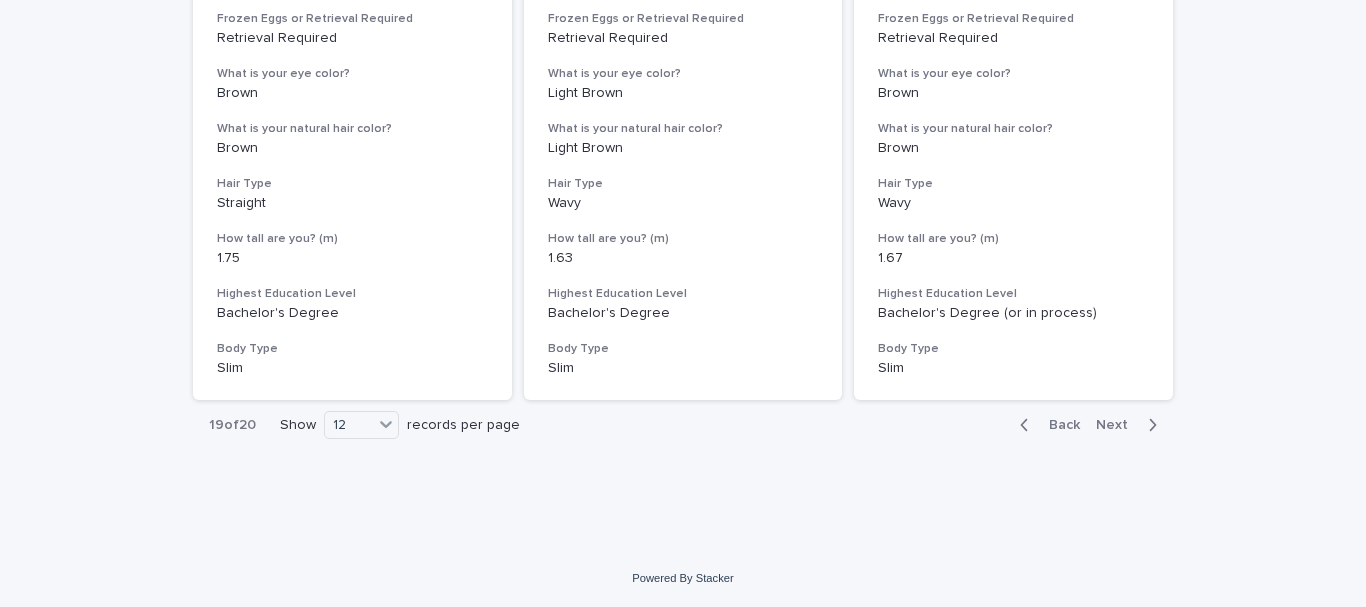 click on "Next" at bounding box center (1118, 425) 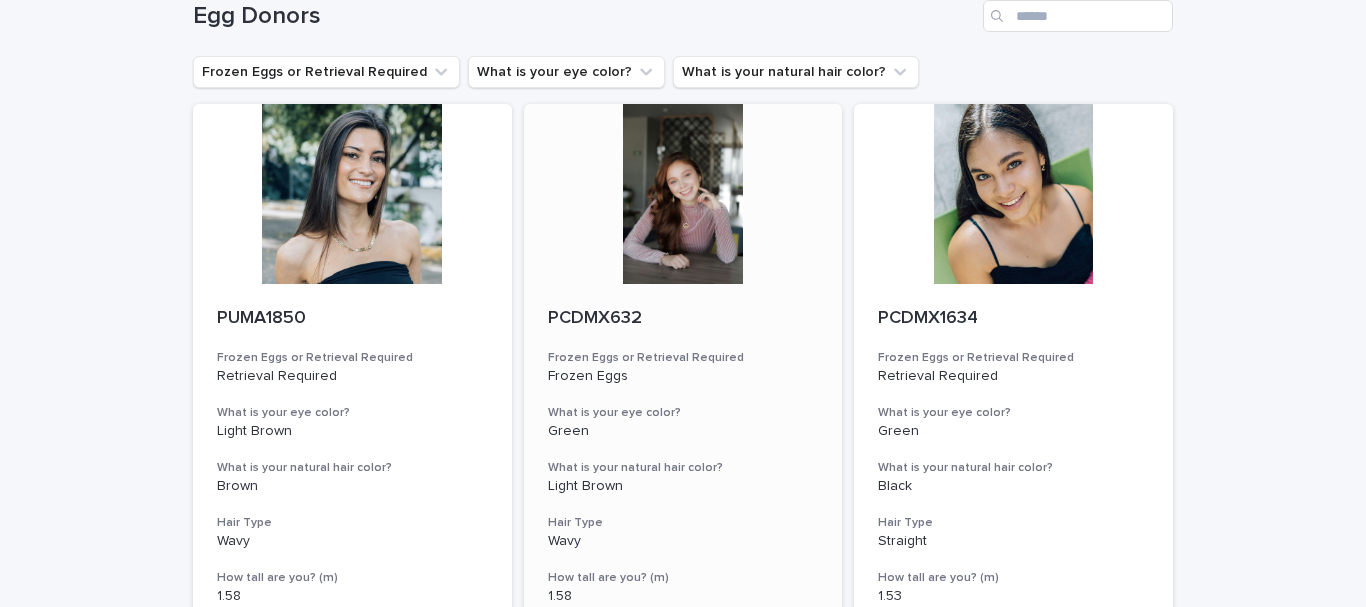 scroll, scrollTop: 0, scrollLeft: 0, axis: both 